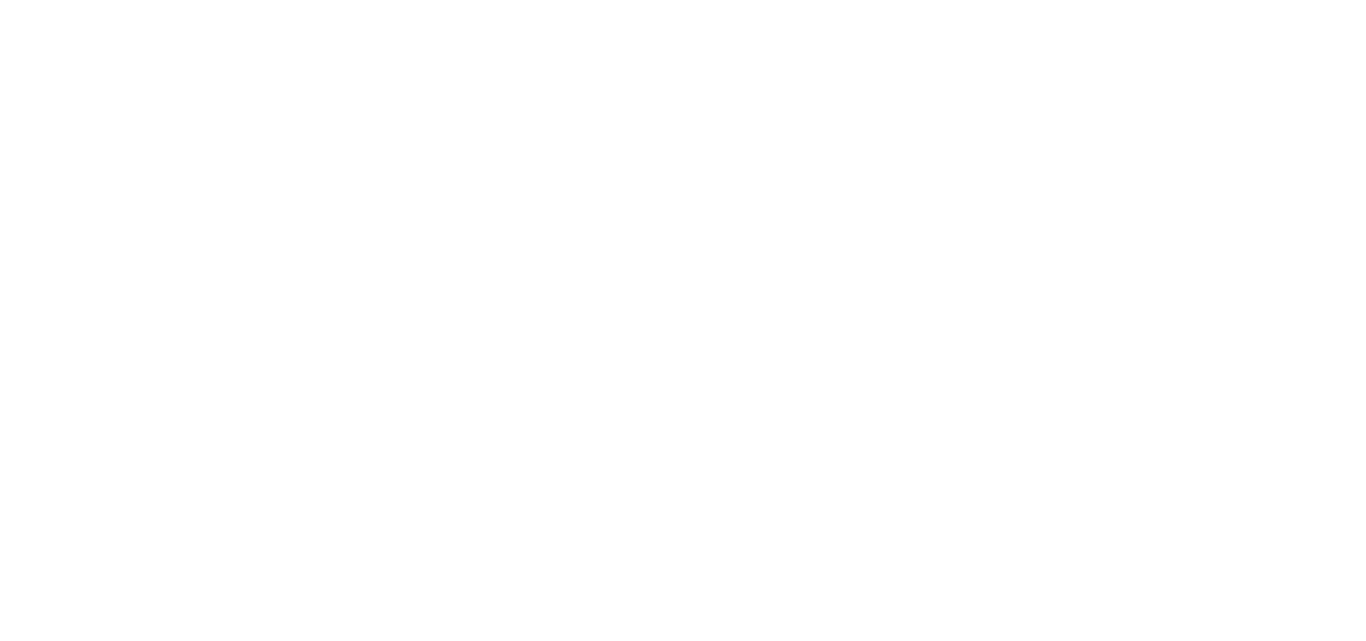scroll, scrollTop: 0, scrollLeft: 0, axis: both 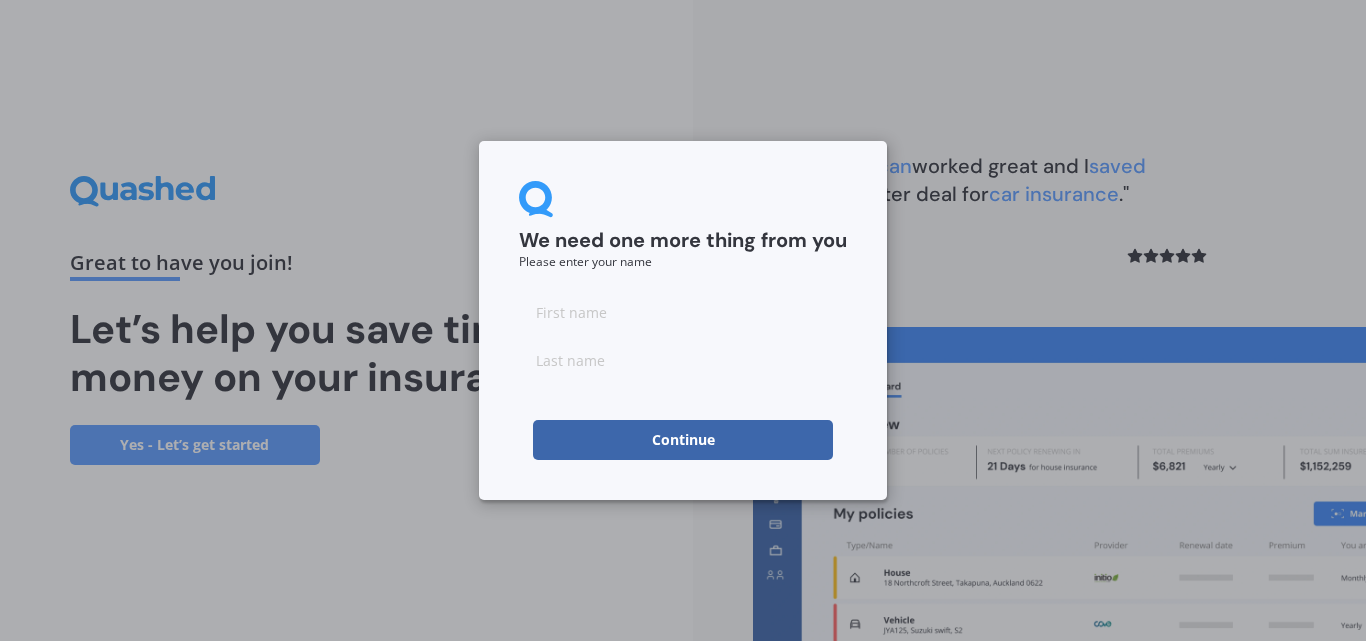 click at bounding box center (683, 312) 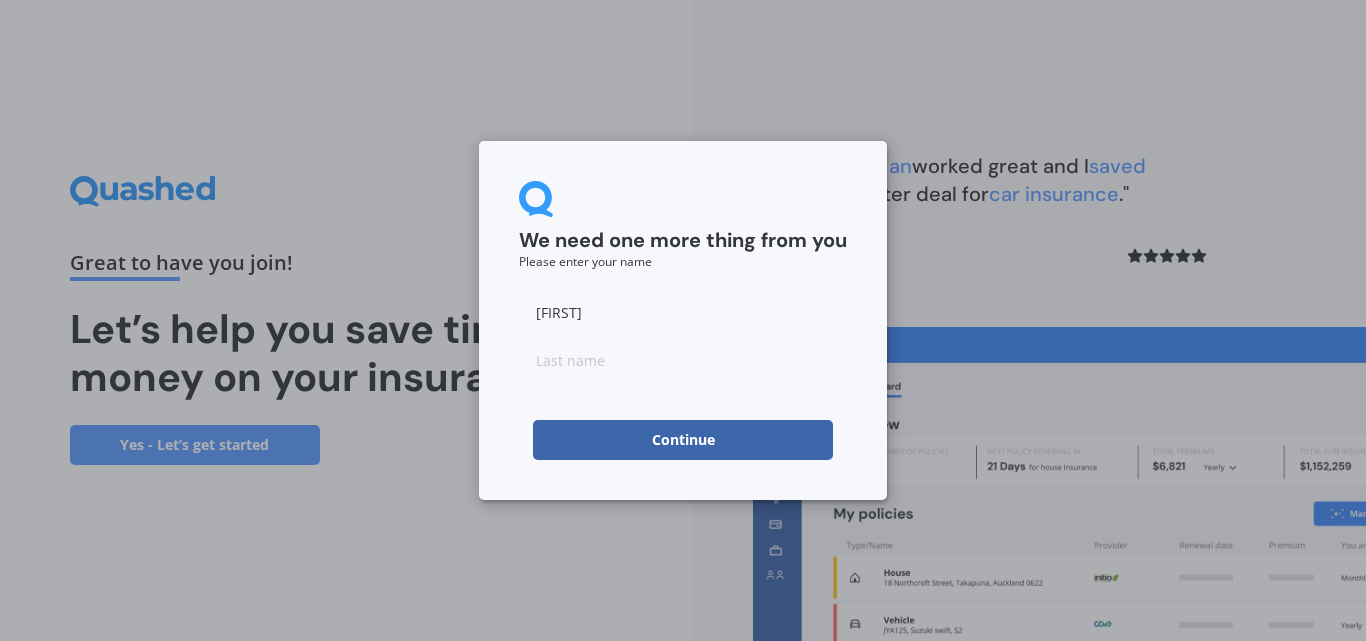 type on "[FIRST]" 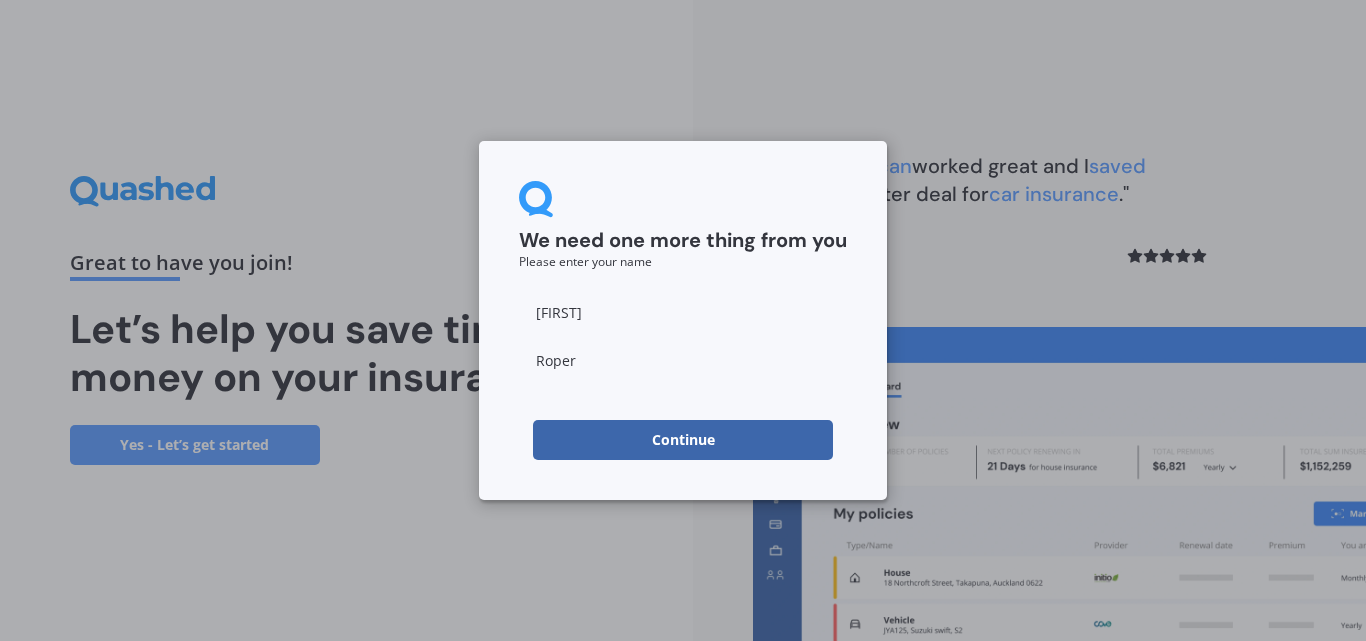 type on "Roper" 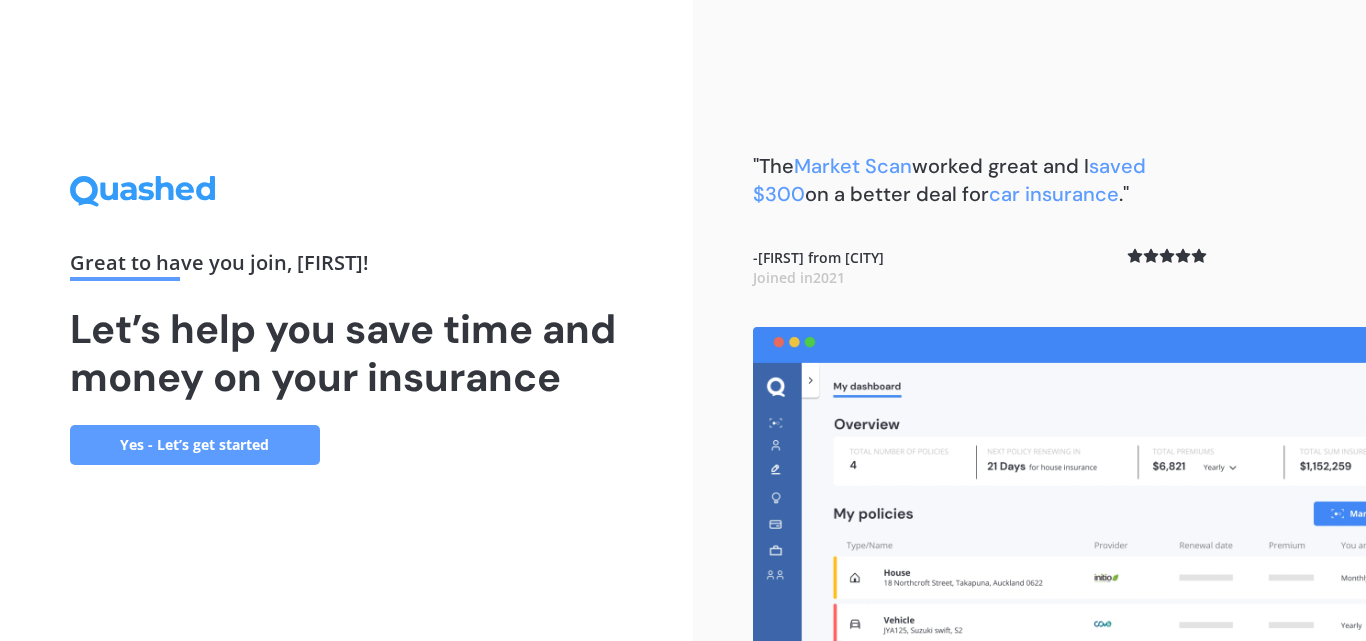 click on "Yes - Let’s get started" at bounding box center [195, 445] 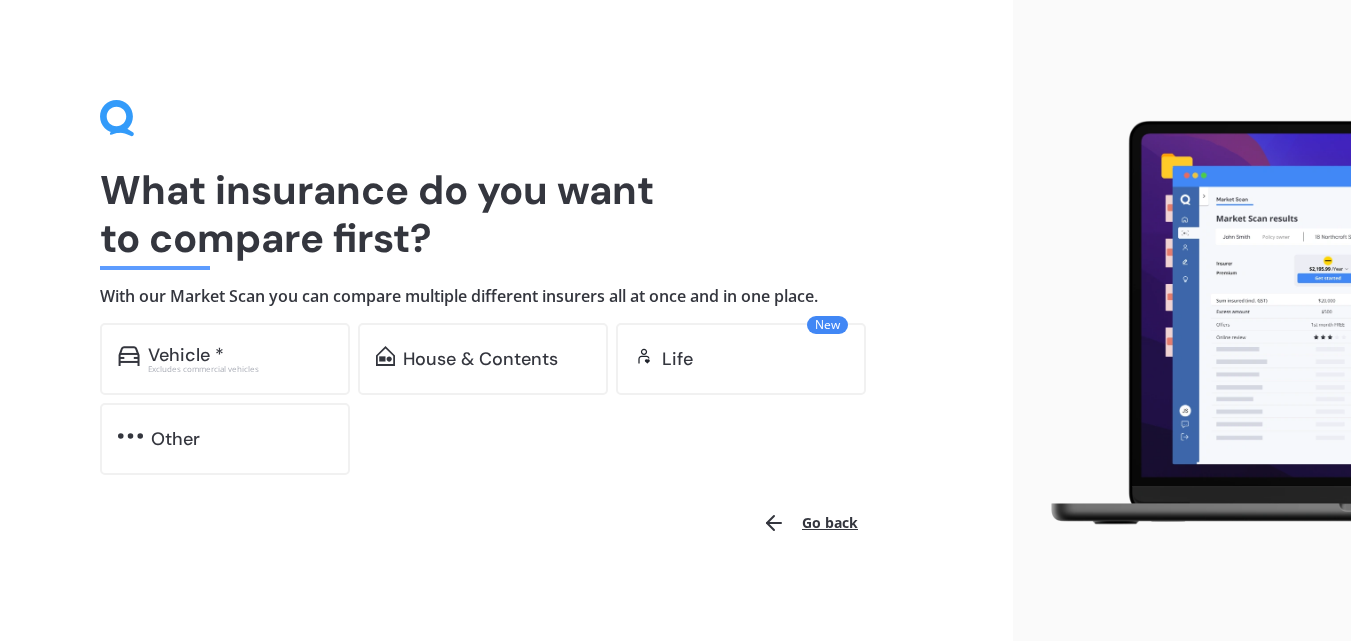 scroll, scrollTop: 6, scrollLeft: 0, axis: vertical 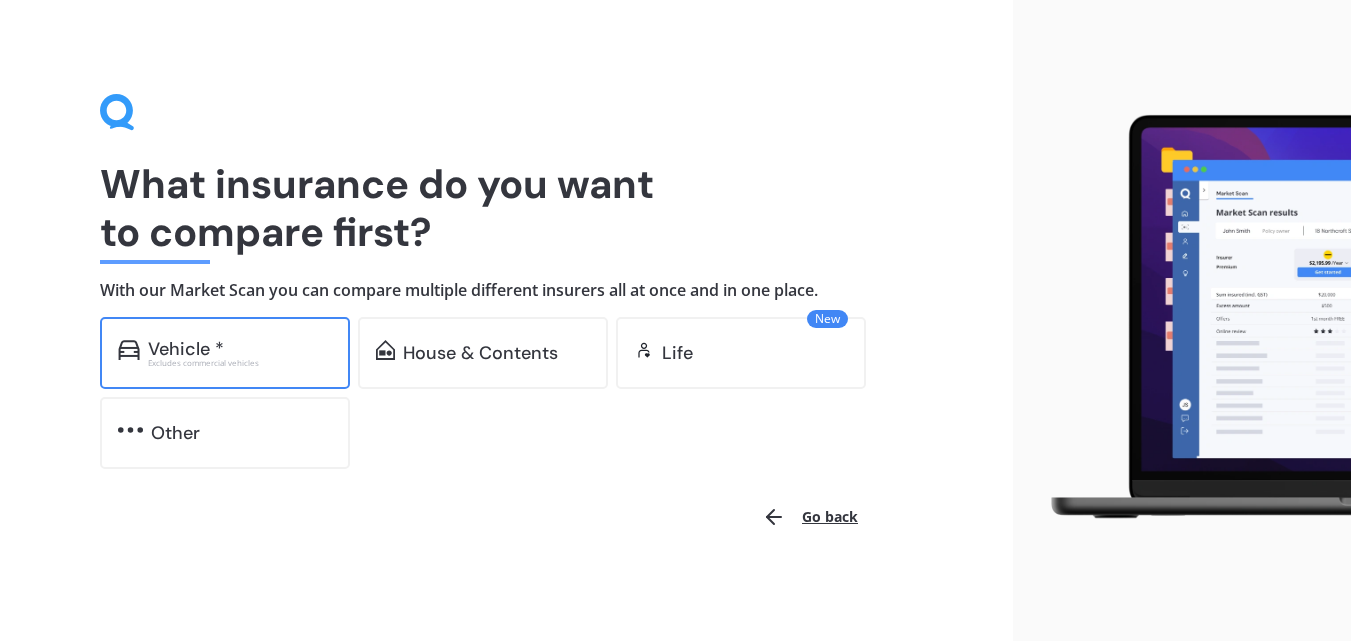 click on "Vehicle *" at bounding box center [240, 349] 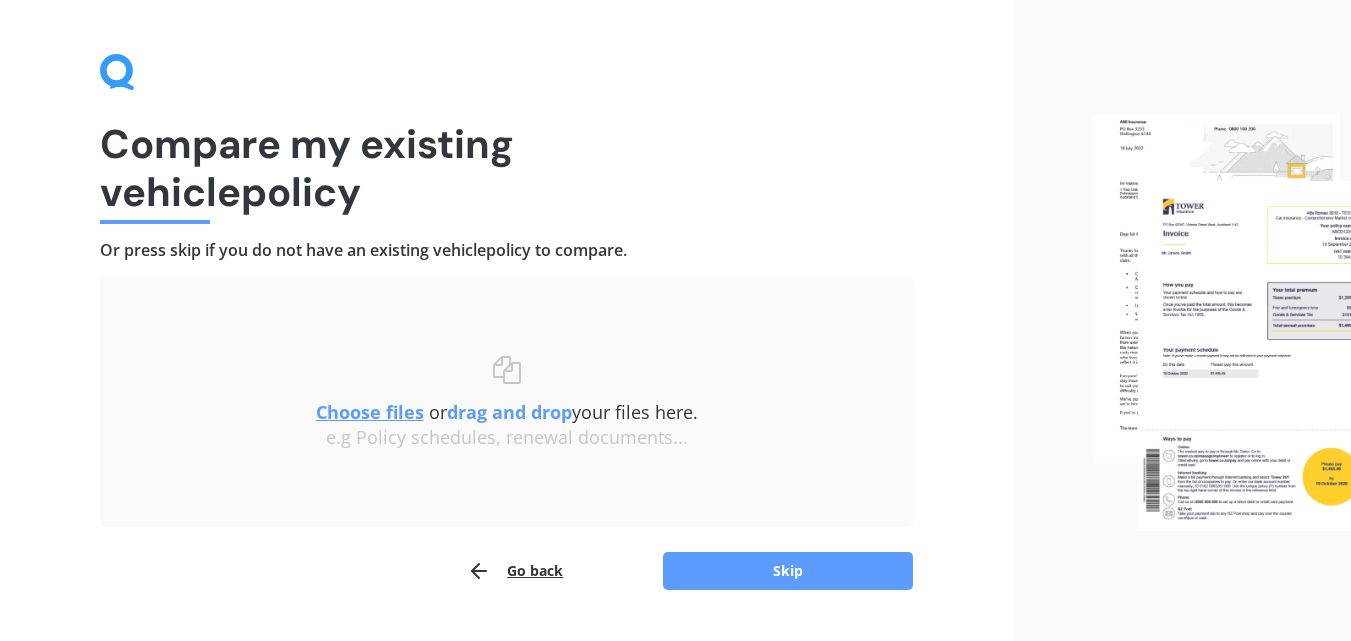 scroll, scrollTop: 96, scrollLeft: 0, axis: vertical 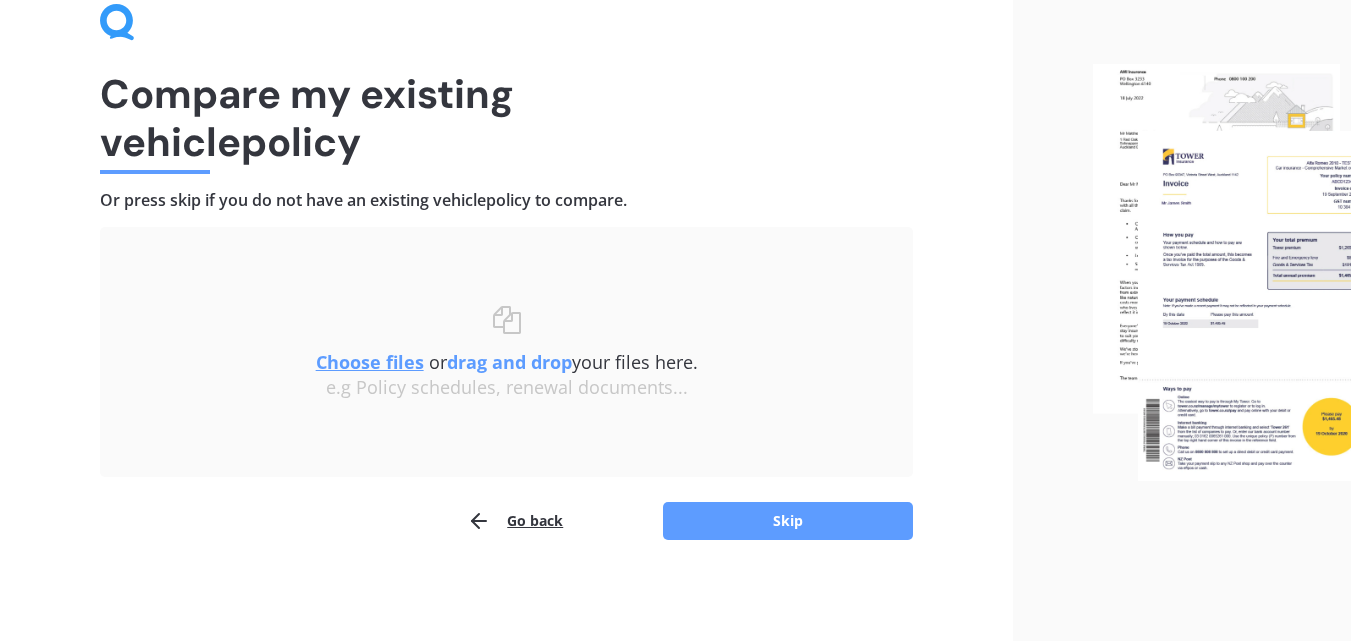 click on "Go back" at bounding box center [515, 521] 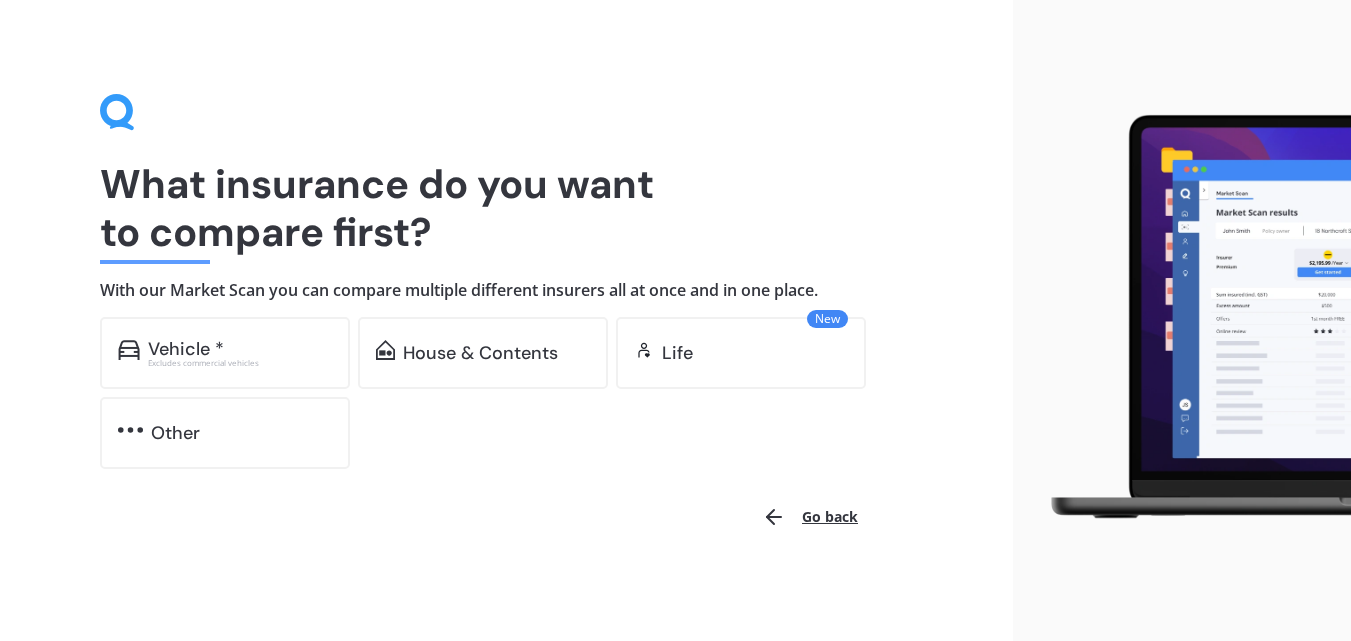 scroll, scrollTop: 4, scrollLeft: 0, axis: vertical 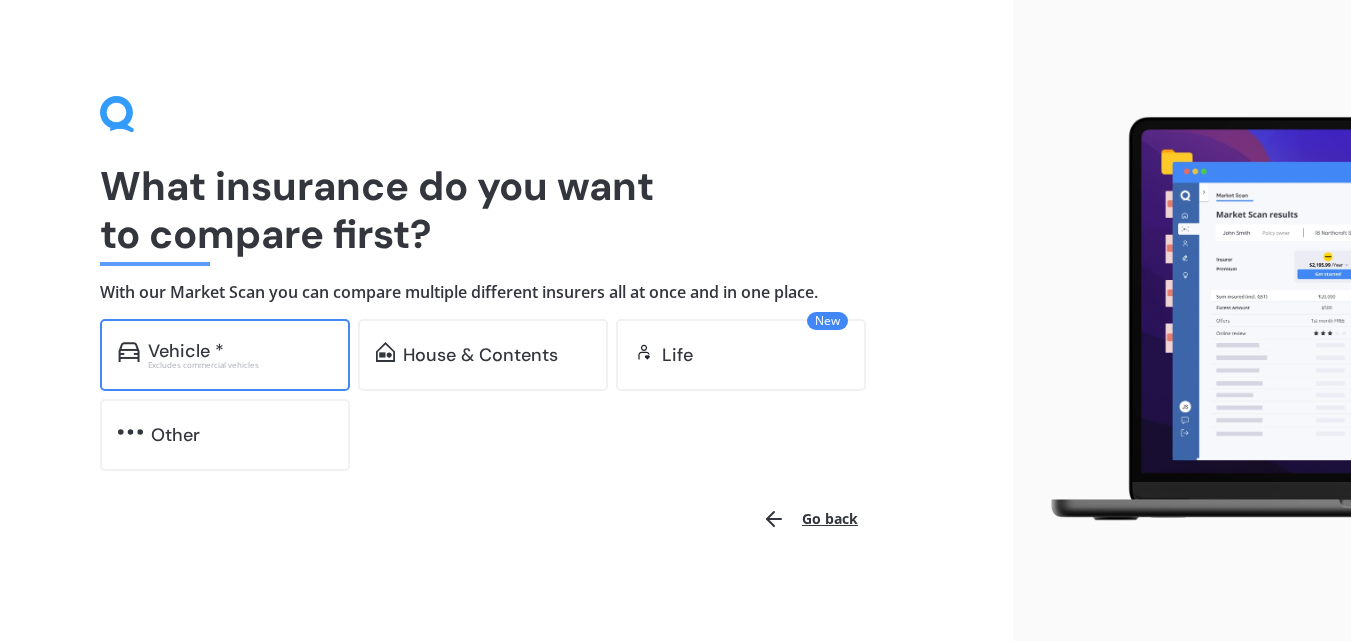 click on "Vehicle *" at bounding box center (186, 351) 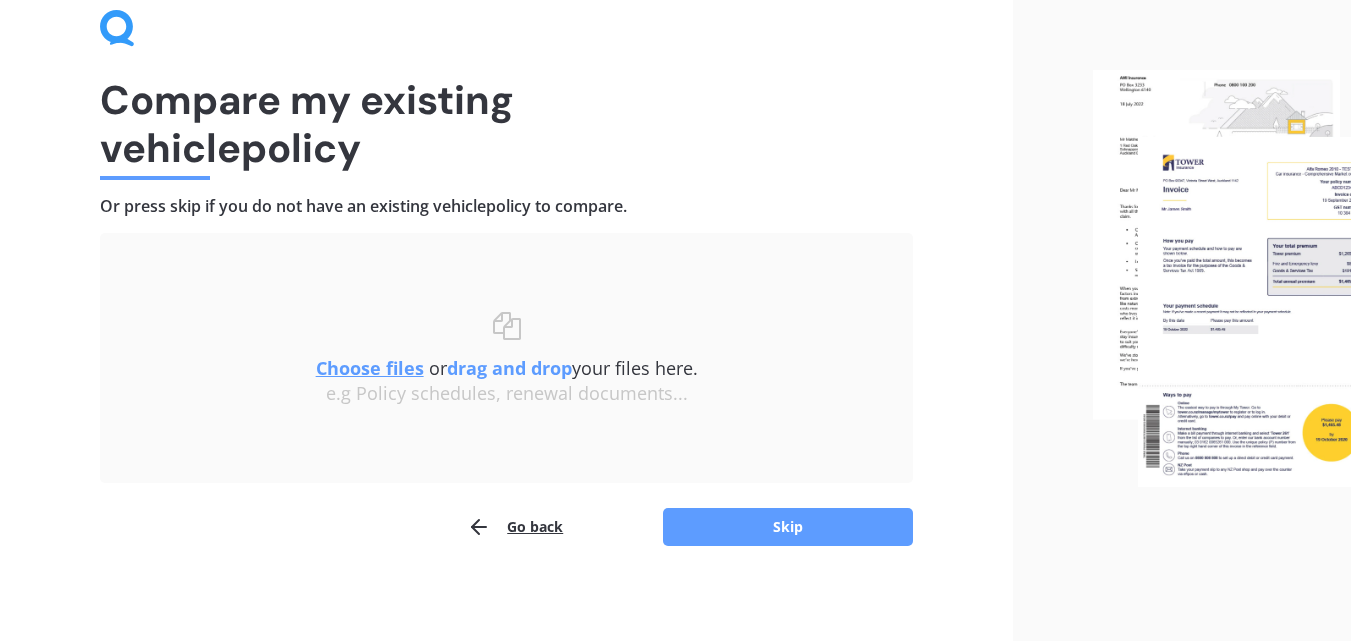 scroll, scrollTop: 96, scrollLeft: 0, axis: vertical 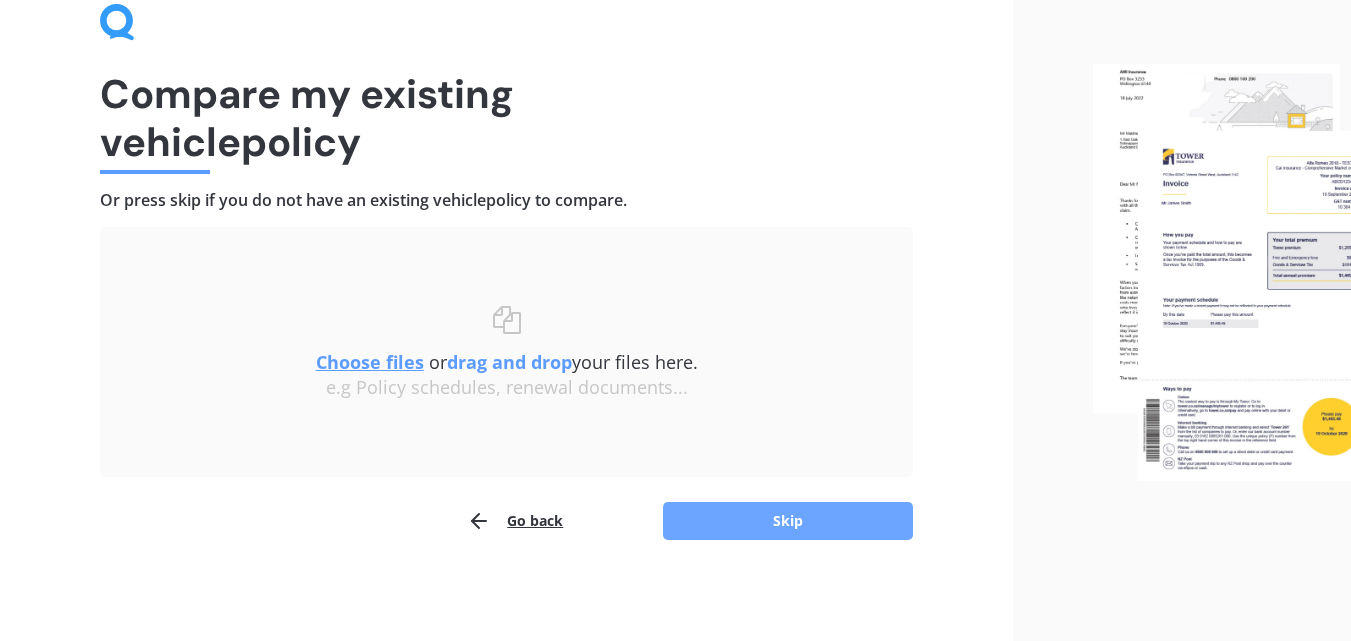 click on "Skip" at bounding box center [788, 521] 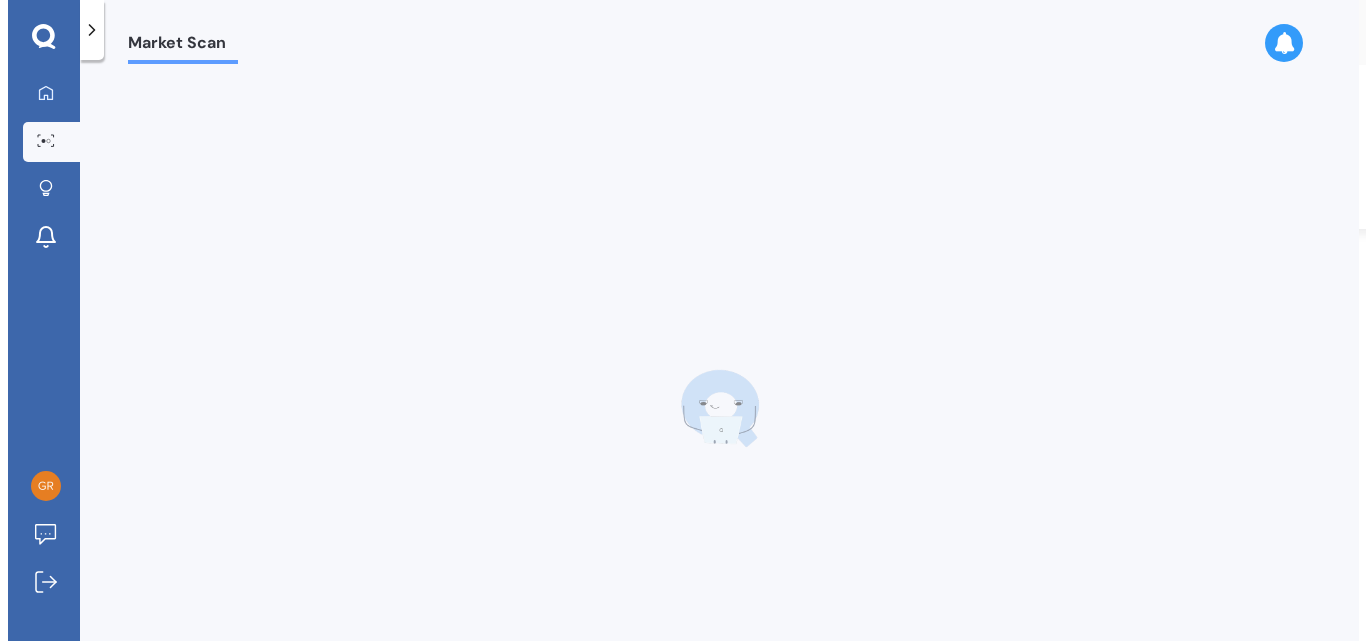 scroll, scrollTop: 0, scrollLeft: 0, axis: both 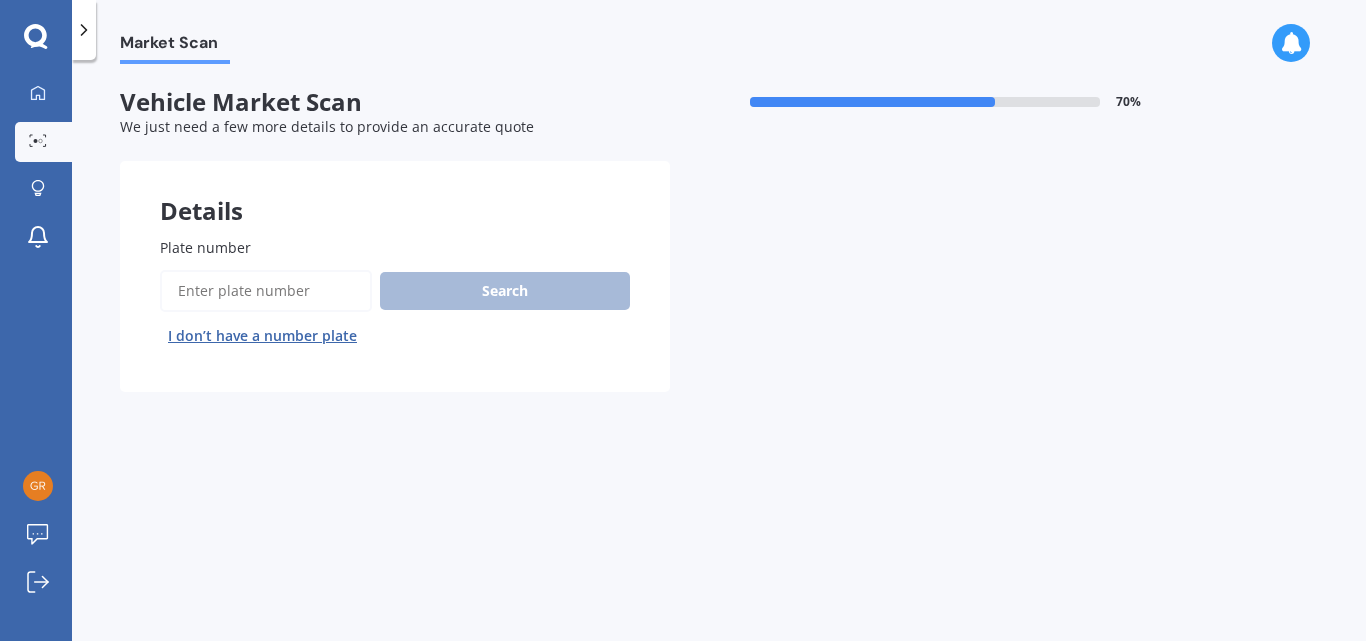 click on "Plate number" at bounding box center (266, 291) 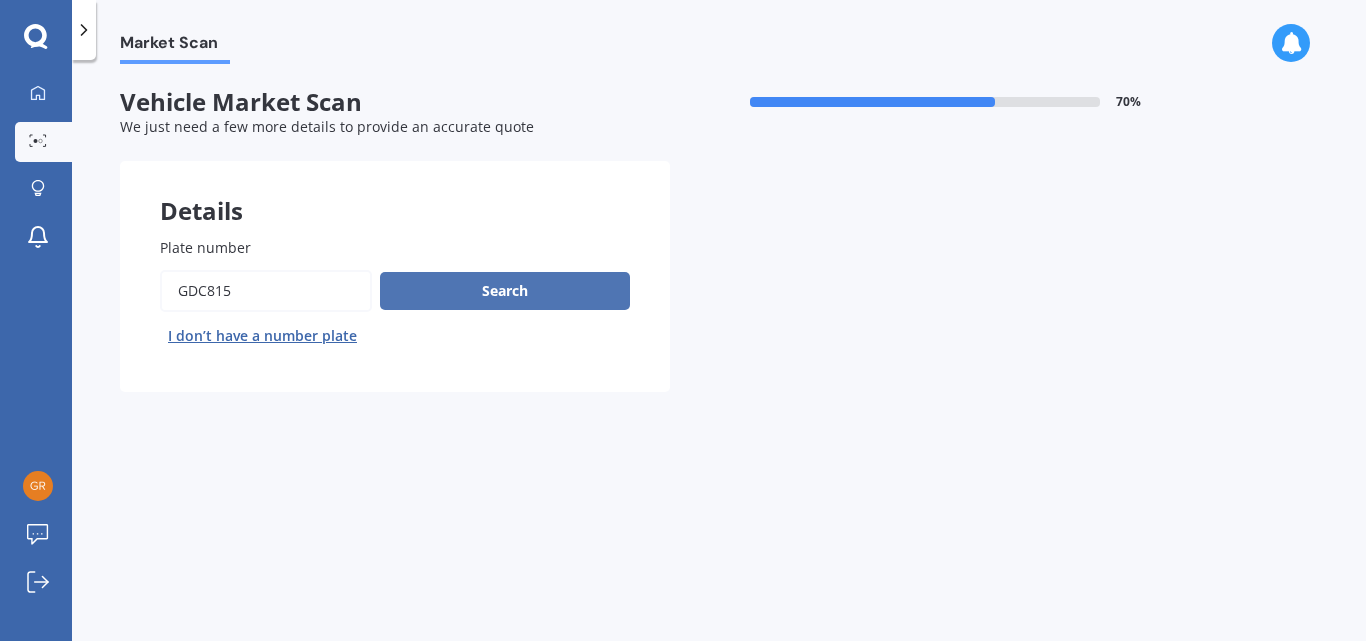 type on "GDC815" 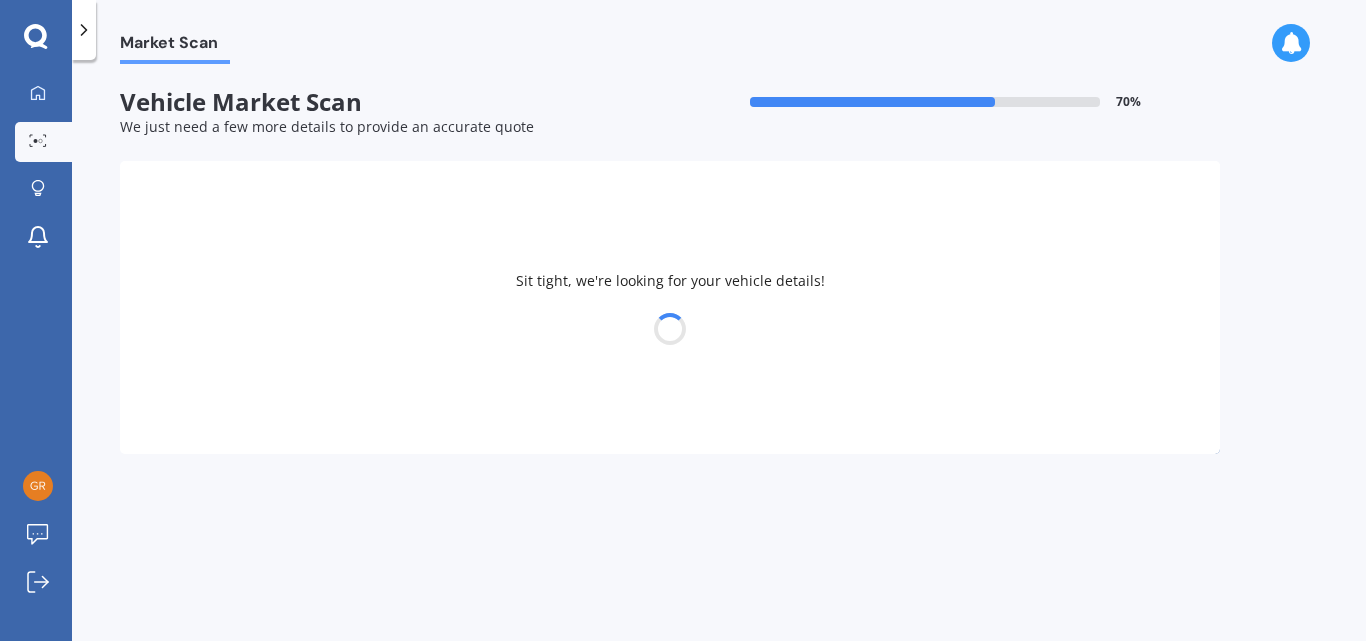select on "FORD" 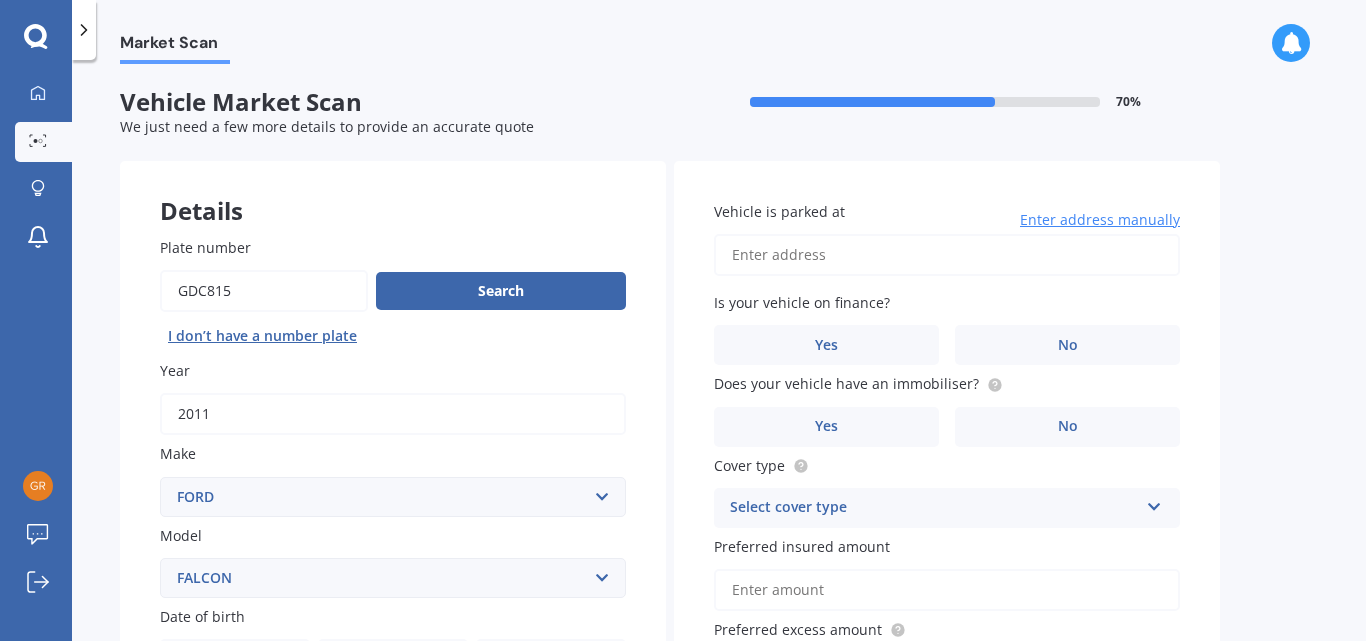 click on "Vehicle is parked at" at bounding box center [947, 255] 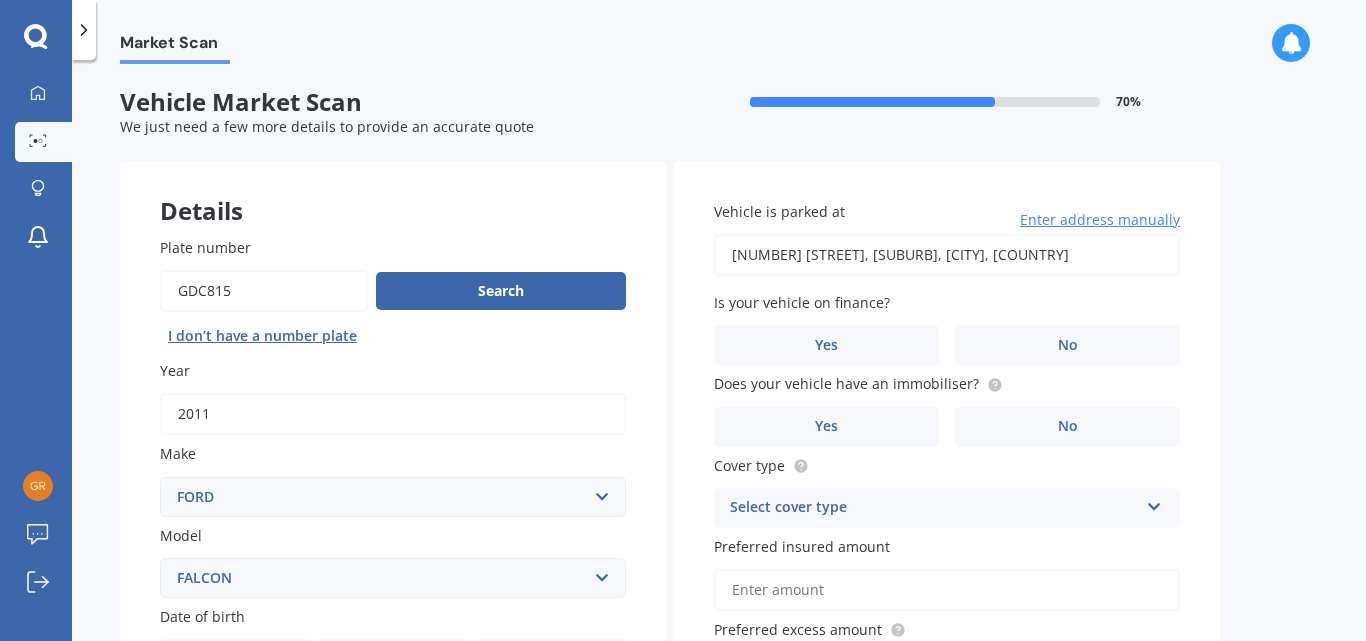 type on "[NUMBER] [STREET], [SUBURB], [CITY] [POSTAL_CODE]" 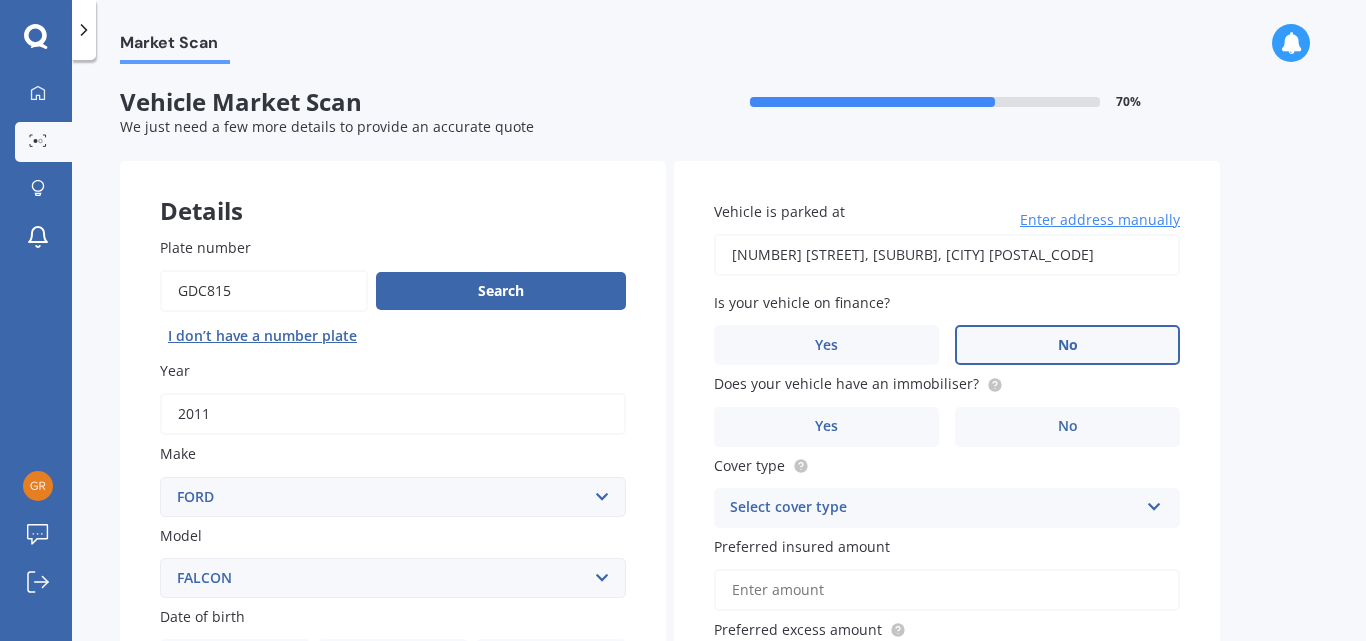 click on "No" at bounding box center [1068, 345] 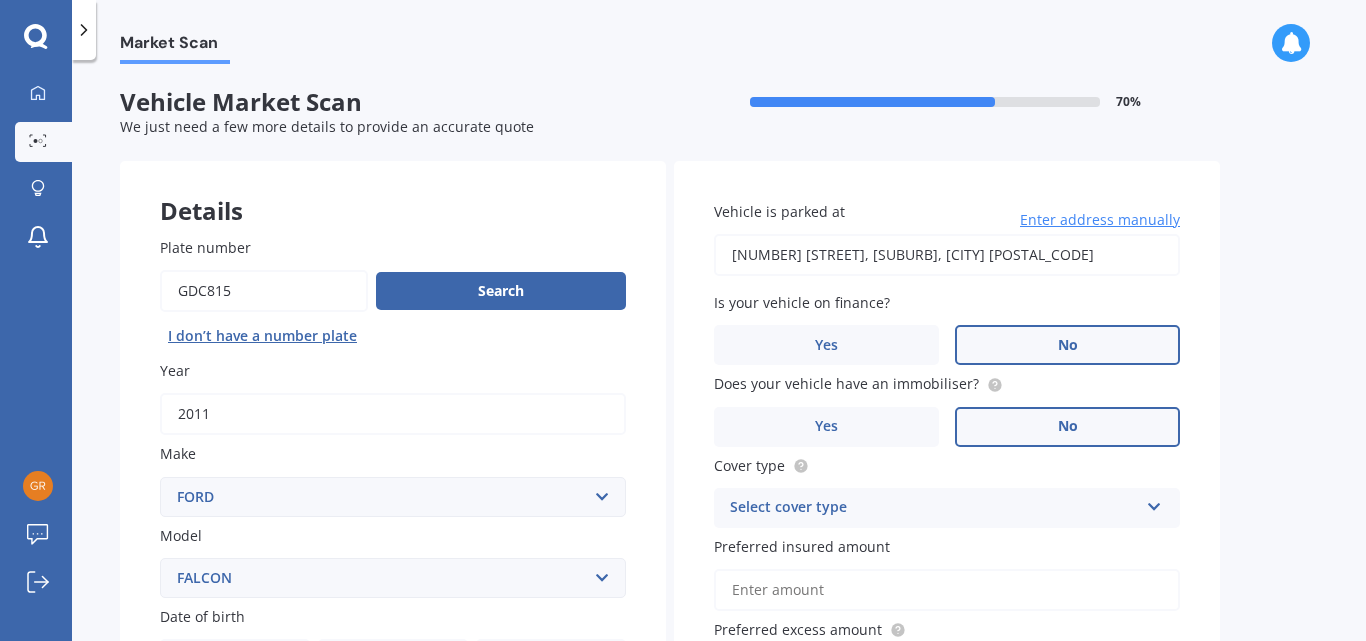 click on "No" at bounding box center [1068, 426] 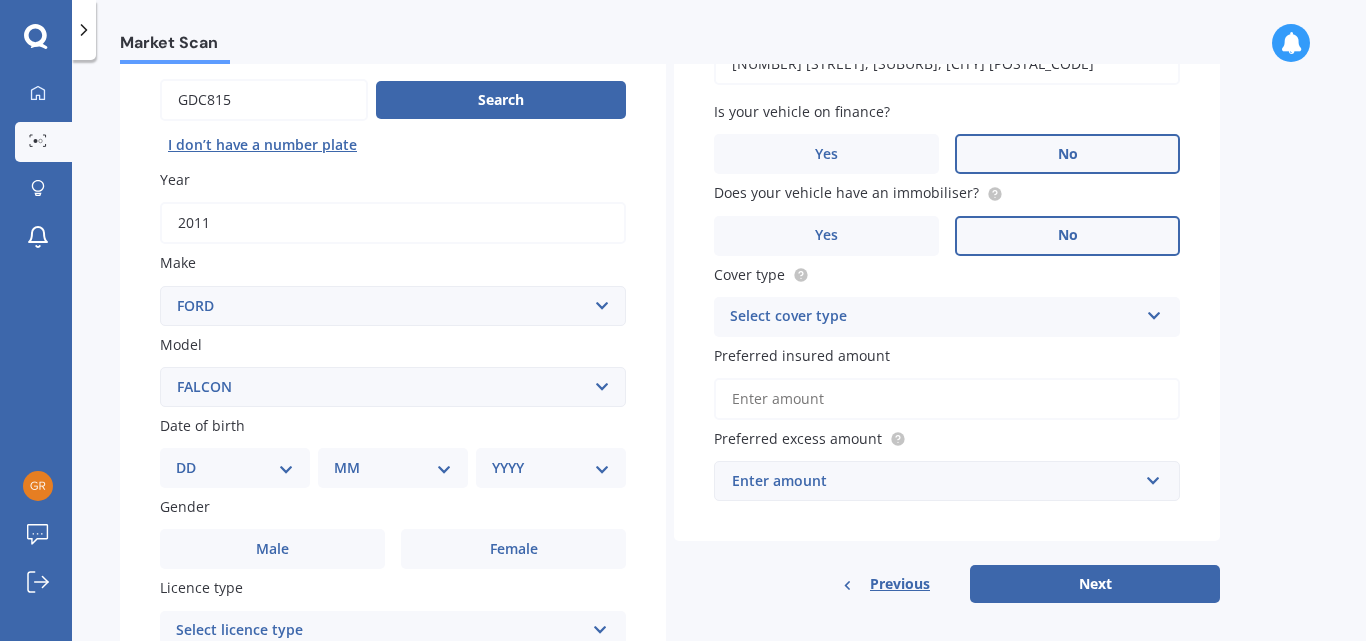 scroll, scrollTop: 192, scrollLeft: 0, axis: vertical 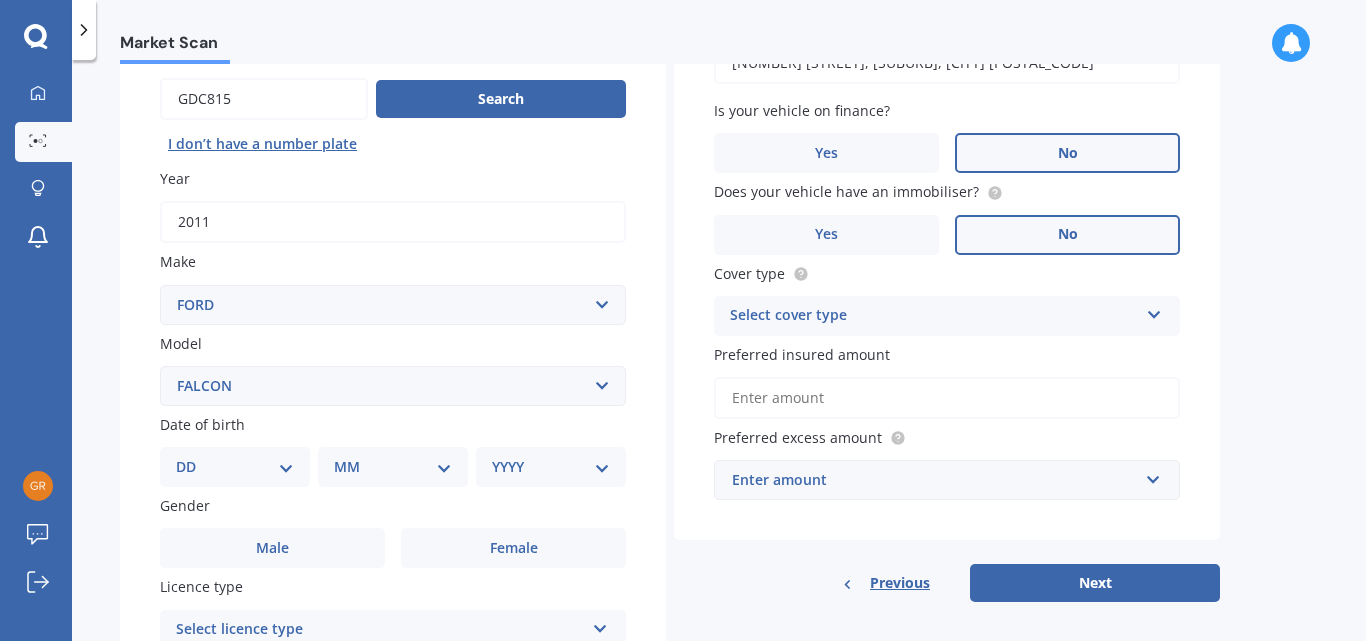 click at bounding box center (1154, 311) 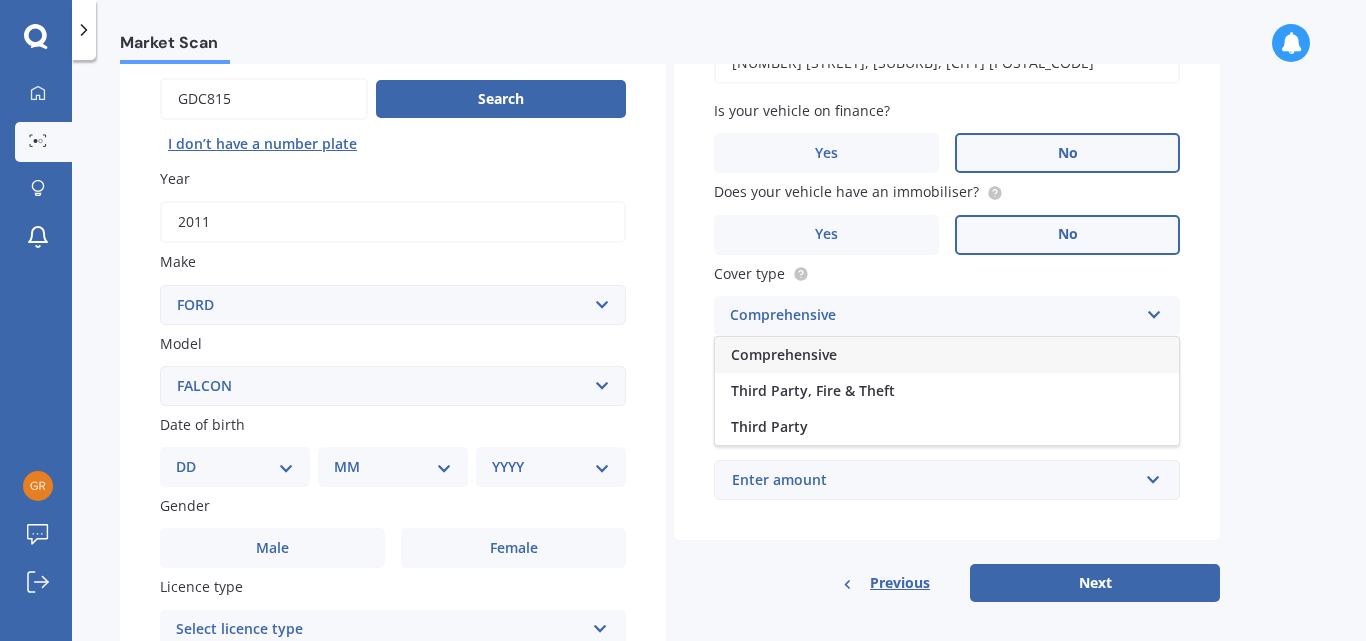 click on "Comprehensive" at bounding box center [784, 354] 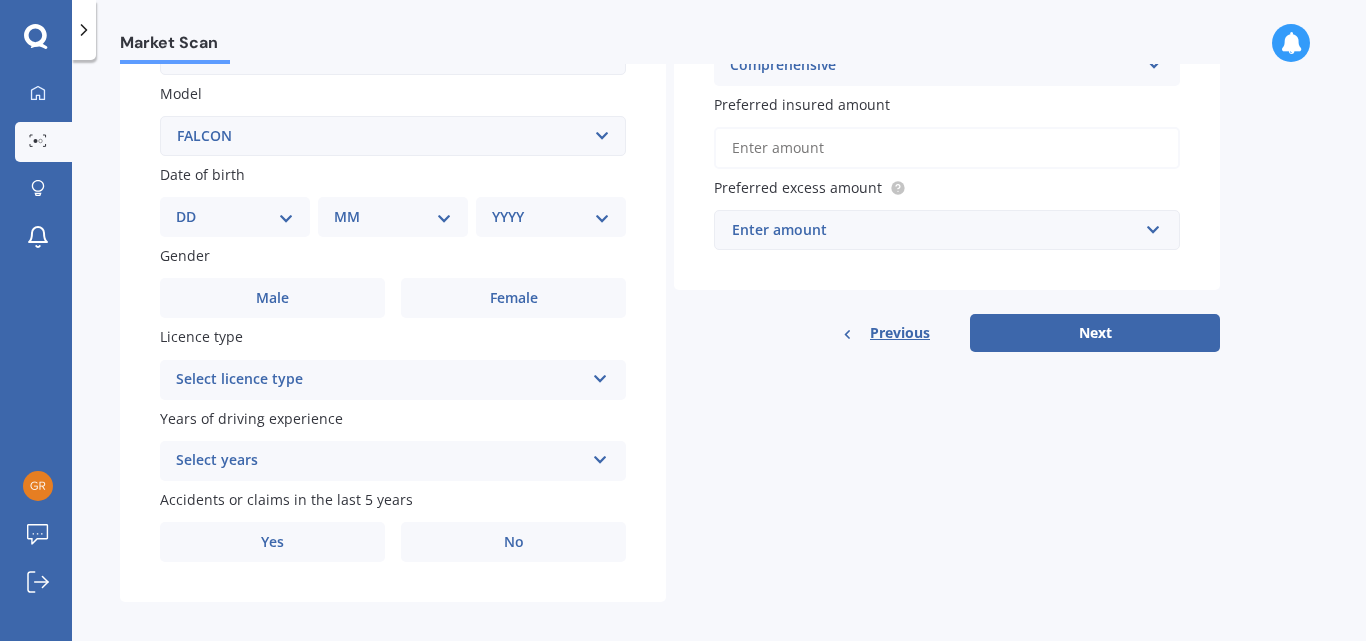 scroll, scrollTop: 450, scrollLeft: 0, axis: vertical 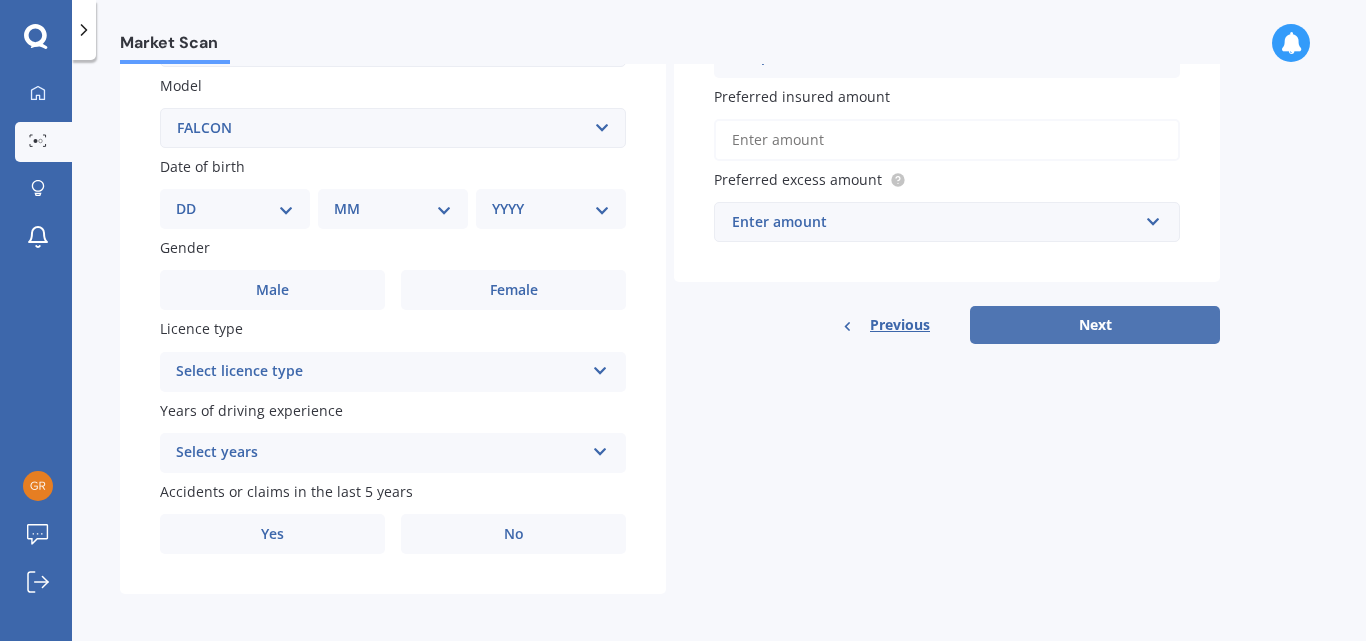 click on "Next" at bounding box center [1095, 325] 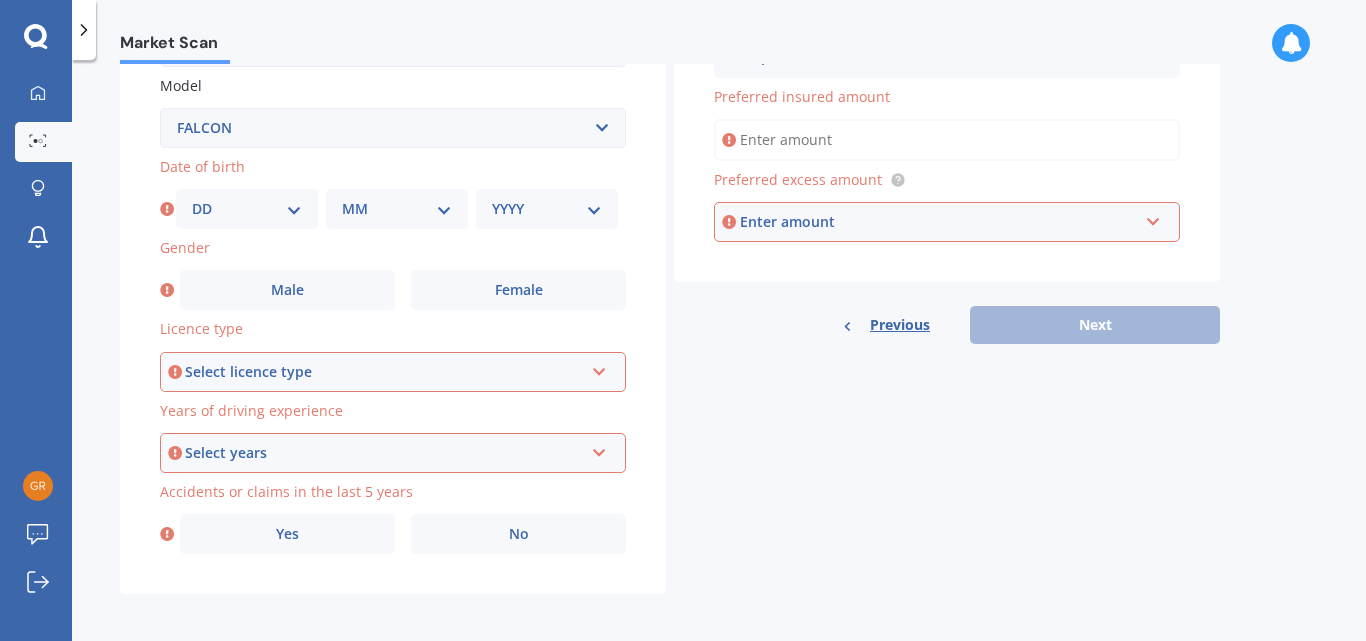 click on "DD 01 02 03 04 05 06 07 08 09 10 11 12 13 14 15 16 17 18 19 20 21 22 23 24 25 26 27 28 29 30 31" at bounding box center [247, 209] 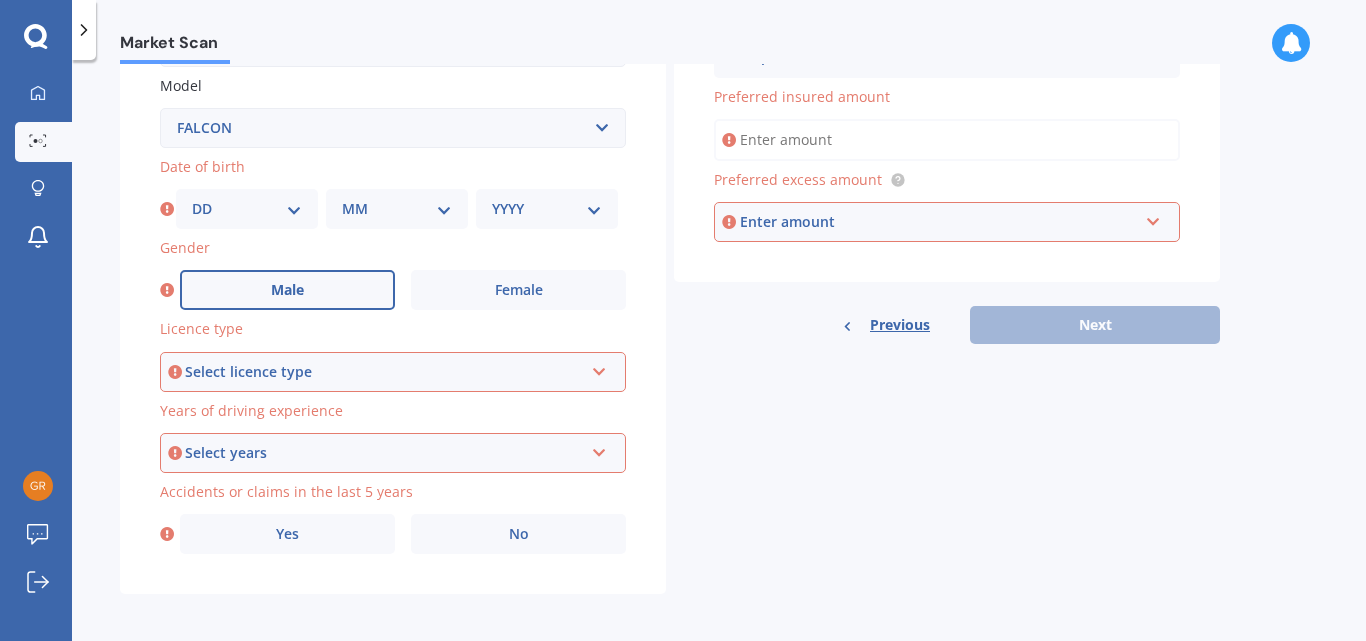 select on "29" 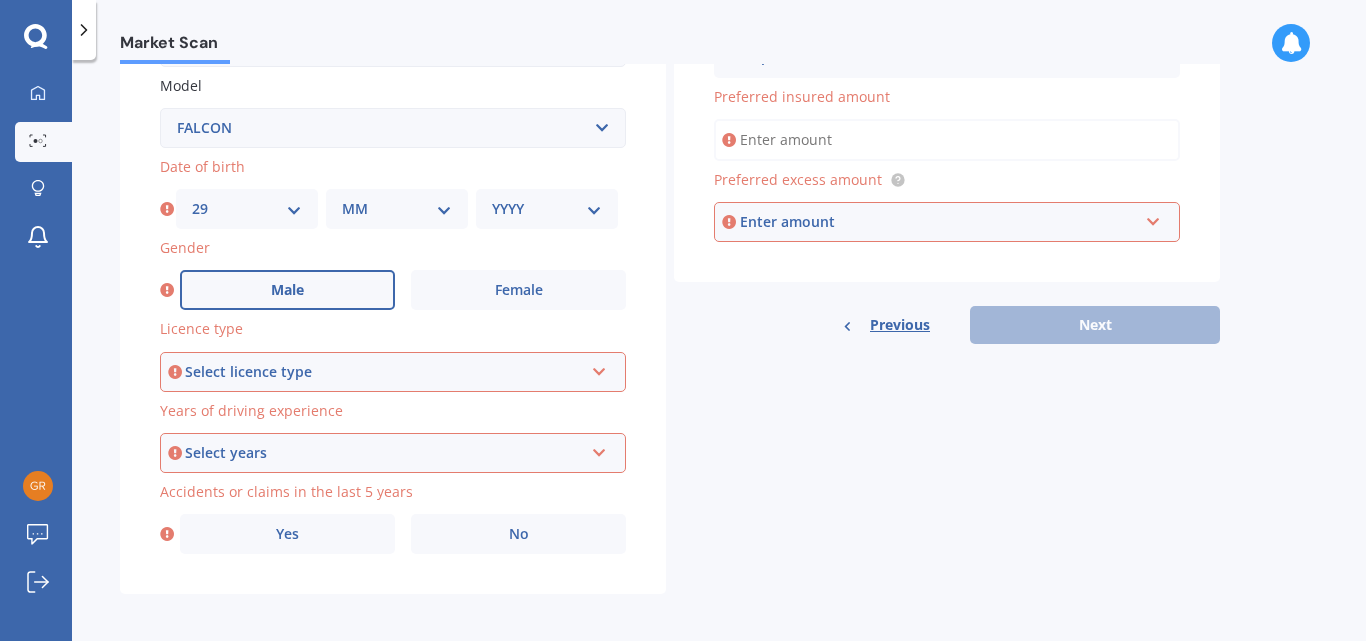 click on "DD 01 02 03 04 05 06 07 08 09 10 11 12 13 14 15 16 17 18 19 20 21 22 23 24 25 26 27 28 29 30 31" at bounding box center (247, 209) 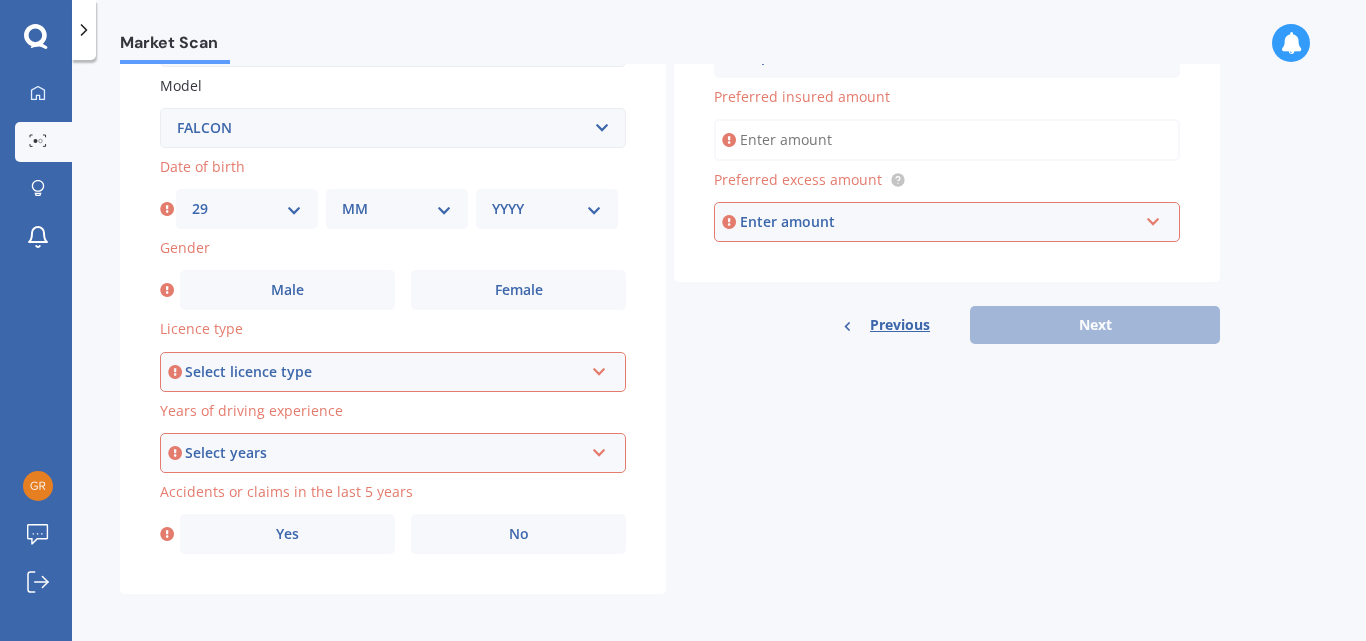 click on "MM 01 02 03 04 05 06 07 08 09 10 11 12" at bounding box center (397, 209) 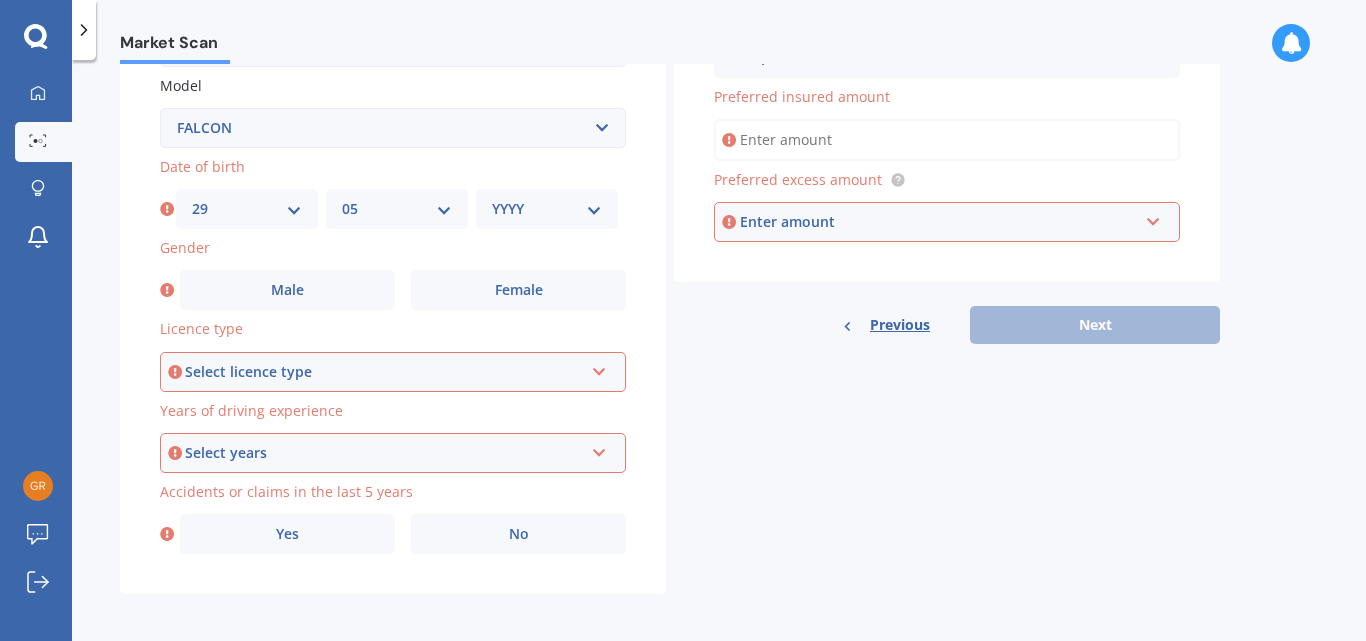click on "MM 01 02 03 04 05 06 07 08 09 10 11 12" at bounding box center (397, 209) 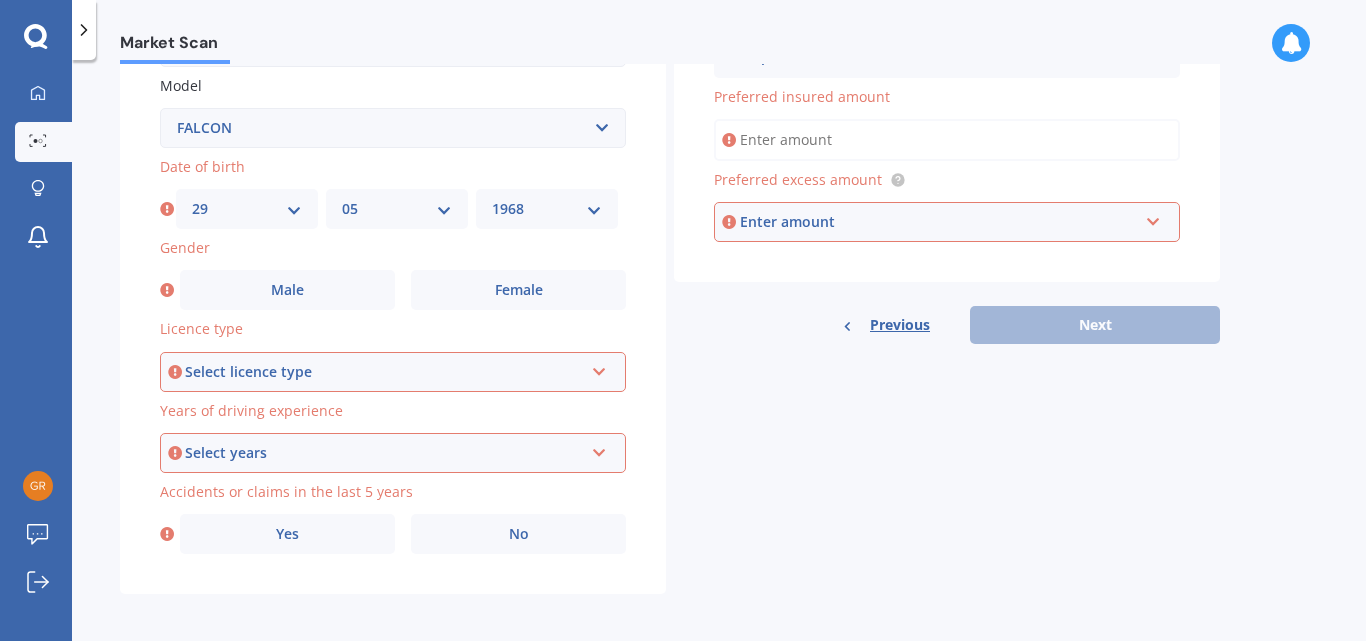 click on "YYYY 2025 2024 2023 2022 2021 2020 2019 2018 2017 2016 2015 2014 2013 2012 2011 2010 2009 2008 2007 2006 2005 2004 2003 2002 2001 2000 1999 1998 1997 1996 1995 1994 1993 1992 1991 1990 1989 1988 1987 1986 1985 1984 1983 1982 1981 1980 1979 1978 1977 1976 1975 1974 1973 1972 1971 1970 1969 1968 1967 1966 1965 1964 1963 1962 1961 1960 1959 1958 1957 1956 1955 1954 1953 1952 1951 1950 1949 1948 1947 1946 1945 1944 1943 1942 1941 1940 1939 1938 1937 1936 1935 1934 1933 1932 1931 1930 1929 1928 1927 1926" at bounding box center (547, 209) 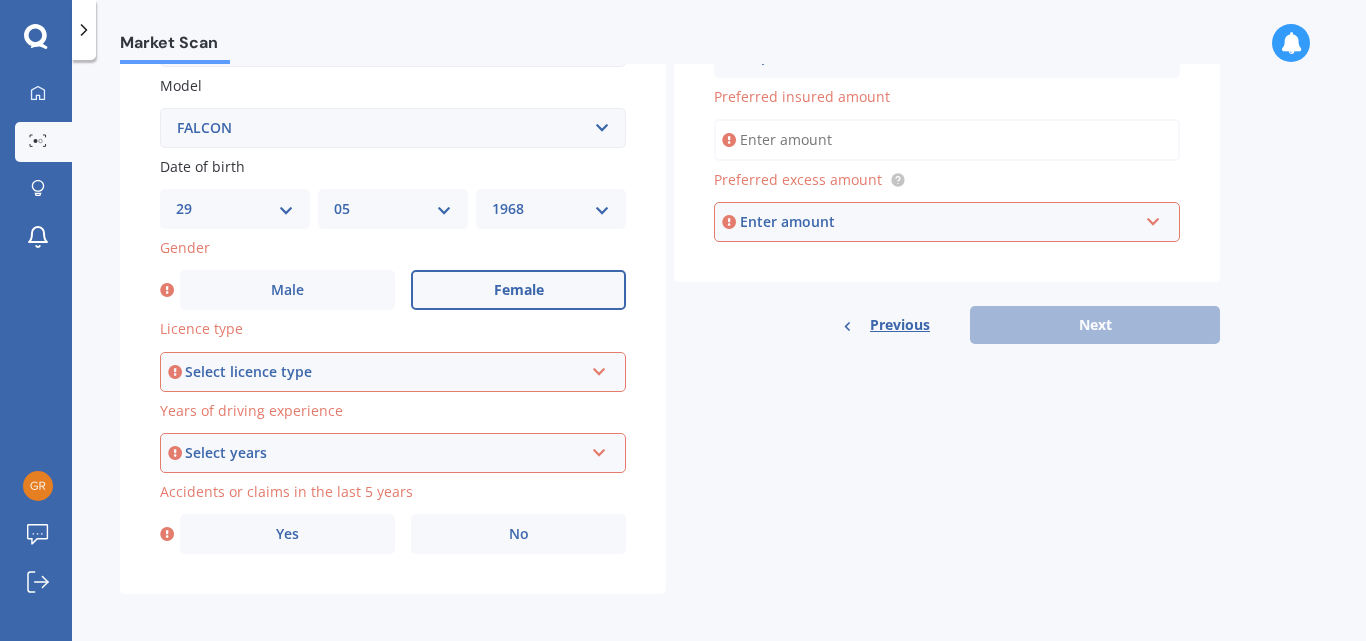 click on "Female" at bounding box center (519, 290) 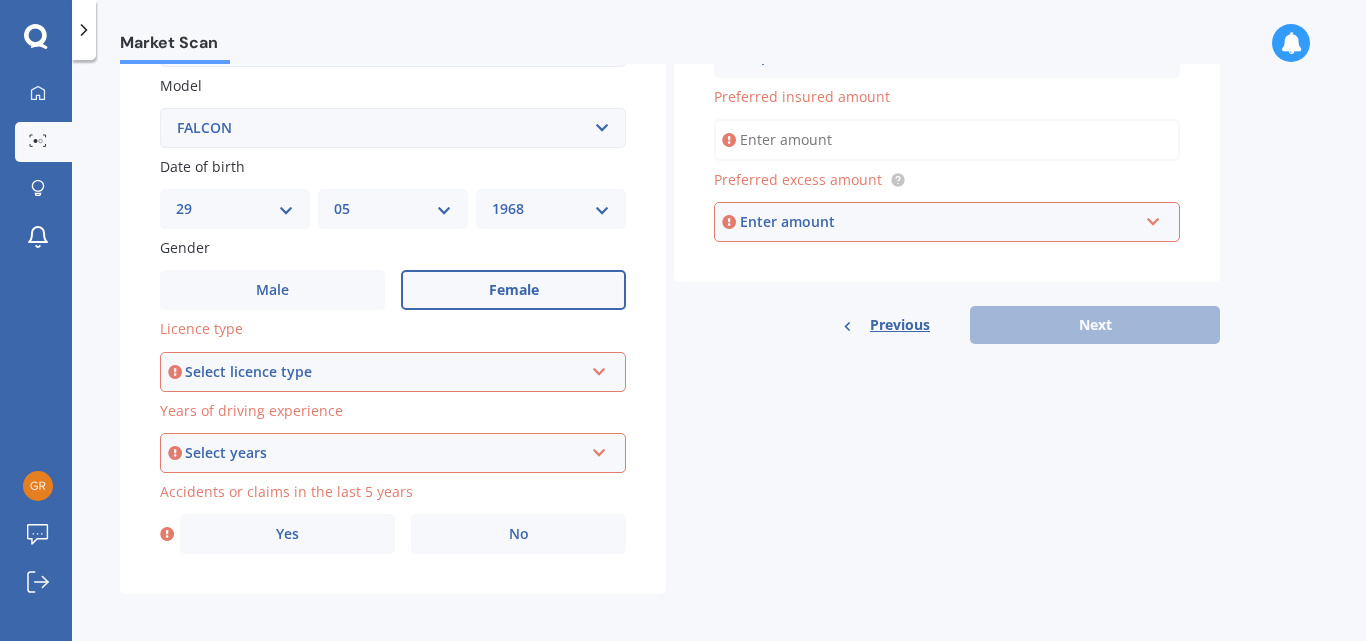 click at bounding box center (599, 368) 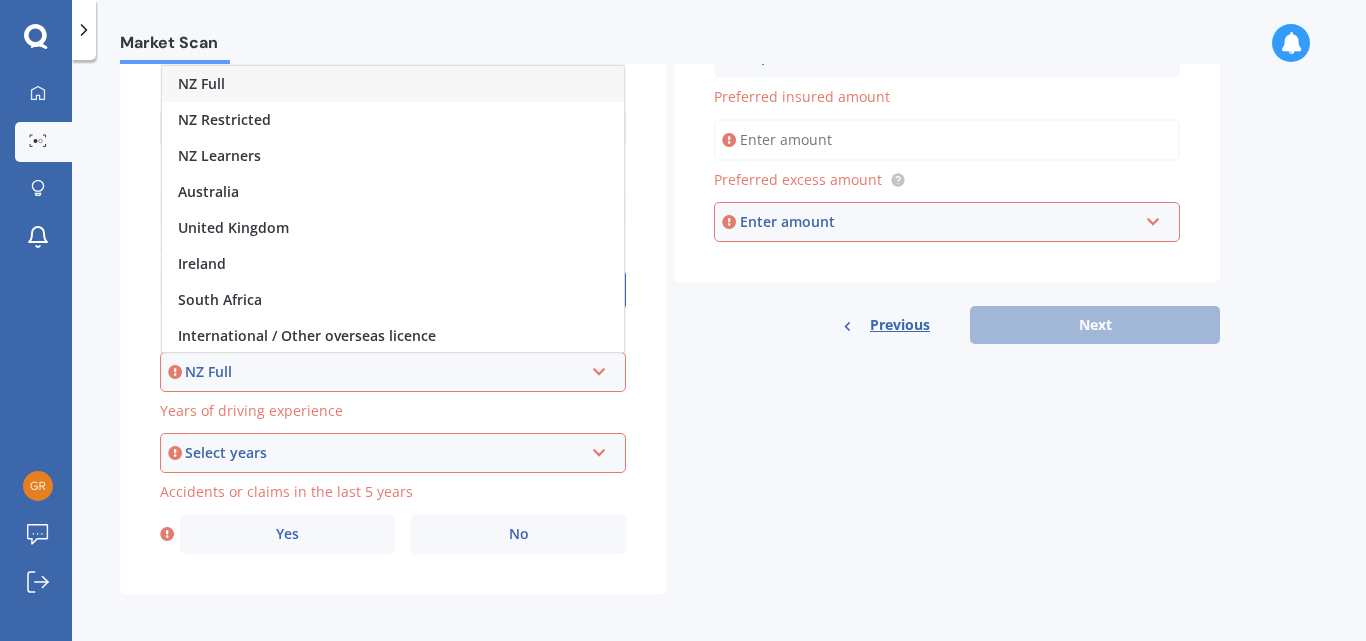 click on "NZ Full" at bounding box center [393, 84] 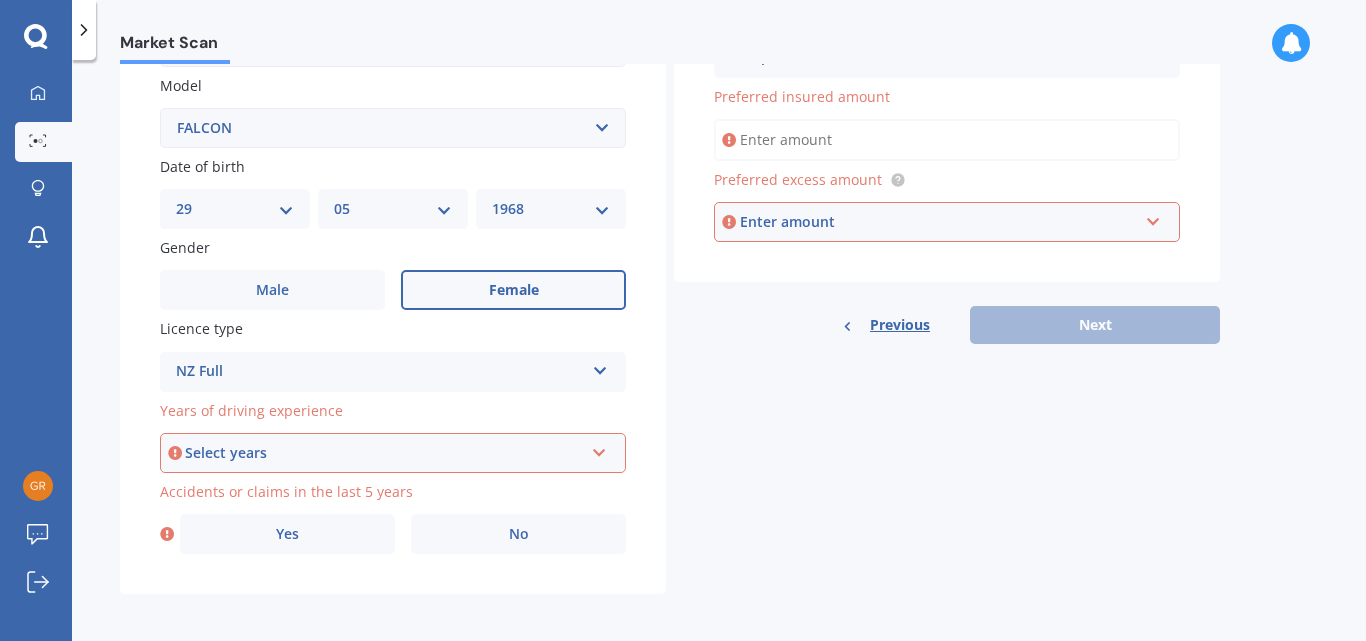 click at bounding box center (599, 449) 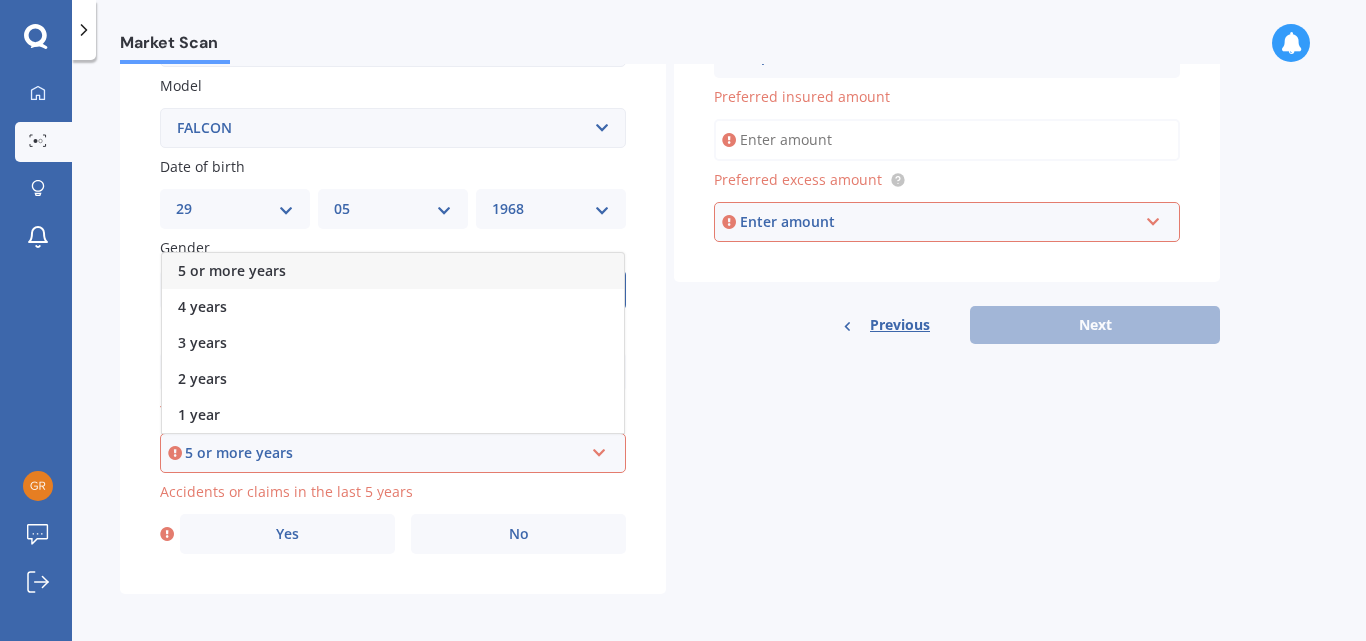click on "5 or more years" at bounding box center [393, 271] 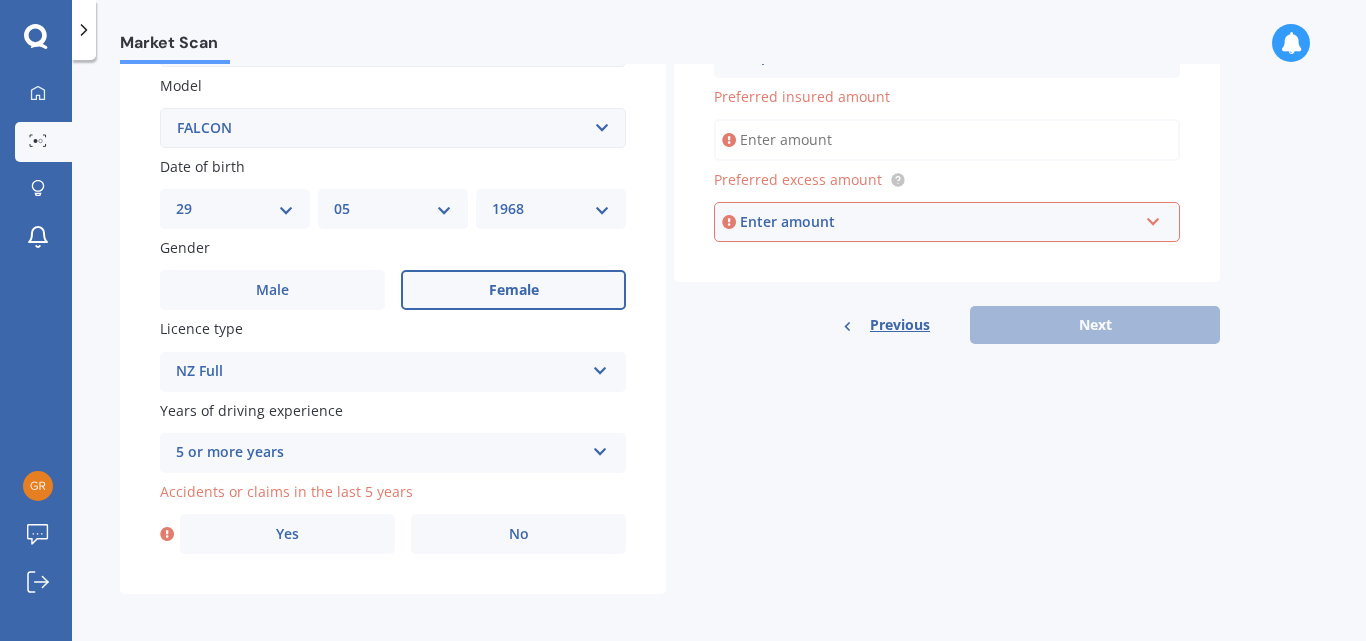 scroll, scrollTop: 455, scrollLeft: 0, axis: vertical 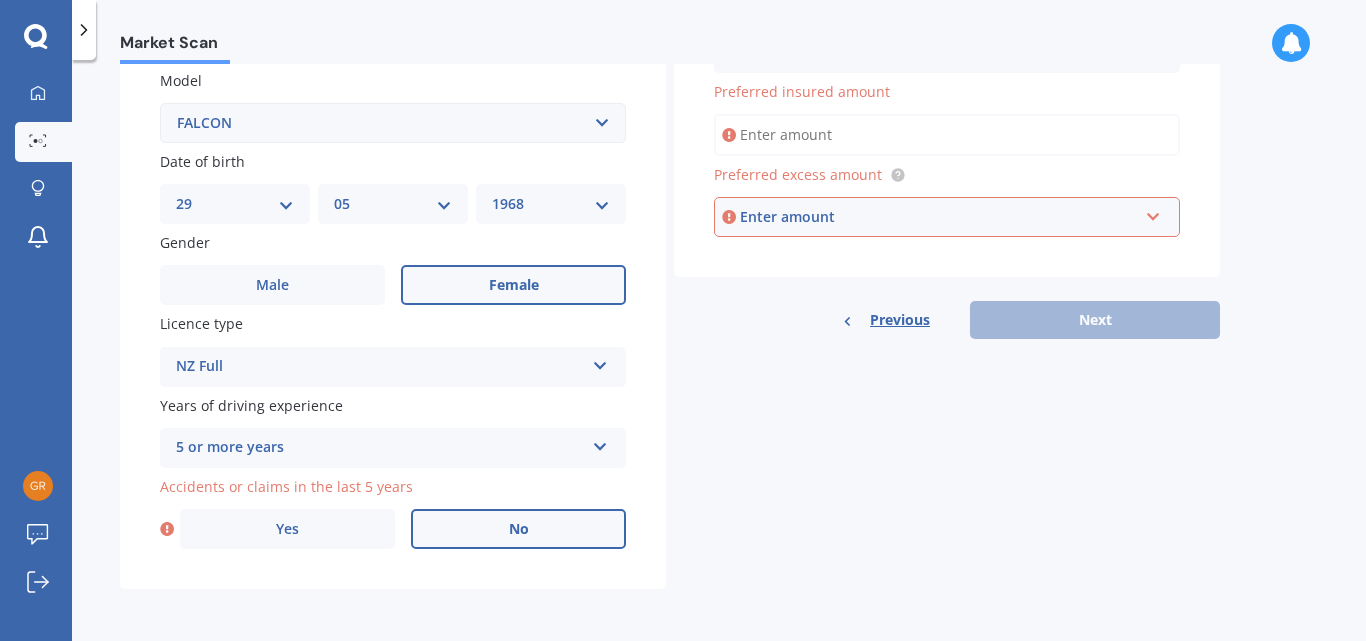 click on "No" at bounding box center [518, 529] 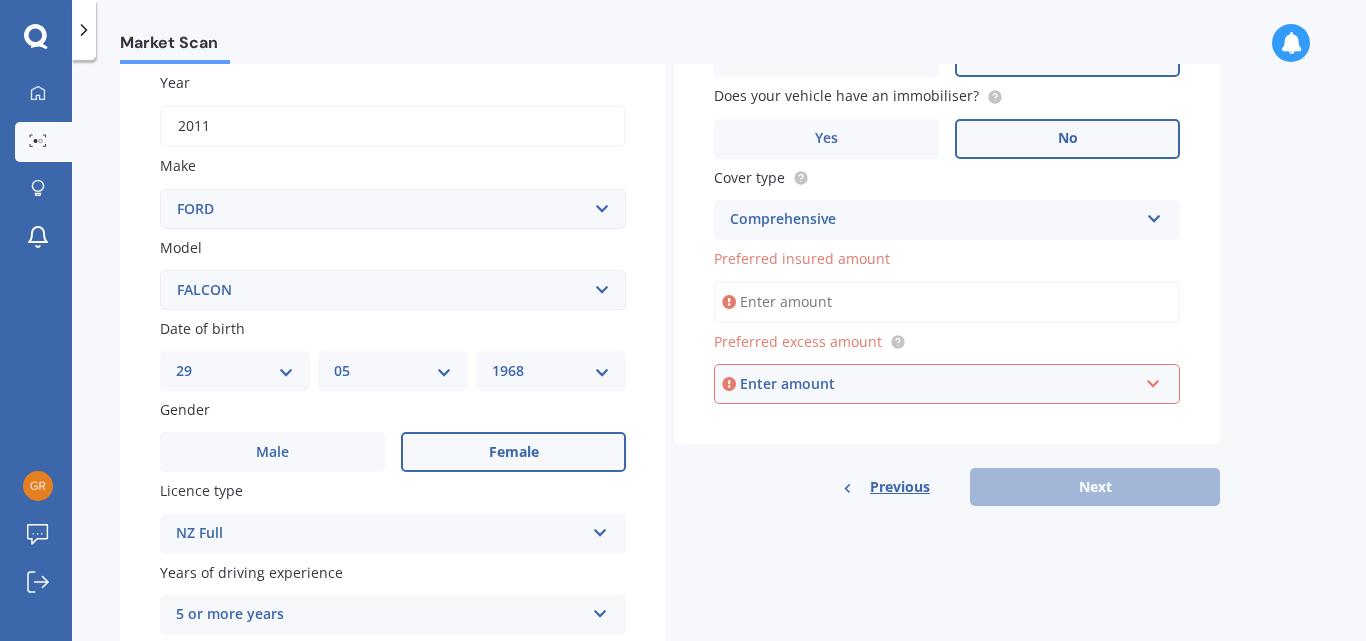 scroll, scrollTop: 254, scrollLeft: 0, axis: vertical 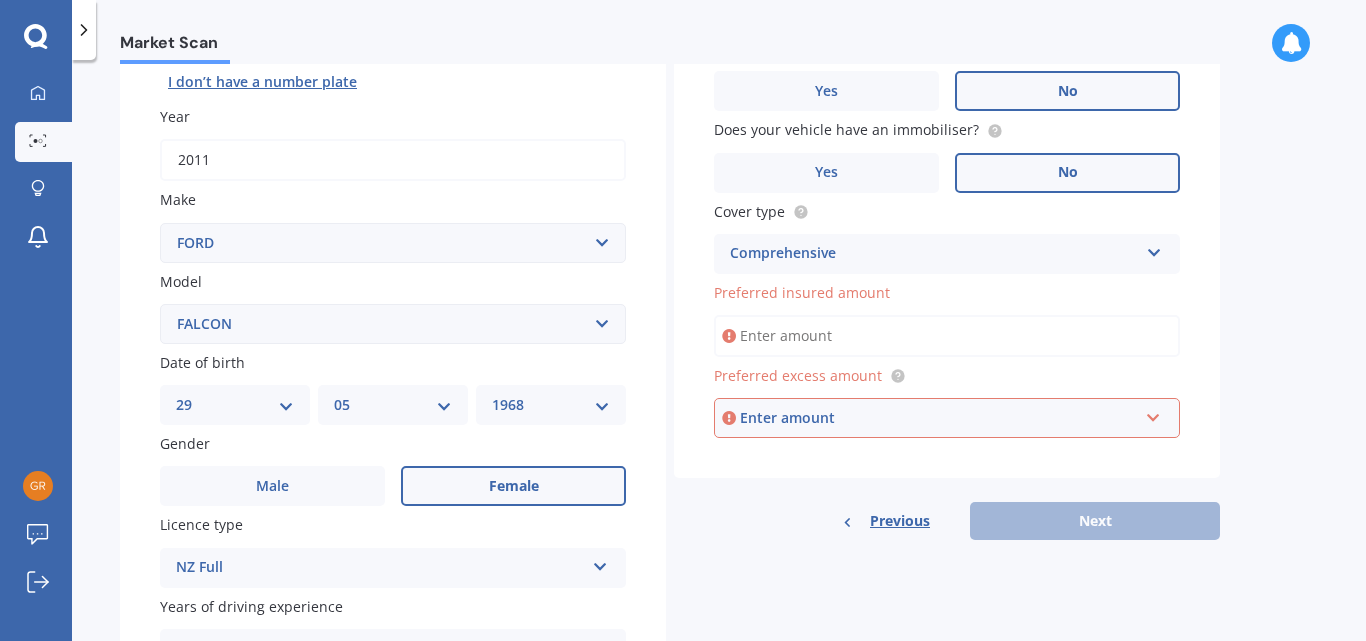 click on "Preferred insured amount" at bounding box center (947, 336) 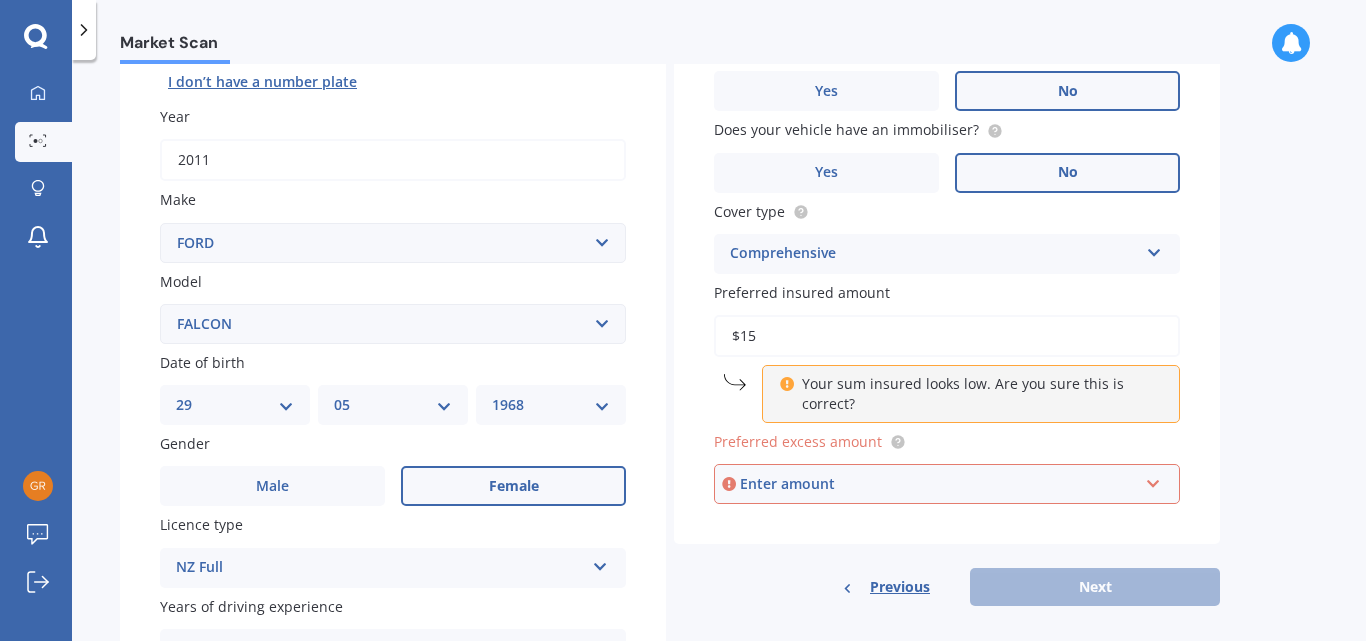 type on "$1" 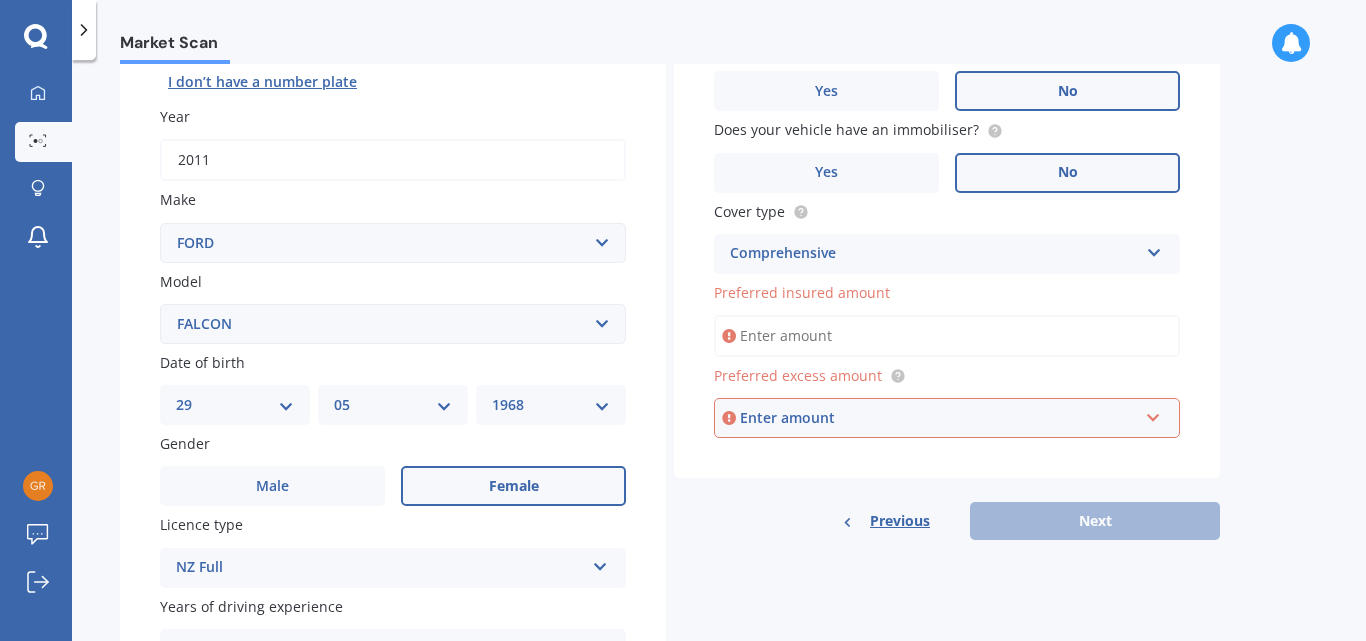 click on "Enter amount" at bounding box center (939, 418) 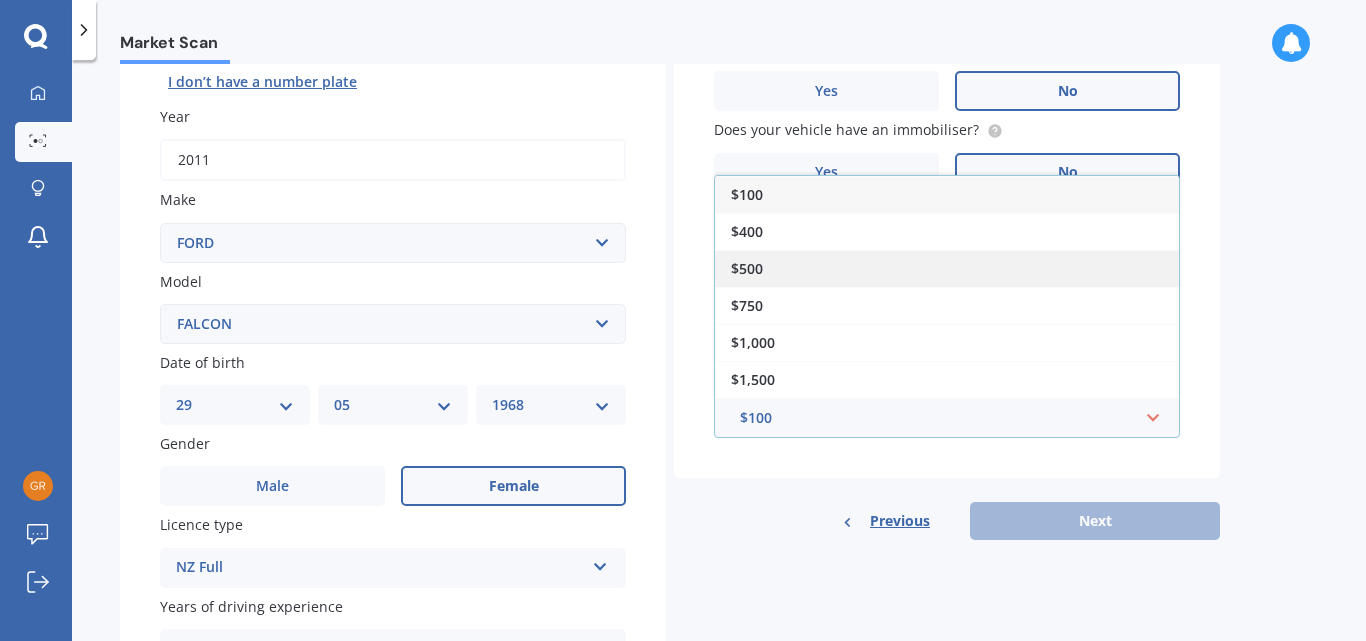 click on "$500" at bounding box center [947, 268] 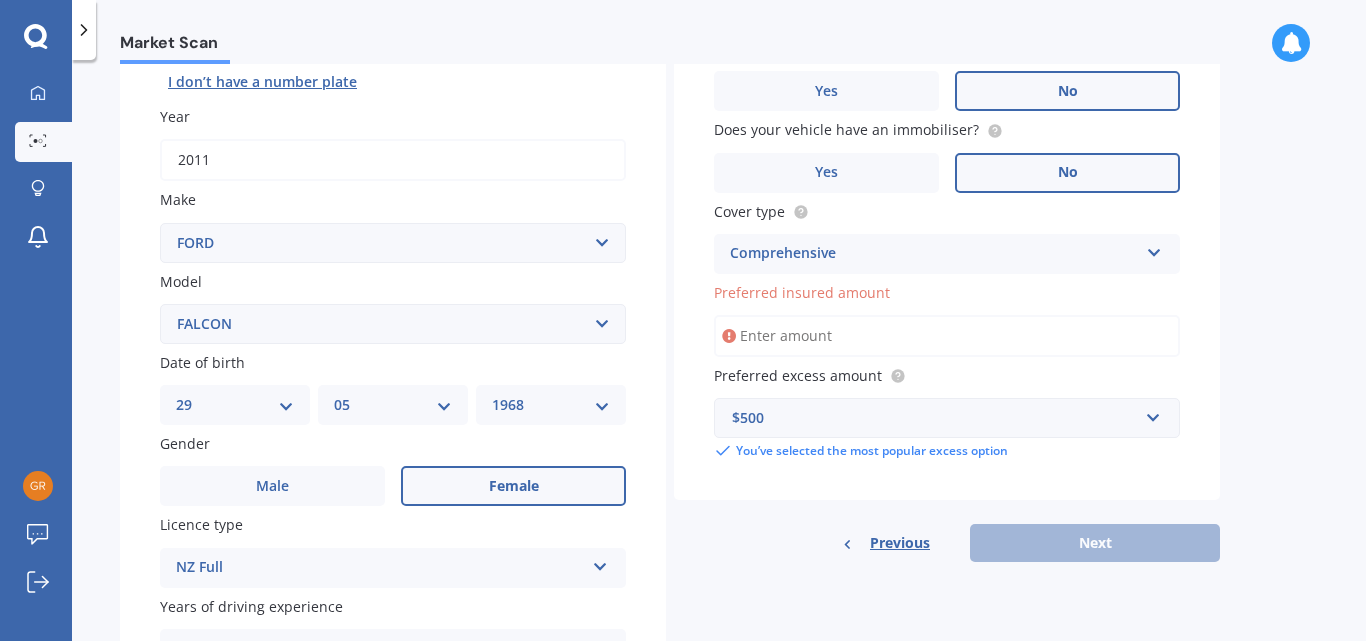 click on "Preferred insured amount" at bounding box center [947, 336] 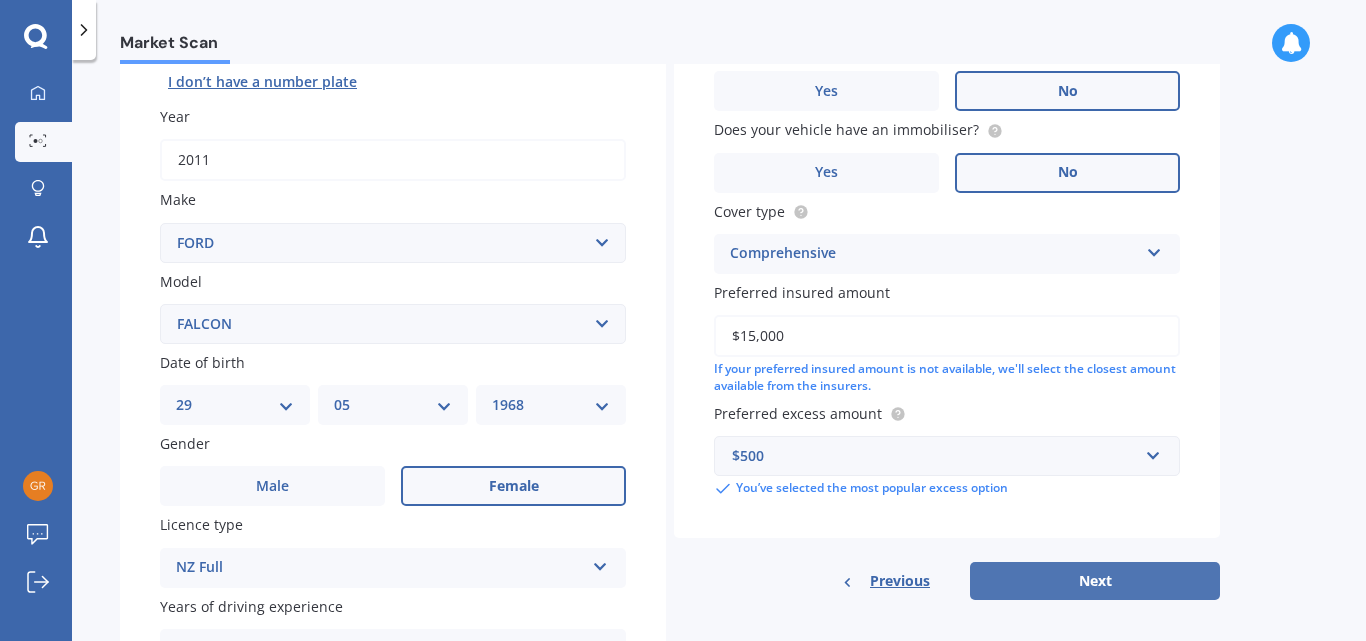 type on "$15,000" 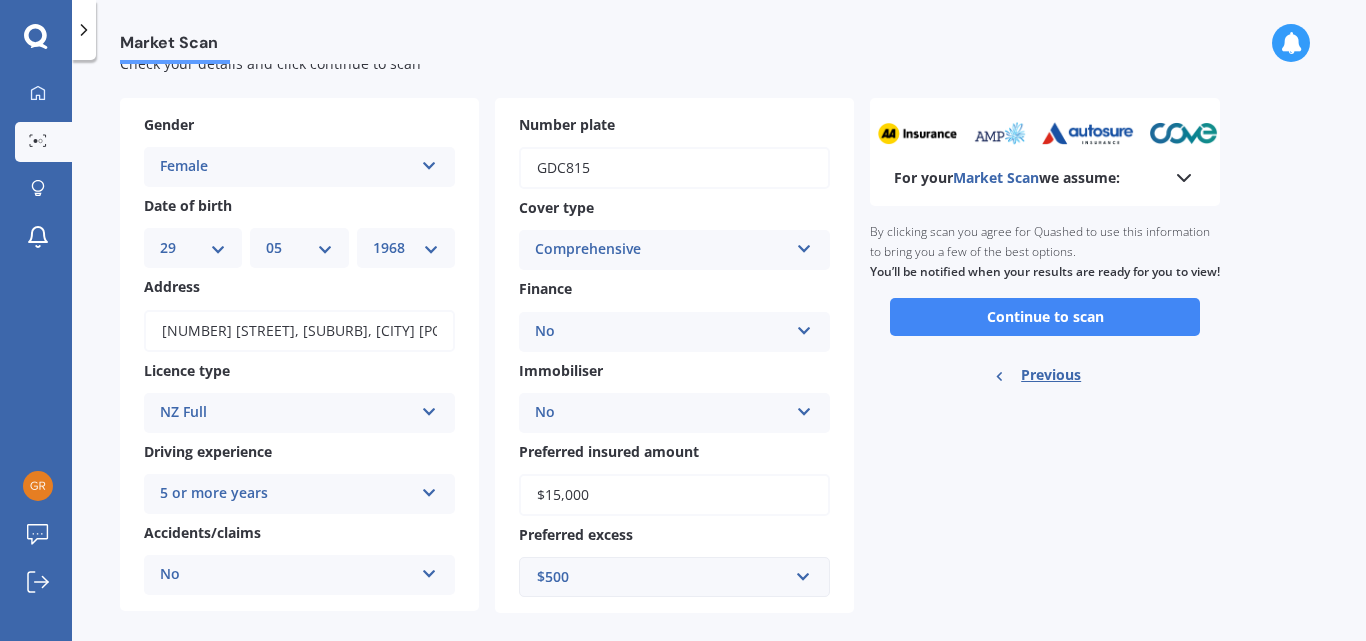 scroll, scrollTop: 87, scrollLeft: 0, axis: vertical 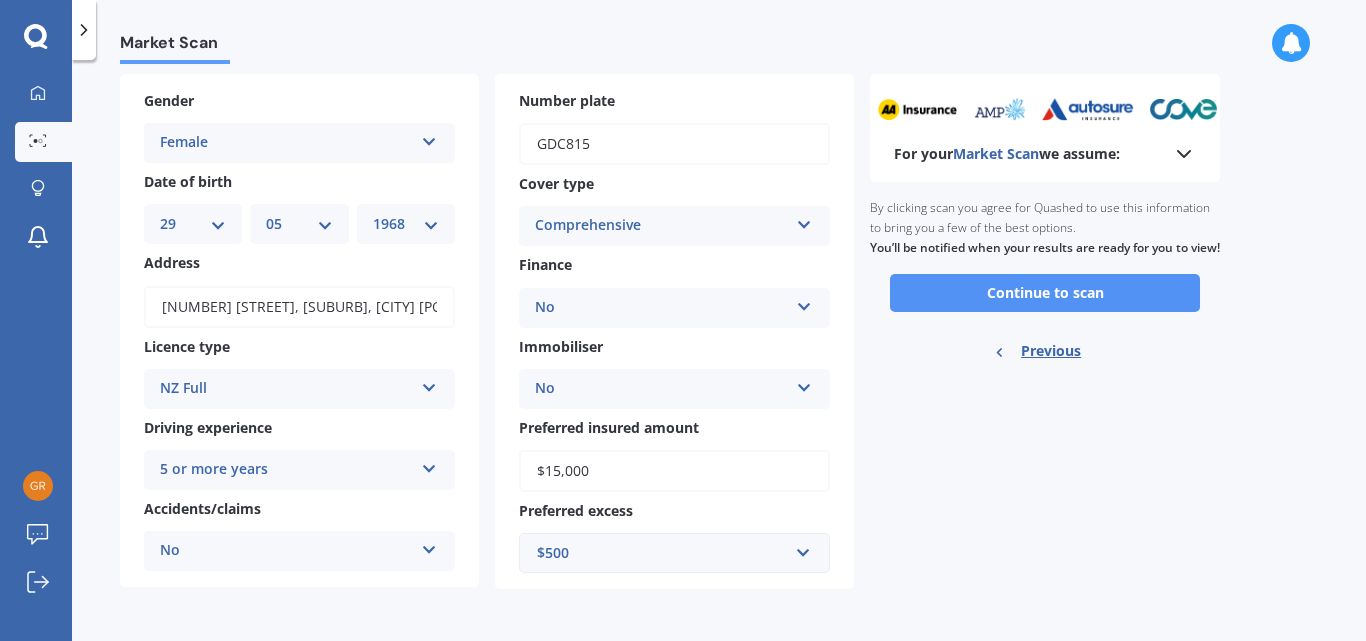click on "Continue to scan" at bounding box center (1045, 293) 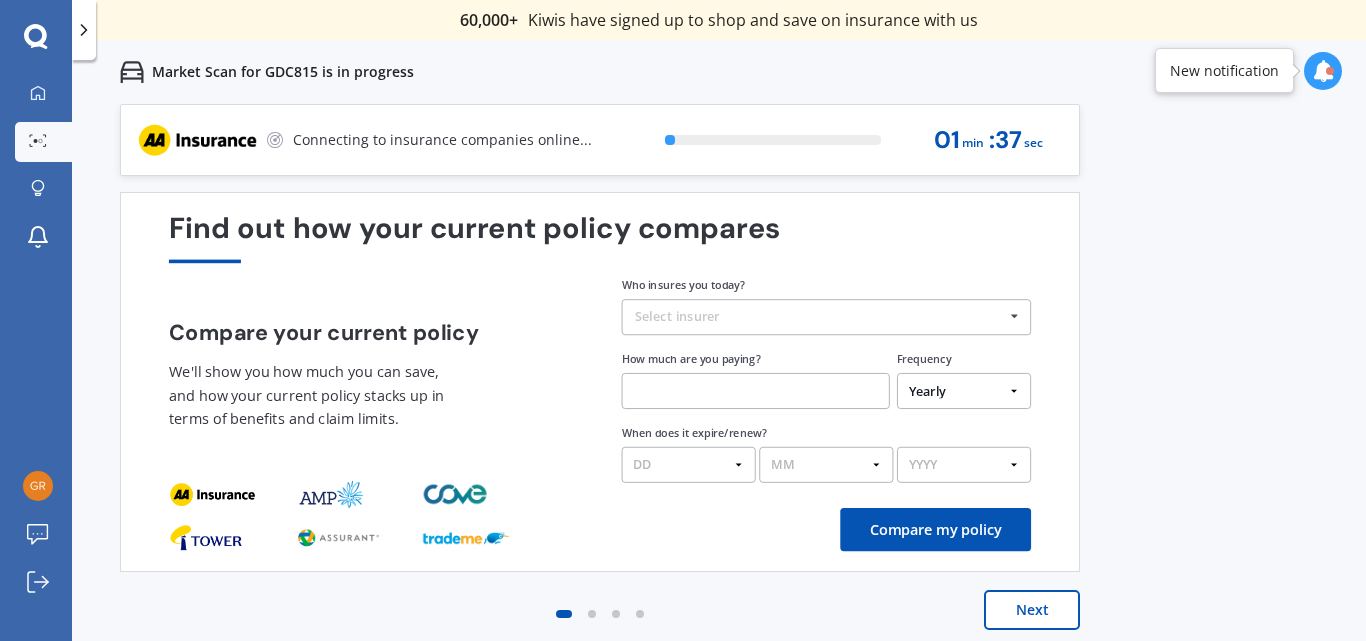 scroll, scrollTop: 0, scrollLeft: 0, axis: both 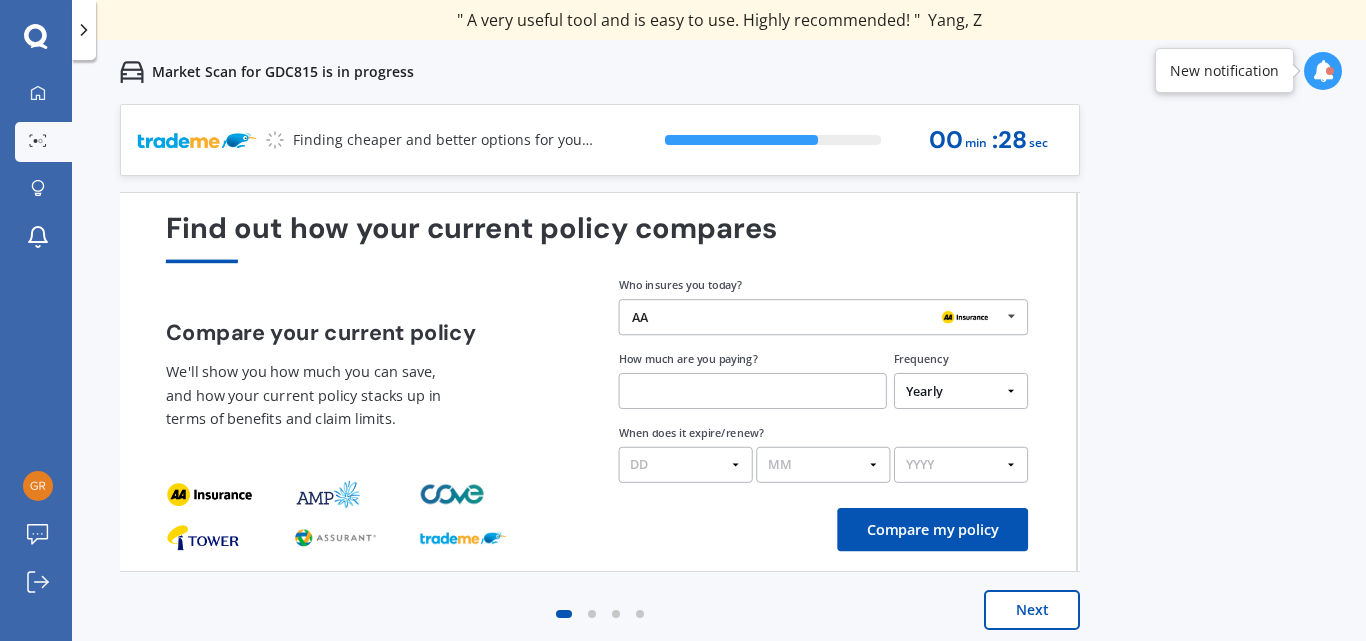 click at bounding box center [753, 391] 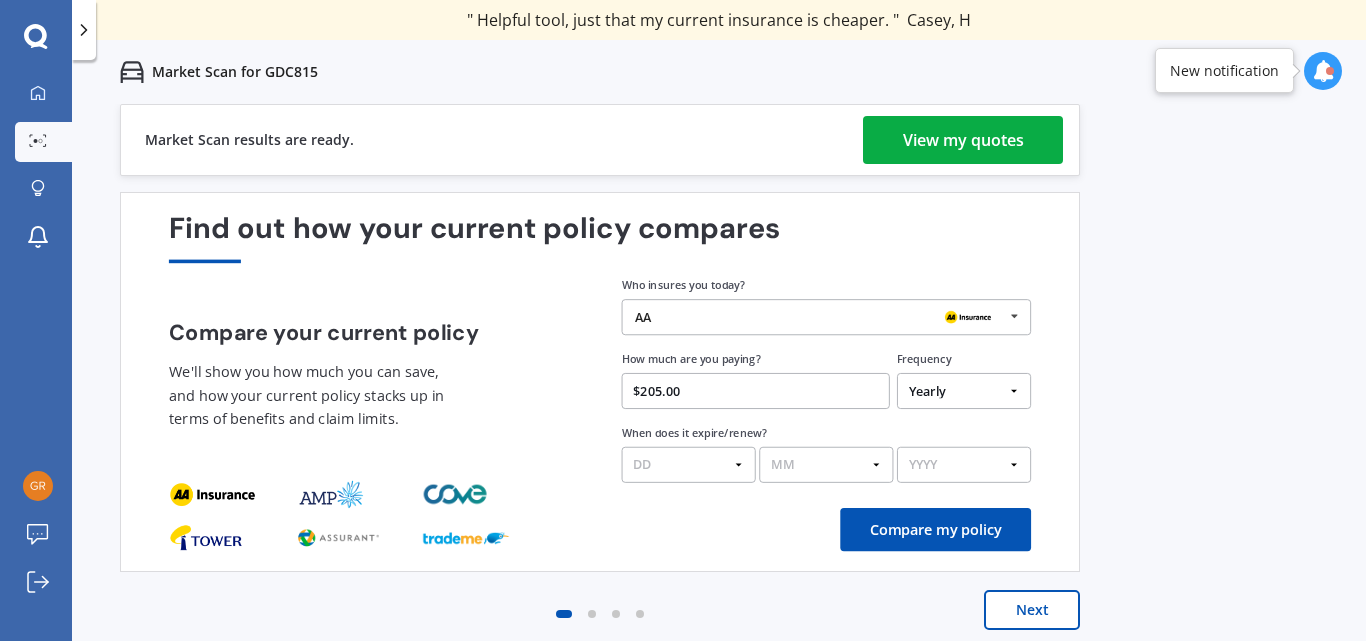 type on "$205.00" 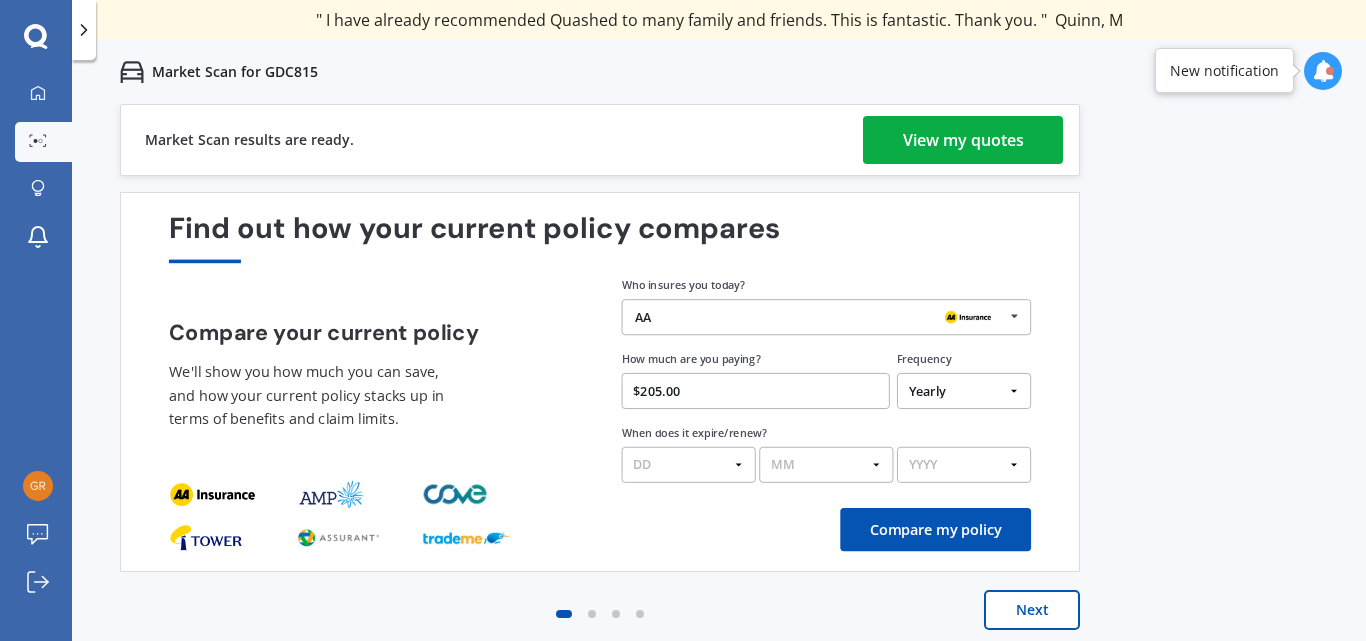 select on "Monthly" 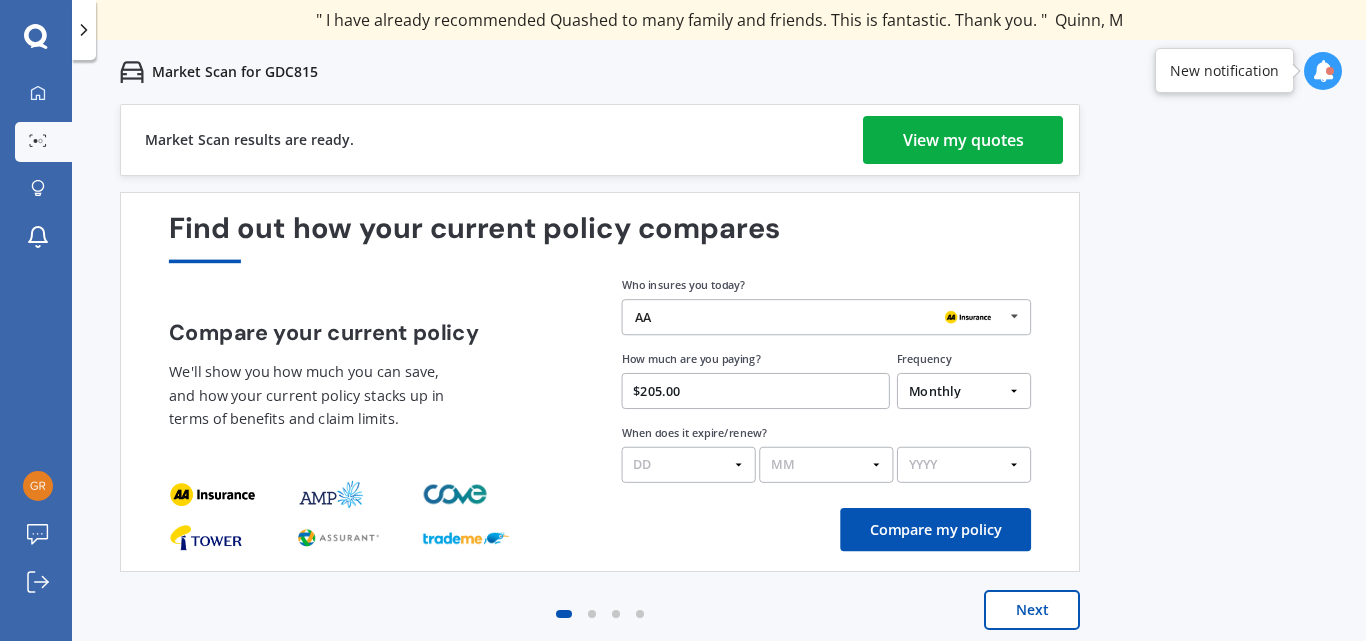 click on "Yearly Six-Monthly Quarterly Monthly Fortnightly Weekly One-Off" at bounding box center (964, 391) 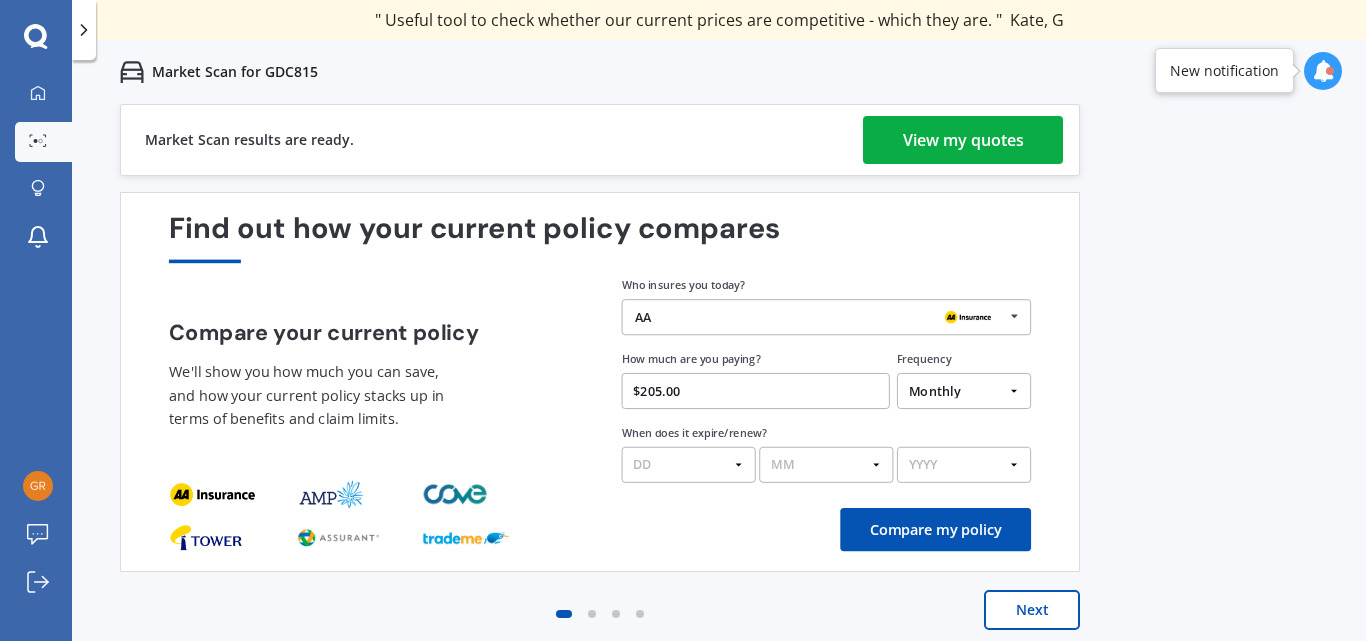 select on "10" 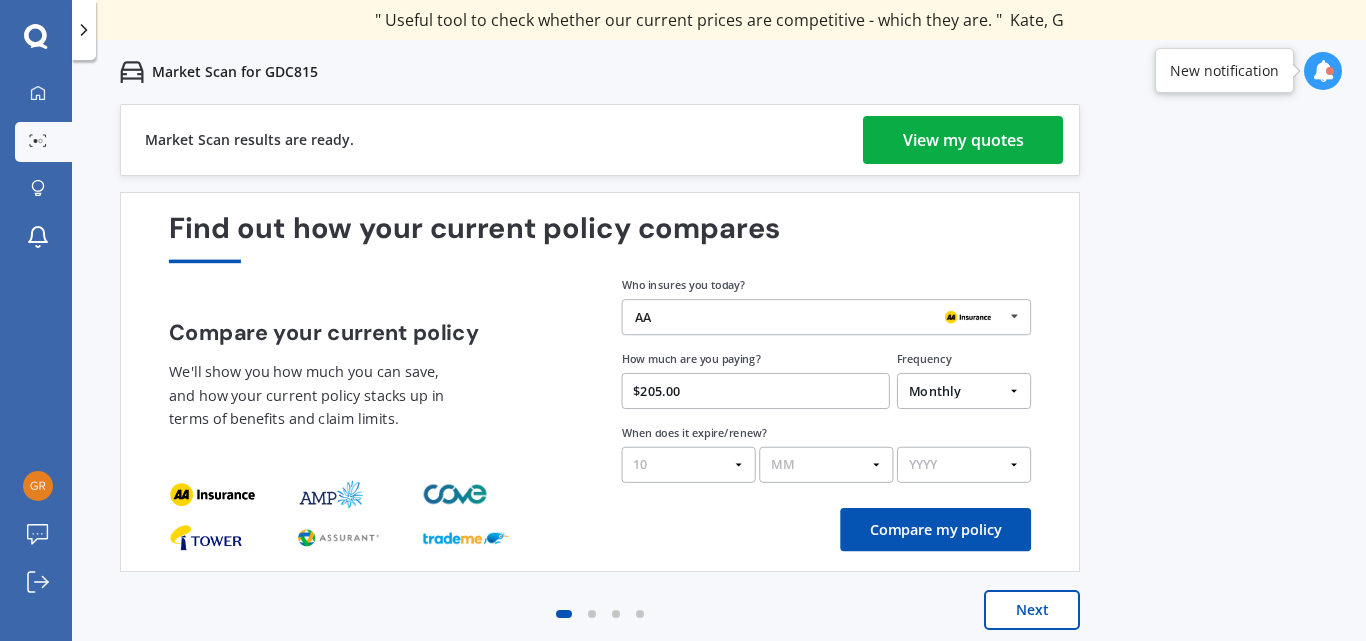 click on "DD 01 02 03 04 05 06 07 08 09 10 11 12 13 14 15 16 17 18 19 20 21 22 23 24 25 26 27 28 29 30 31" at bounding box center [689, 465] 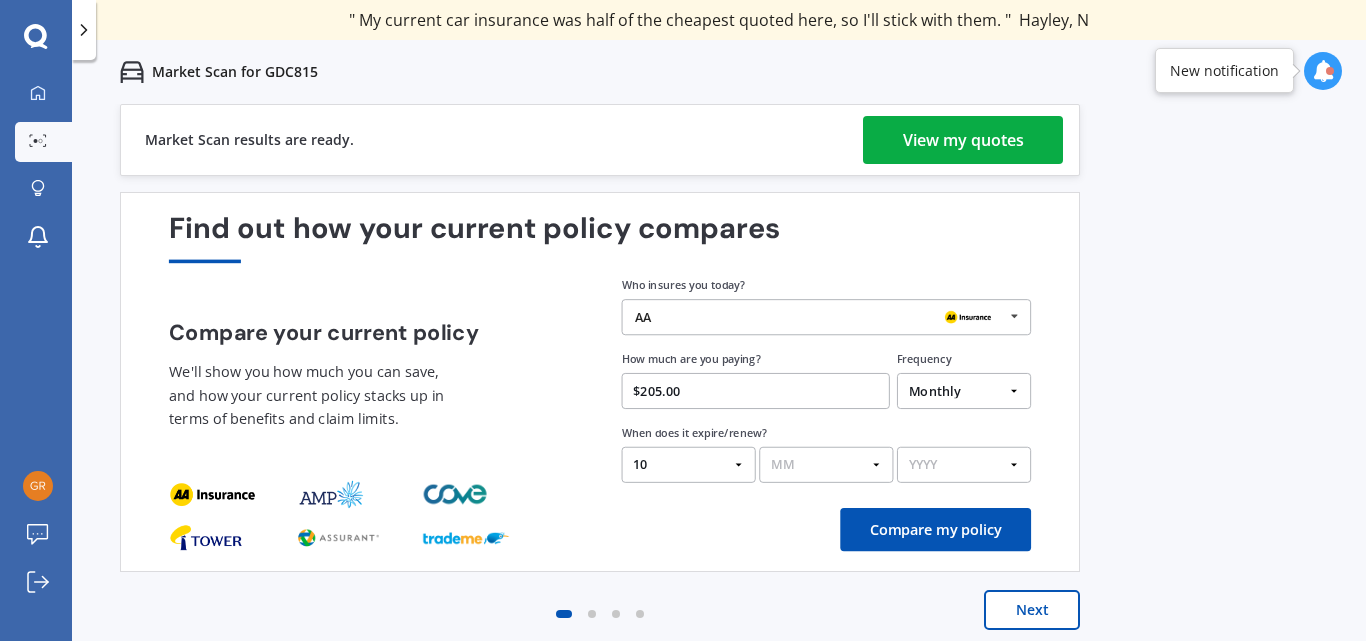 click on "MM 01 02 03 04 05 06 07 08 09 10 11 12" at bounding box center [826, 465] 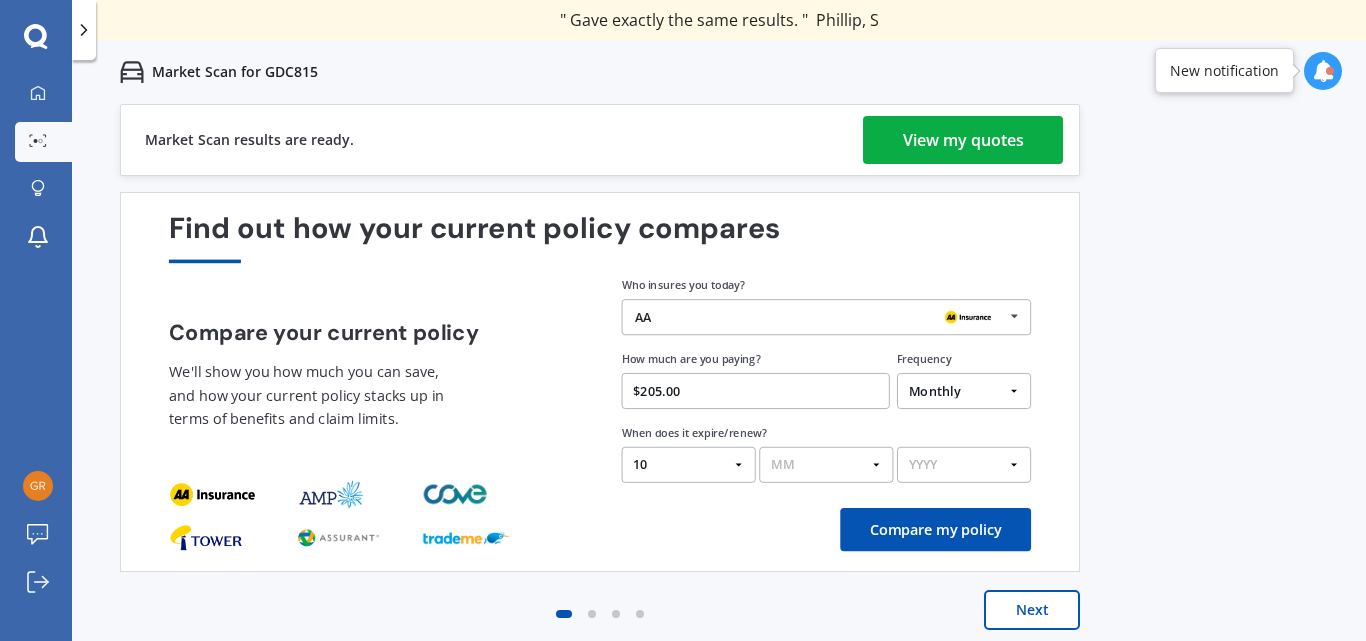 select on "06" 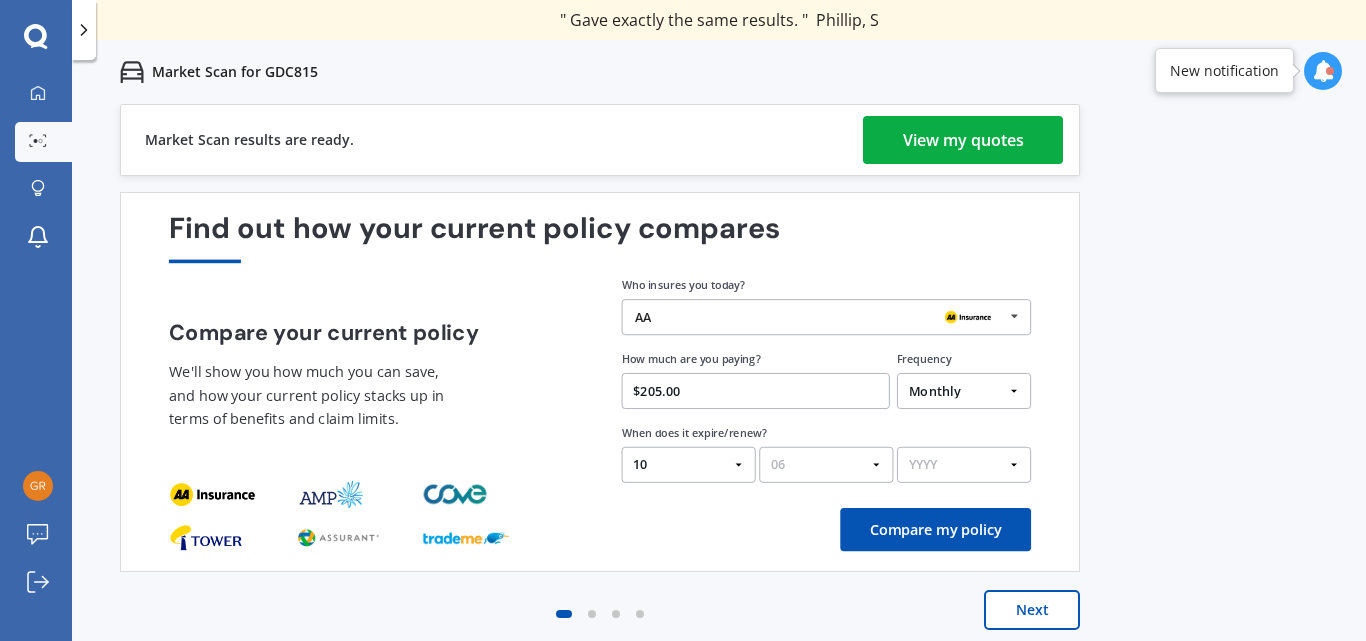 click on "MM 01 02 03 04 05 06 07 08 09 10 11 12" at bounding box center [826, 465] 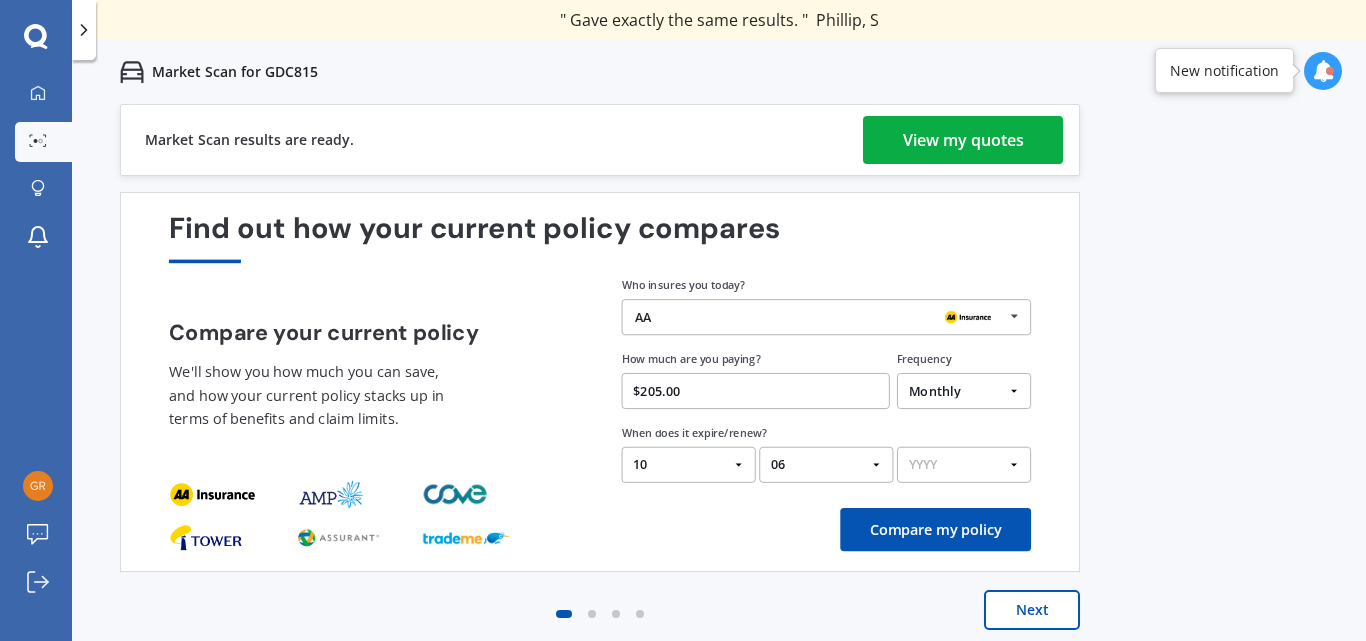 click on "YYYY 2026 2025 2024" at bounding box center [964, 465] 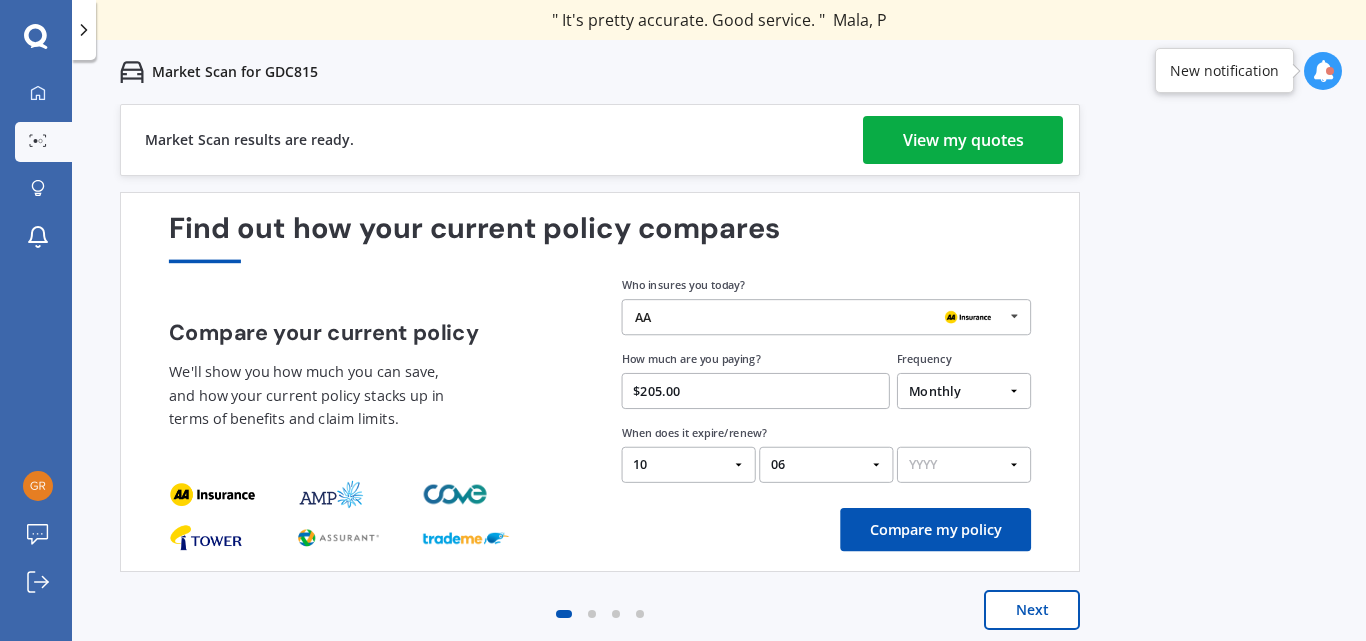 select on "2026" 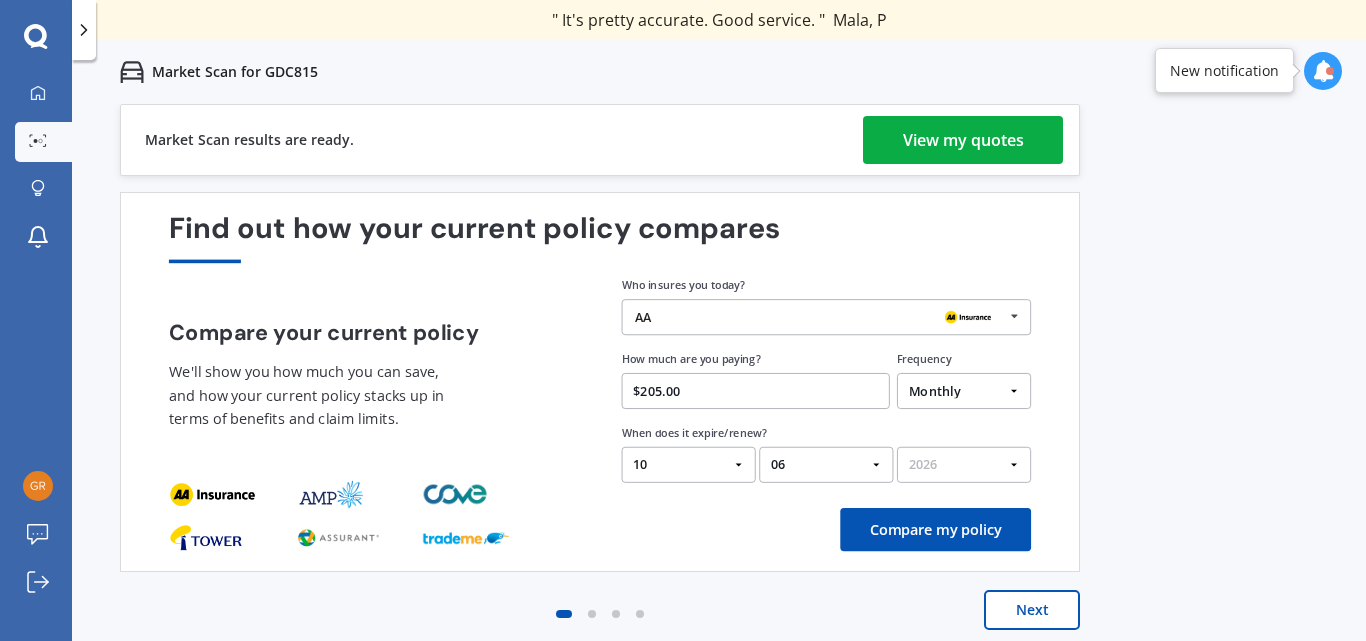 click on "YYYY 2026 2025 2024" at bounding box center (964, 465) 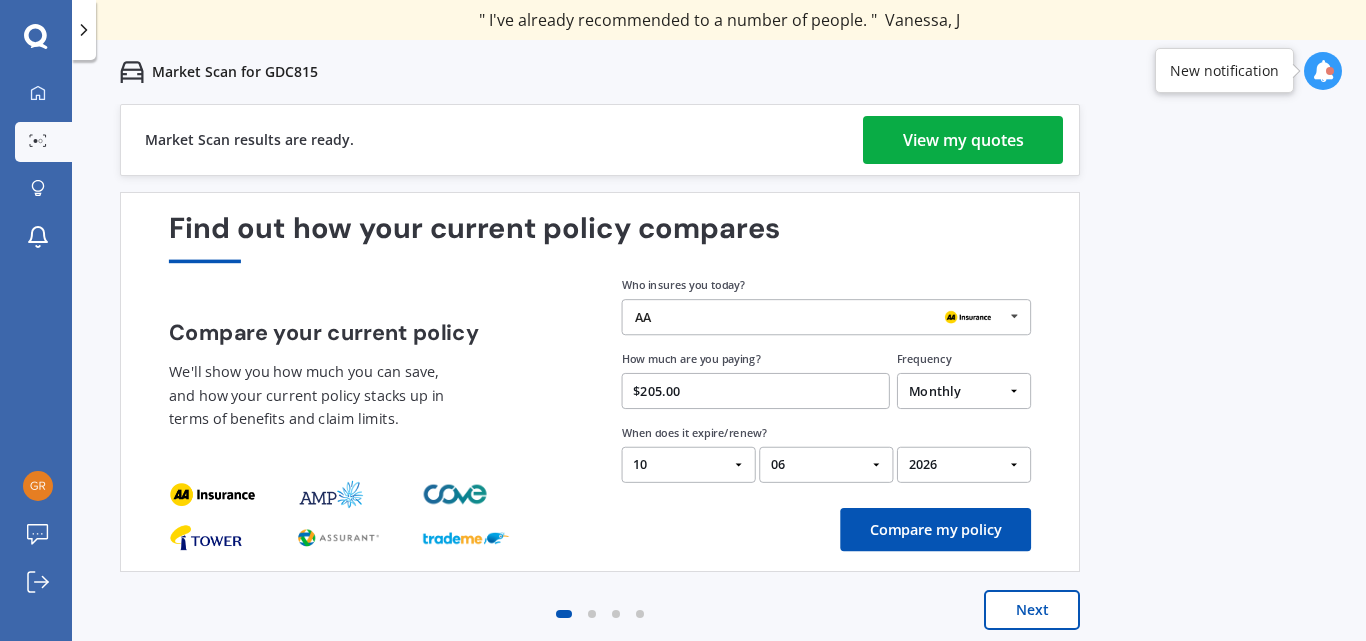 click on "View my quotes" at bounding box center [963, 140] 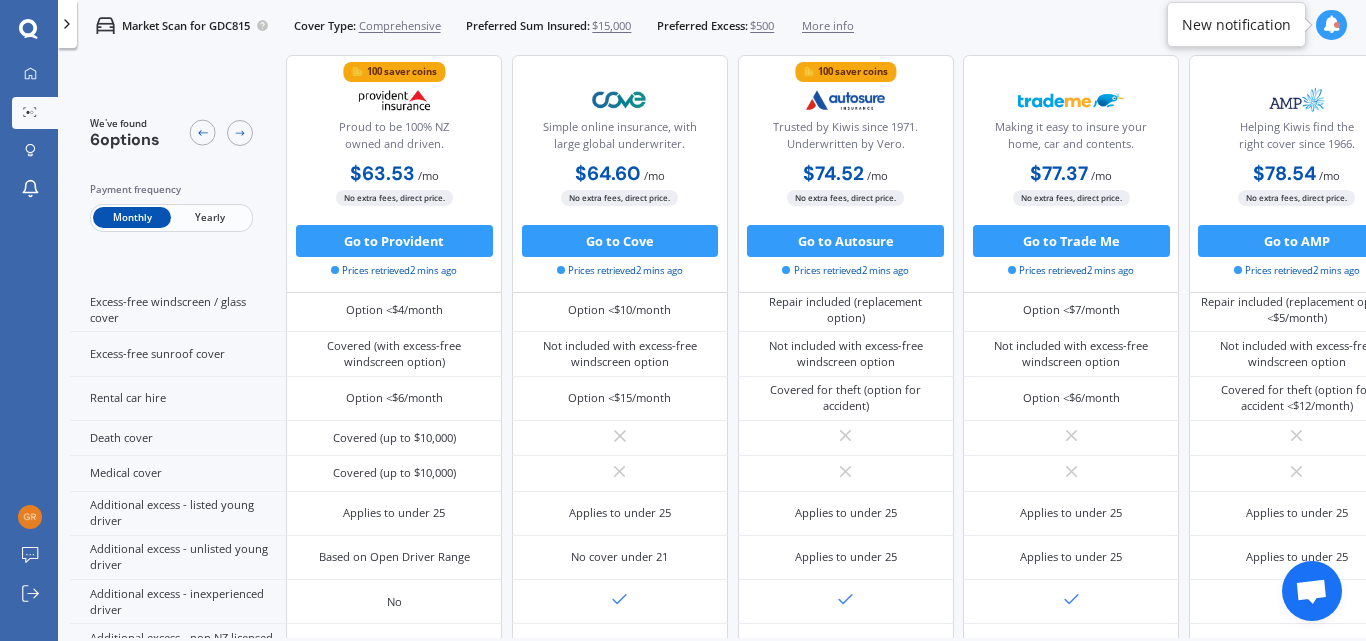 scroll, scrollTop: 872, scrollLeft: 0, axis: vertical 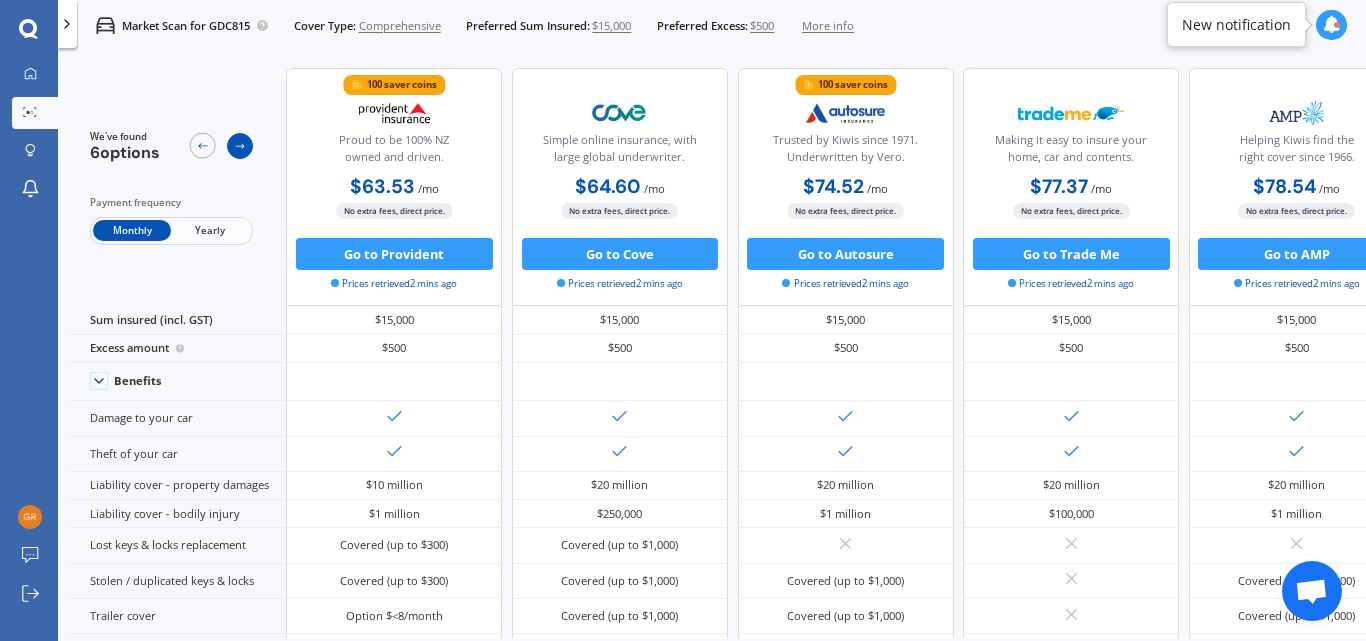 click 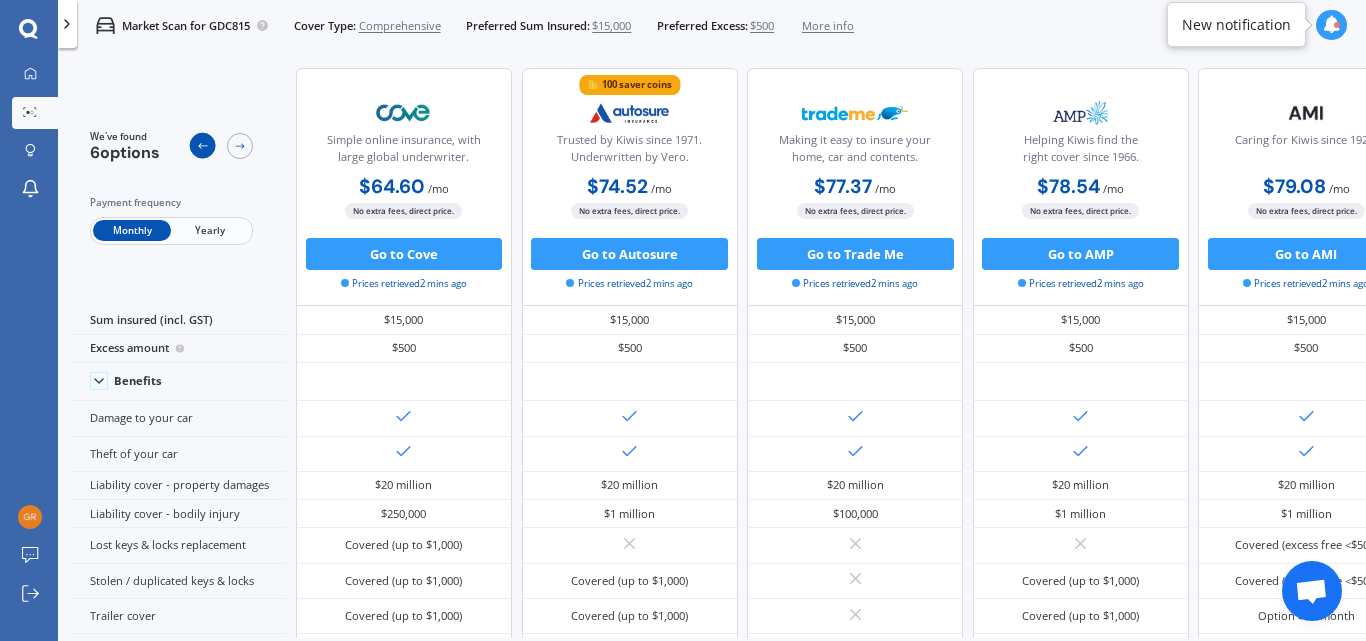 click 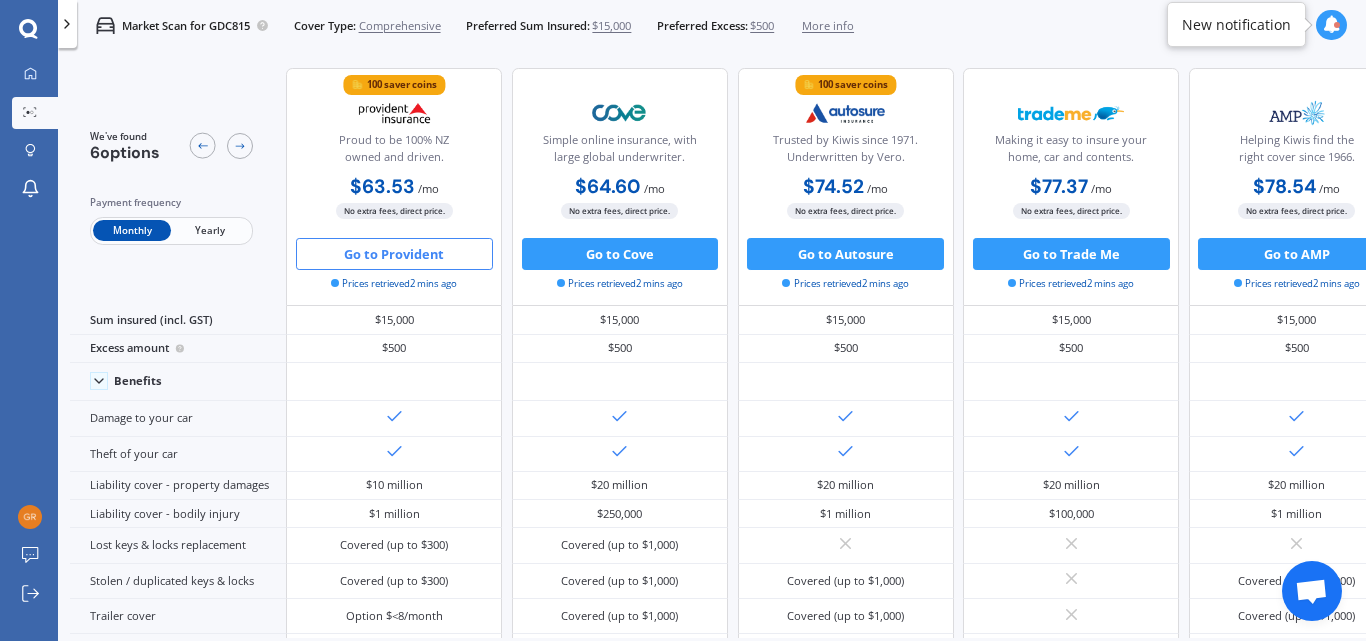 click on "Go to Provident" at bounding box center [394, 254] 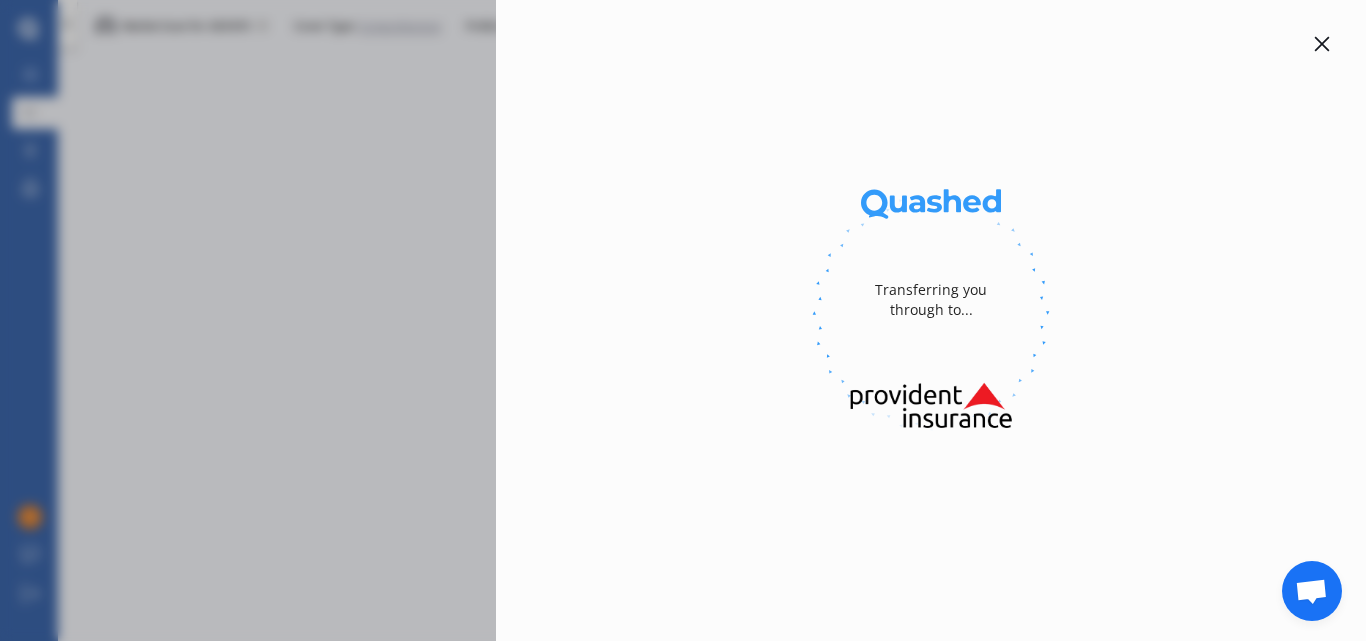 select on "Monthly" 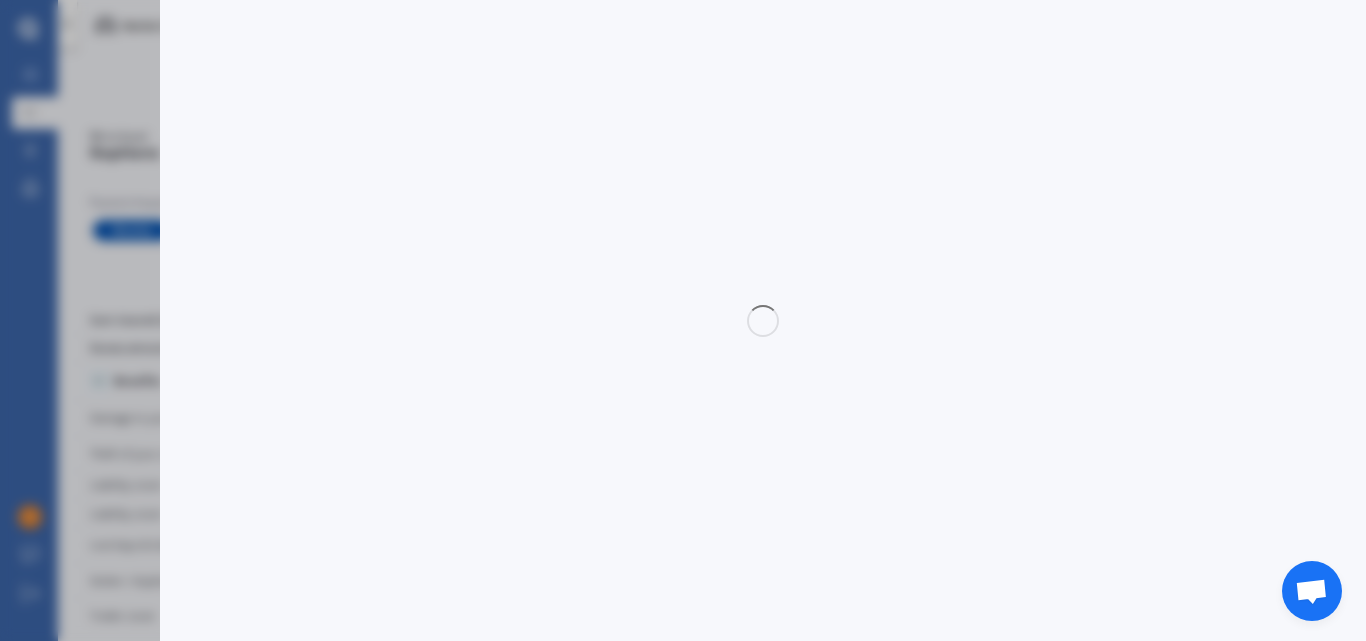select on "full" 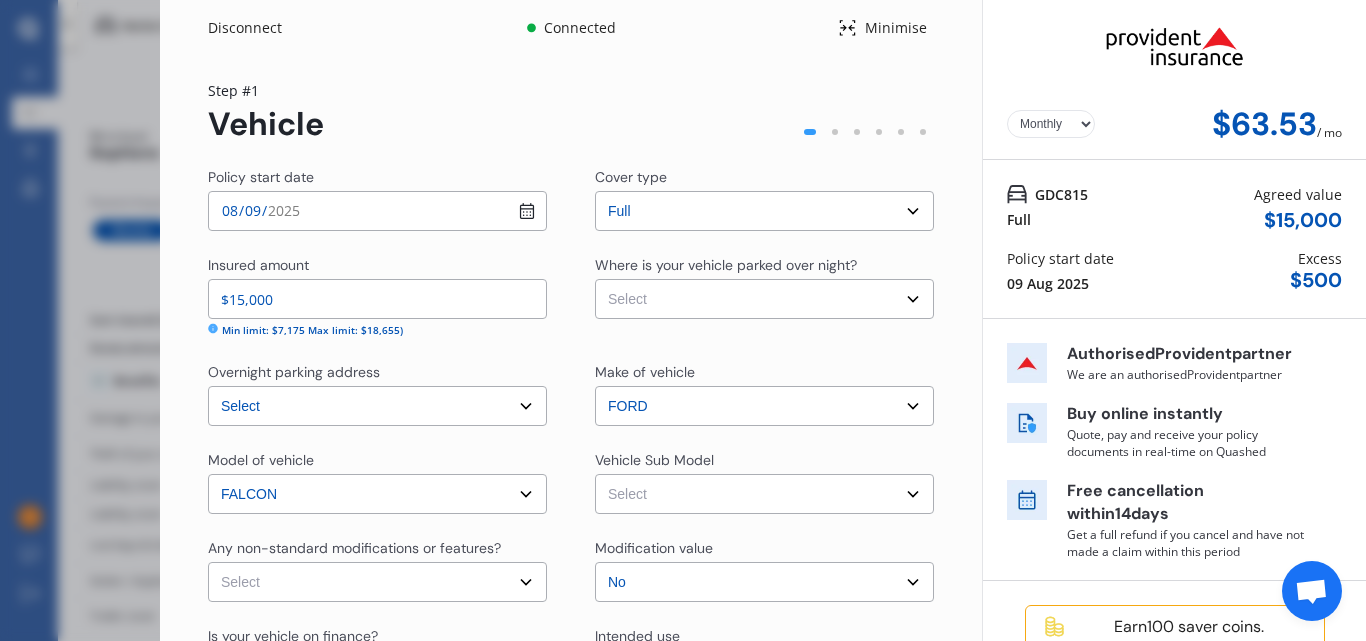 click on "Select Garage (fully enclosed) Off Street Parking Other" at bounding box center (764, 299) 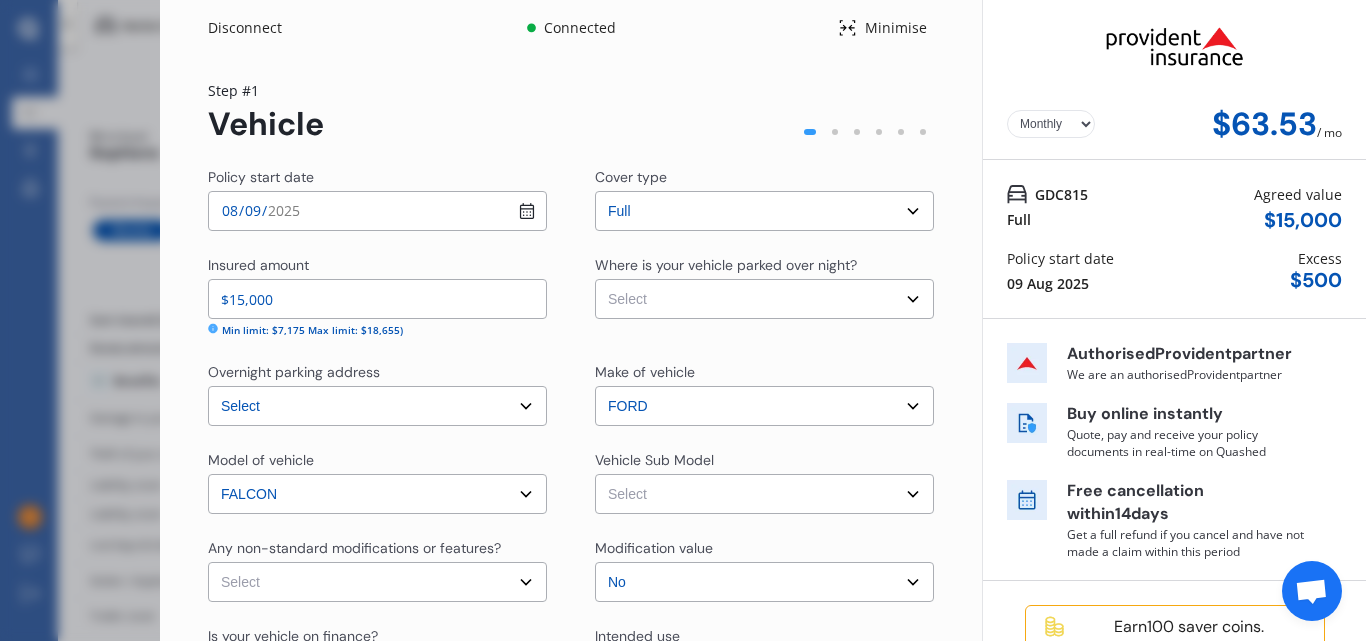 click on "Select Garage (fully enclosed) Off Street Parking Other" at bounding box center [764, 299] 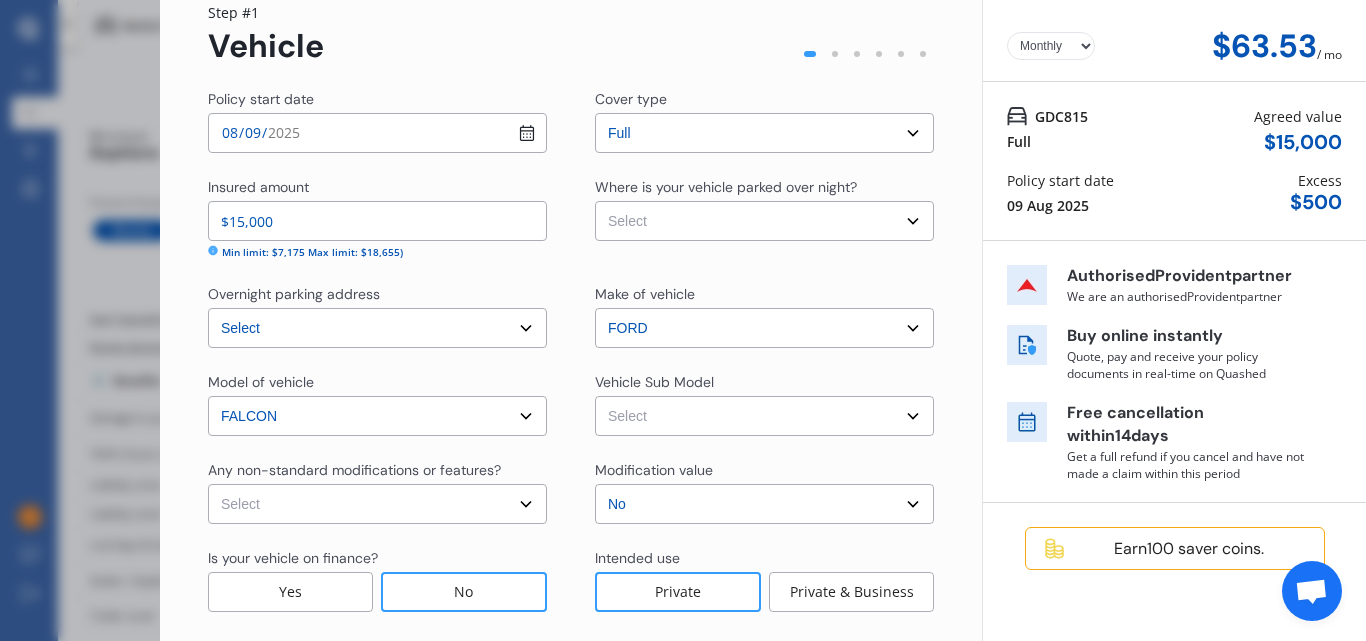 scroll, scrollTop: 80, scrollLeft: 0, axis: vertical 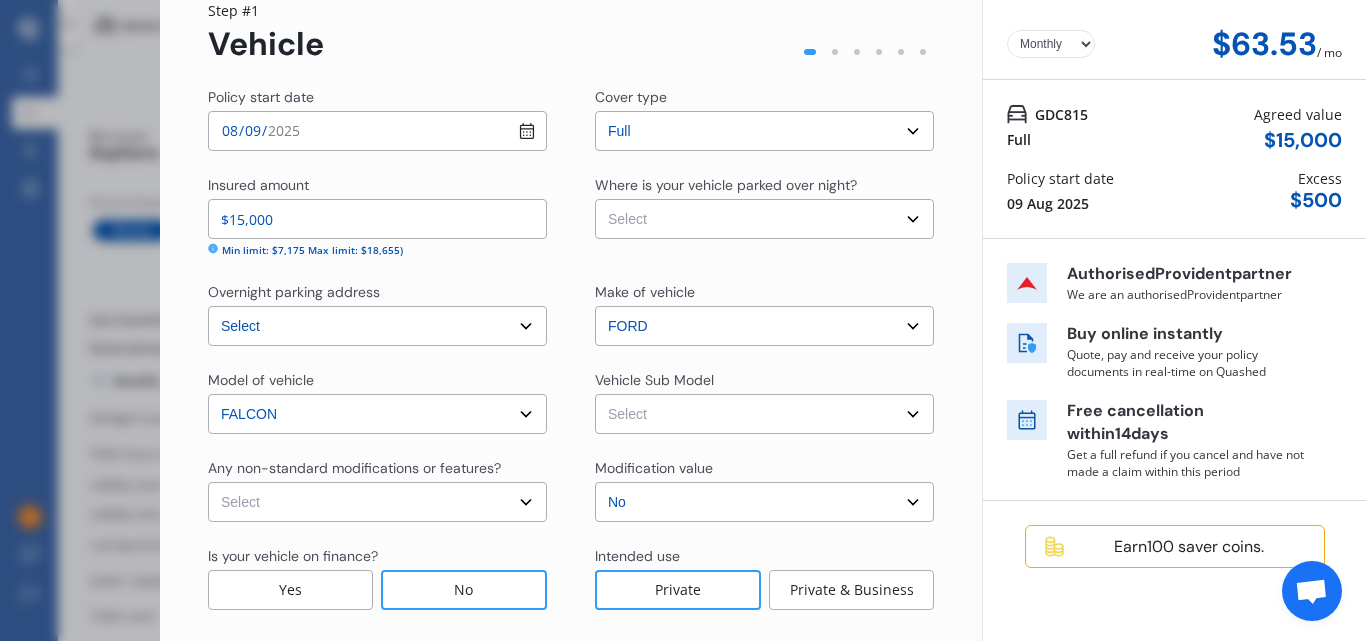 click on "Select Garage (fully enclosed) Off Street Parking Other" at bounding box center [764, 219] 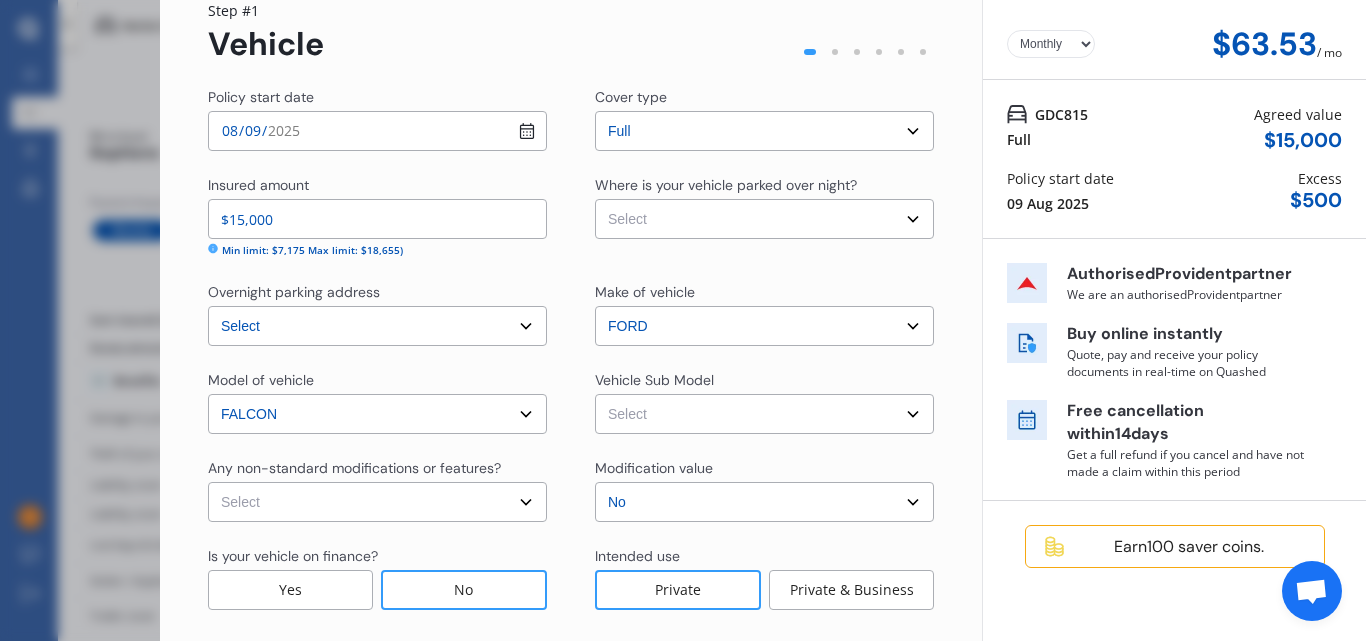 select on "GARAGE" 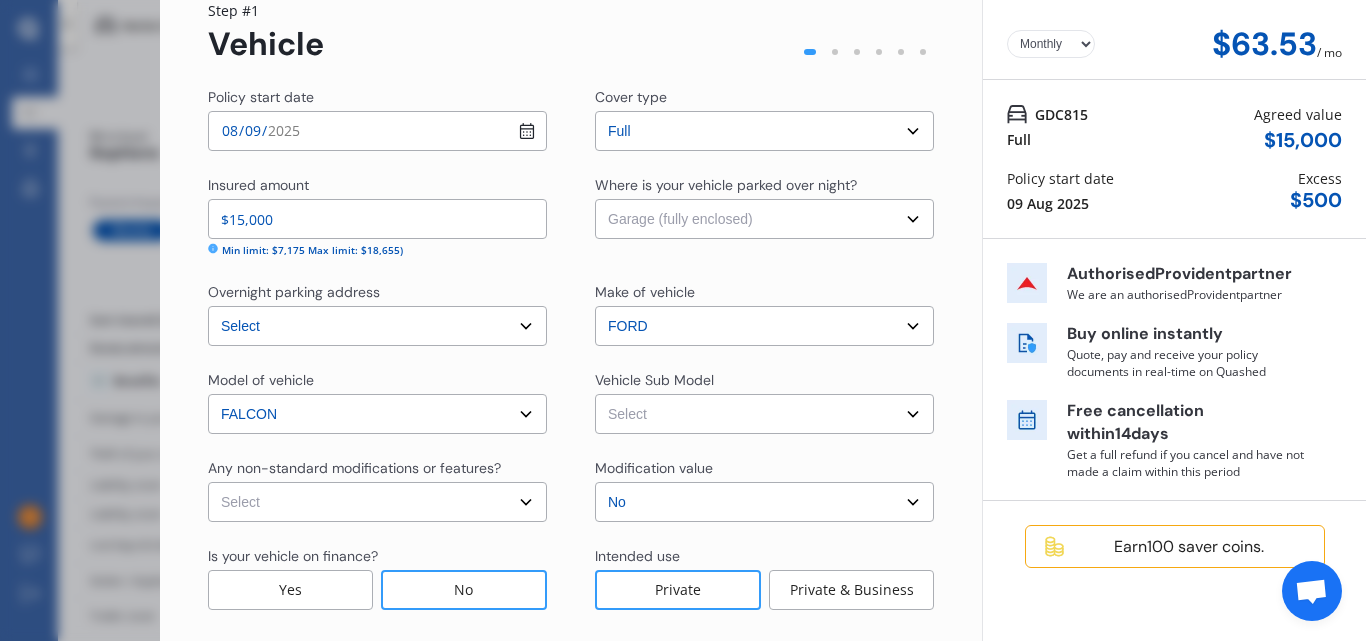 click on "Select Garage (fully enclosed) Off Street Parking Other" at bounding box center [764, 219] 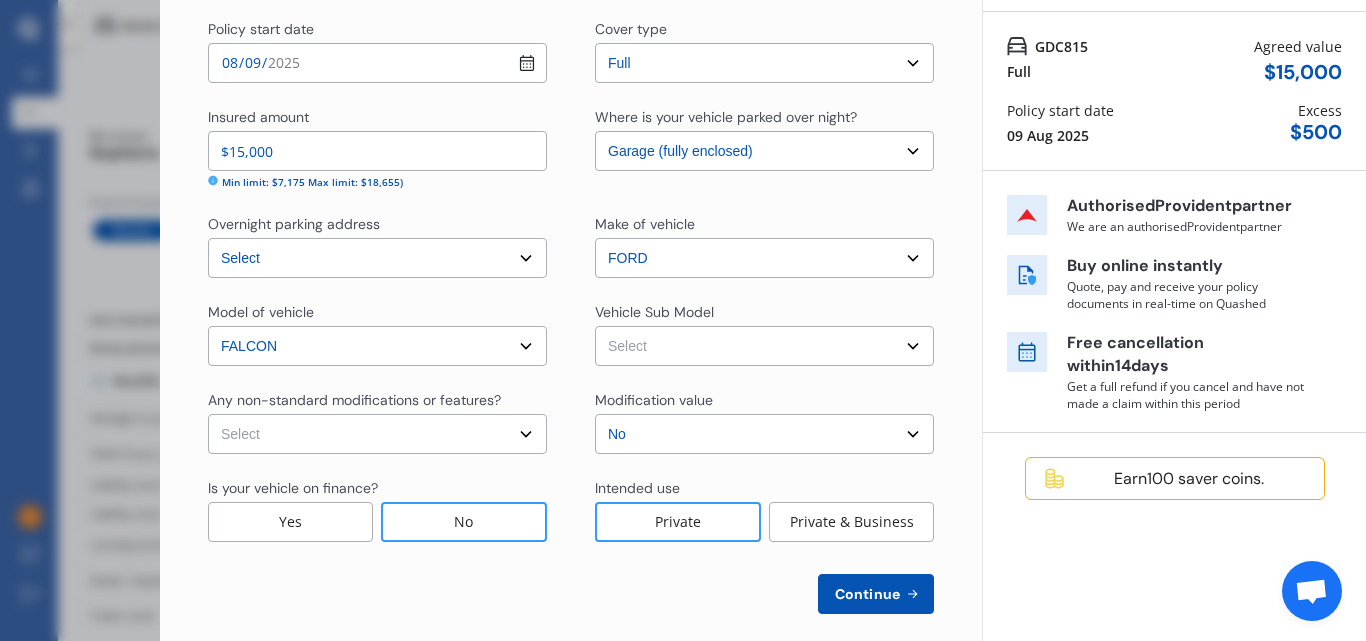 scroll, scrollTop: 169, scrollLeft: 0, axis: vertical 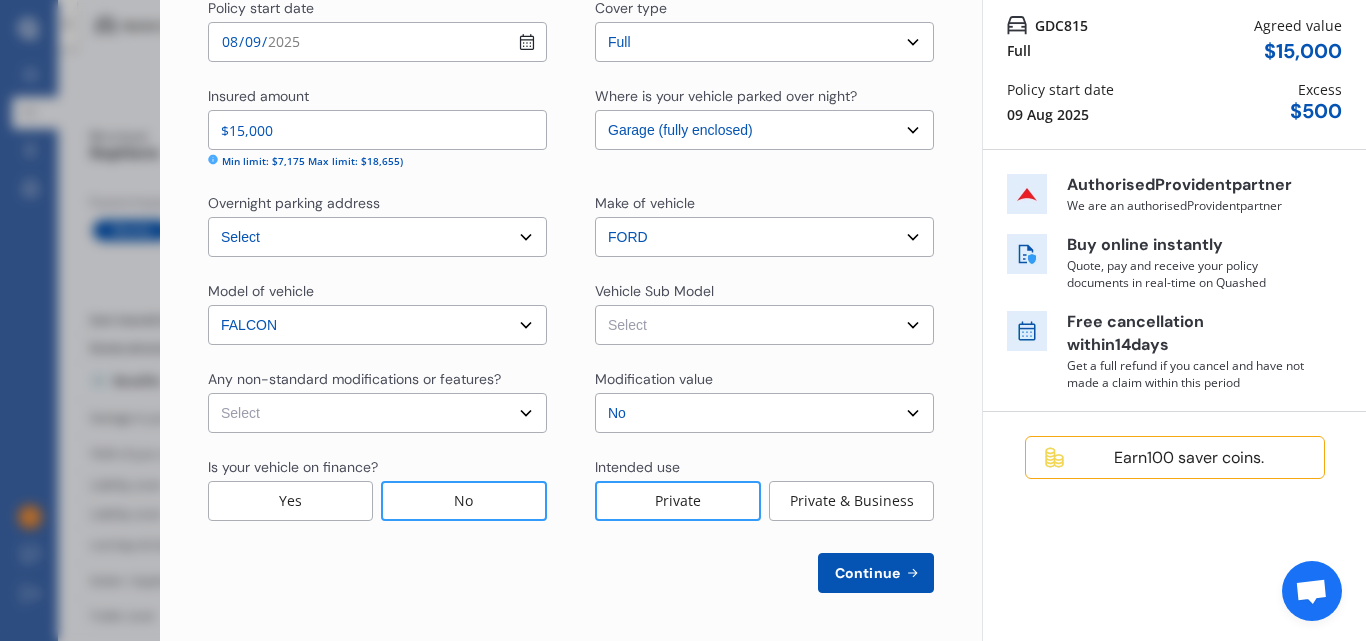 click on "Select [CAR_MODEL] [CAR_TRIM] [CAR_TYPE] [CAR_DOORS] [CAR_DRIVETRAIN] [CAR_ENGINE_SIZE]" at bounding box center (764, 325) 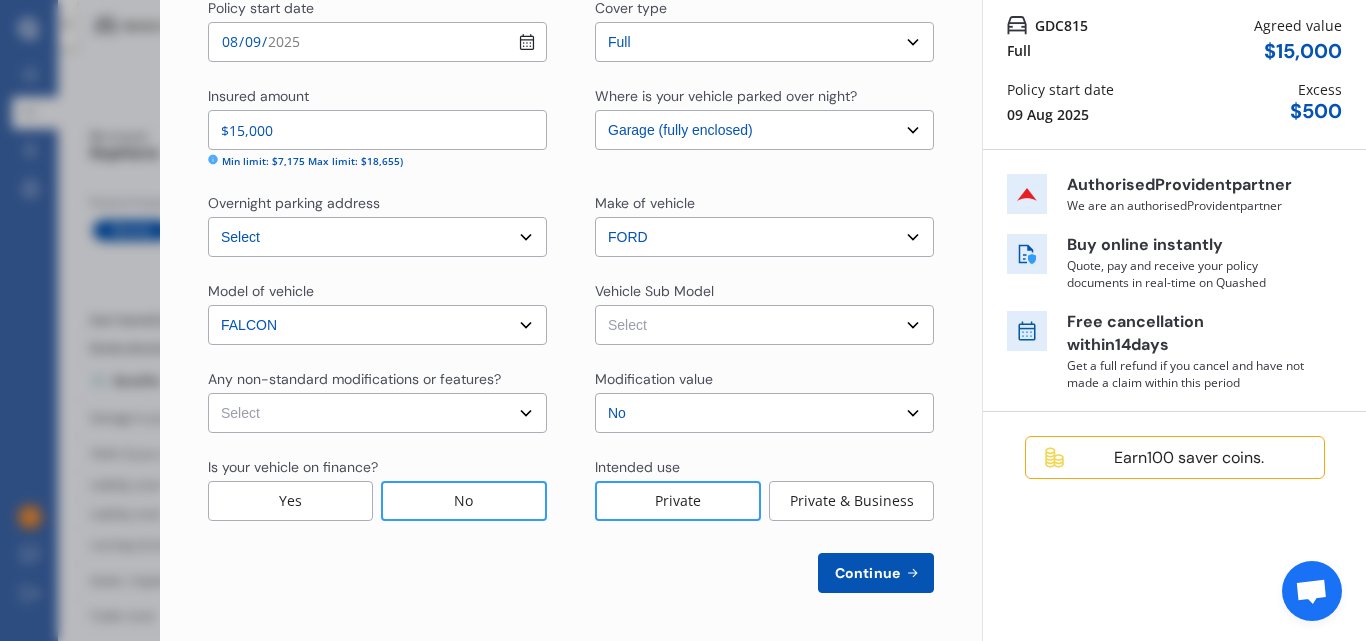 select on "[CAR_MODEL]" 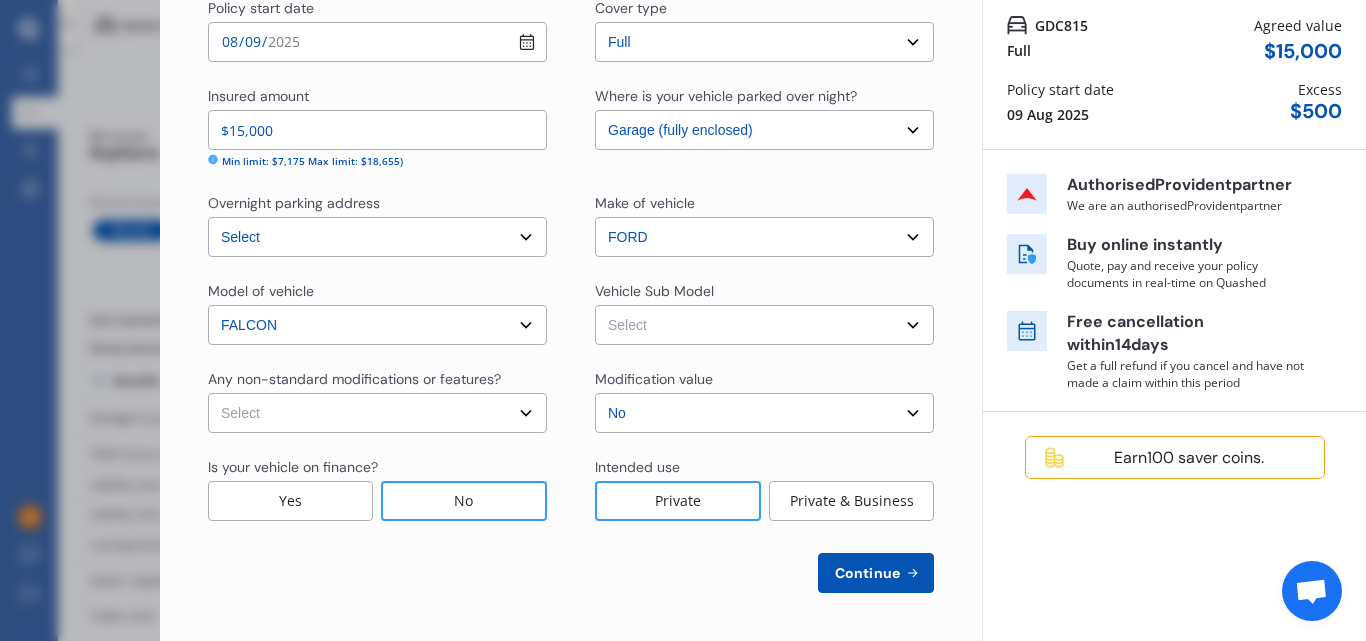 click on "Select [CAR_MODEL] [CAR_TRIM] [CAR_TYPE] [CAR_DOORS] [CAR_DRIVETRAIN] [CAR_ENGINE_SIZE]" at bounding box center (764, 325) 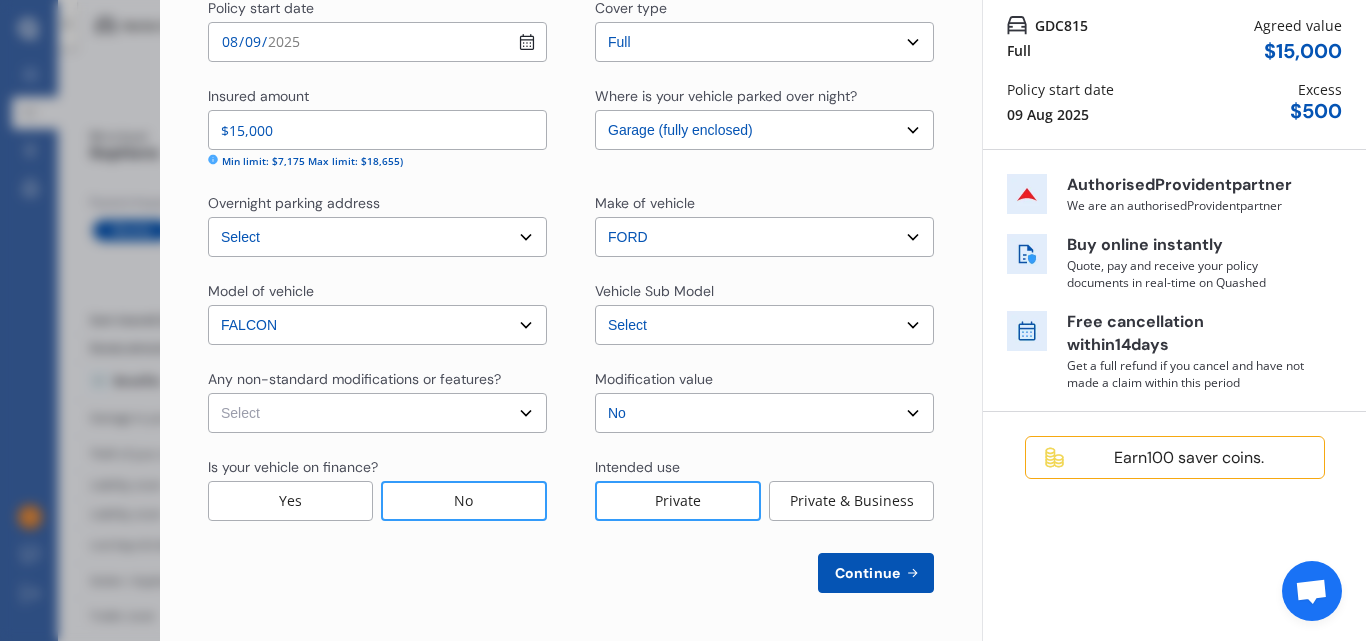 click on "Continue" at bounding box center [867, 573] 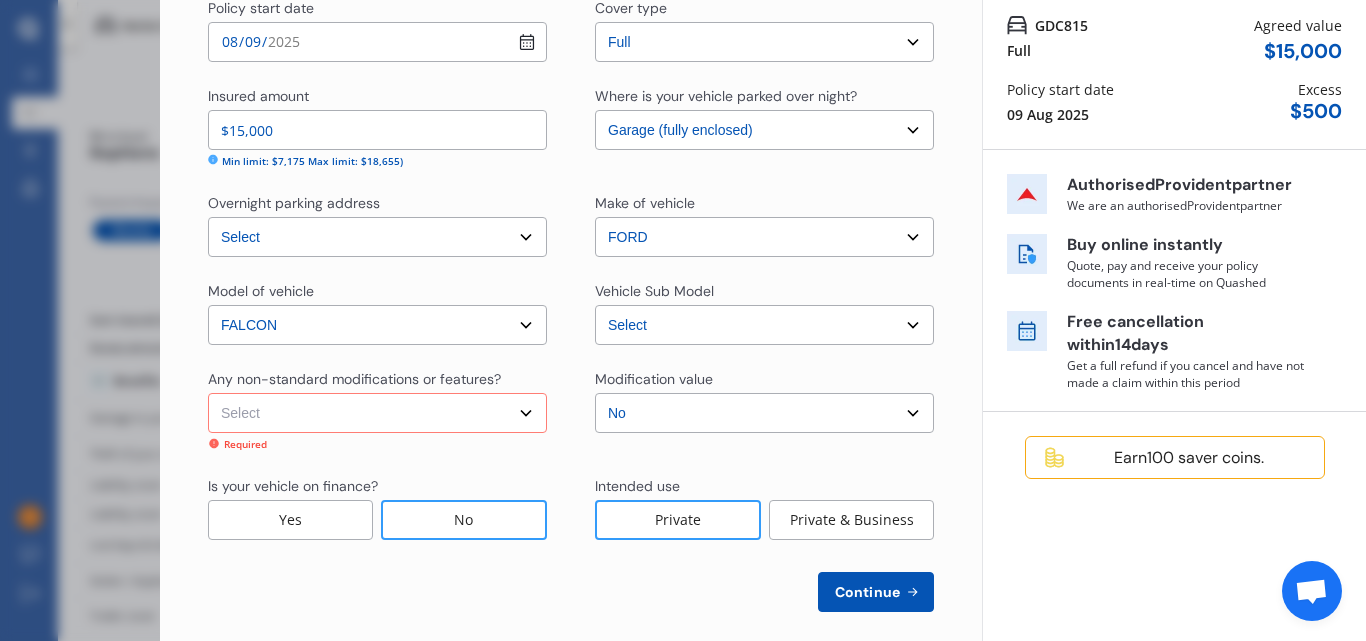 click on "Continue" at bounding box center (867, 592) 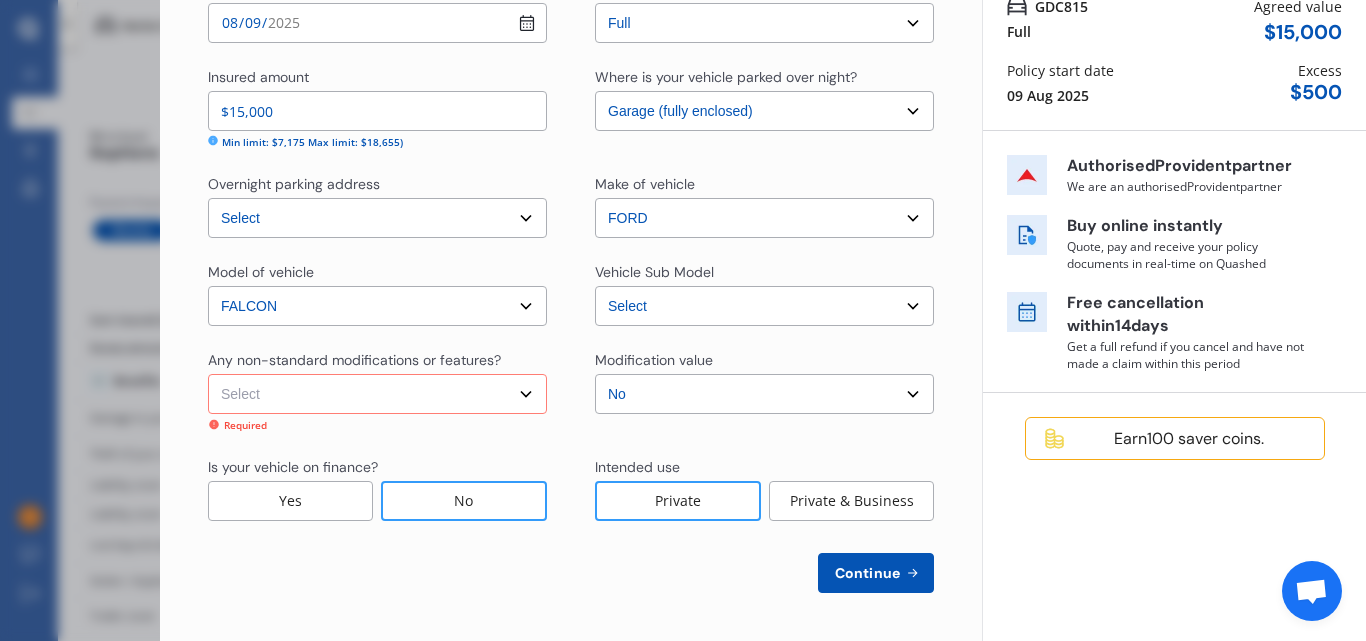 click 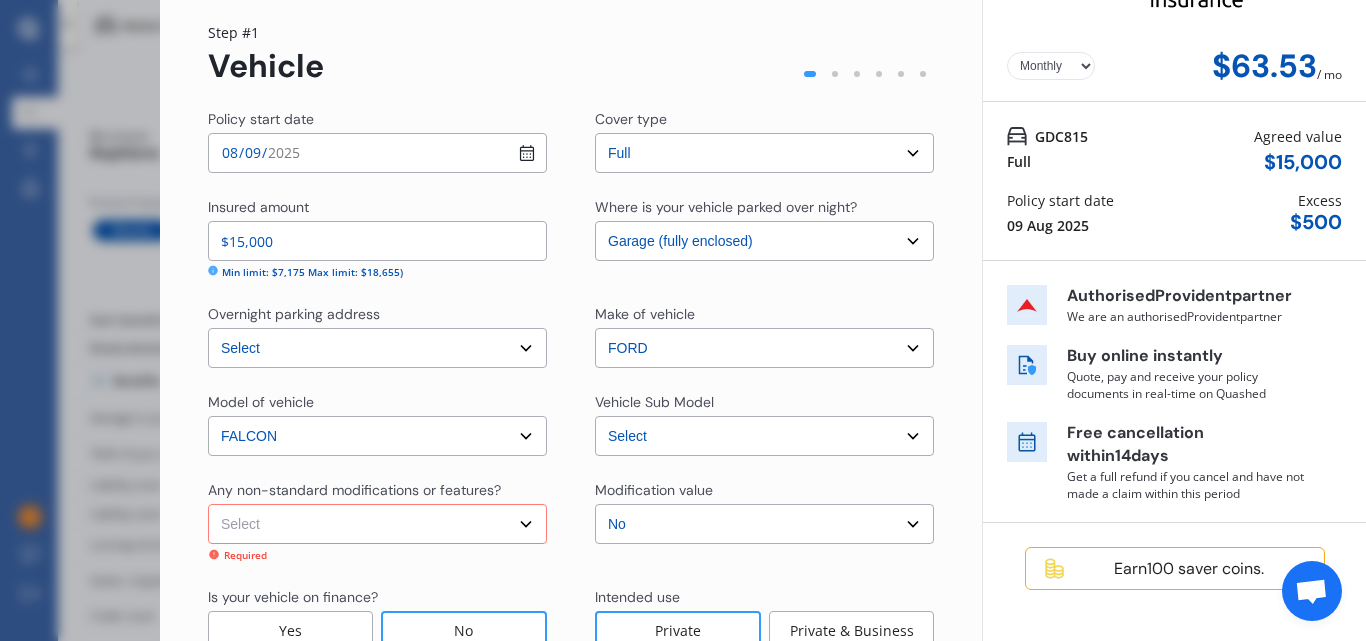 scroll, scrollTop: 53, scrollLeft: 0, axis: vertical 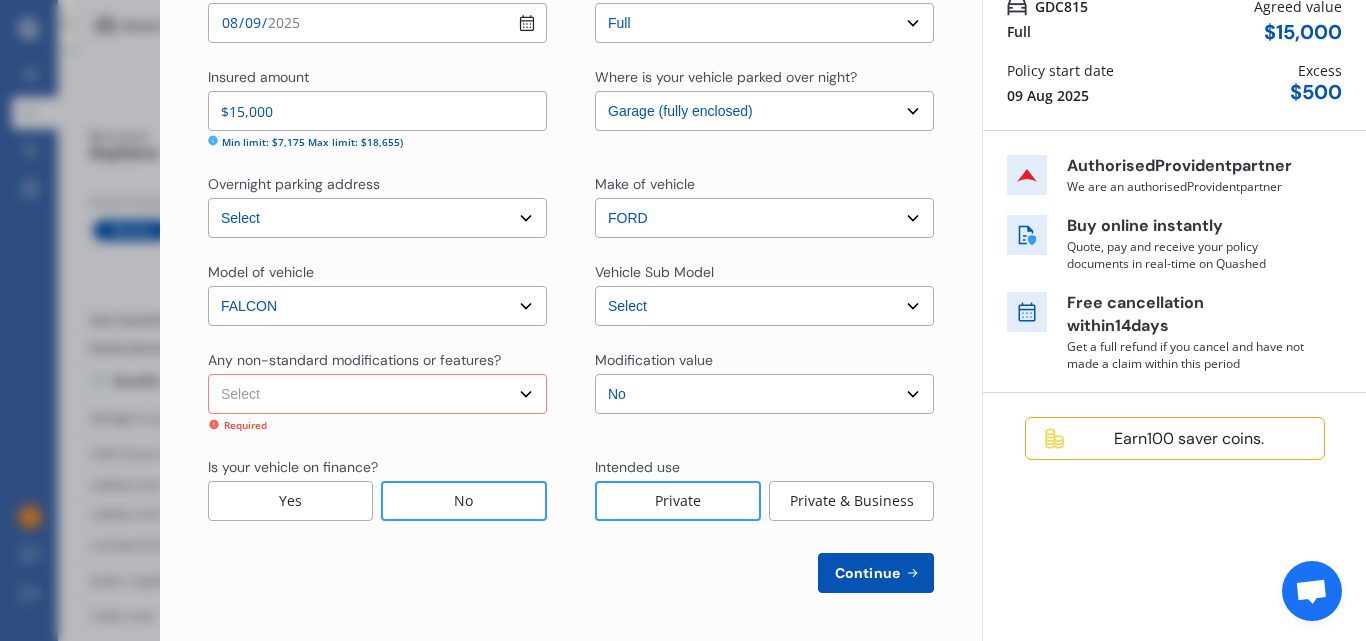 click on "Continue" at bounding box center [876, 573] 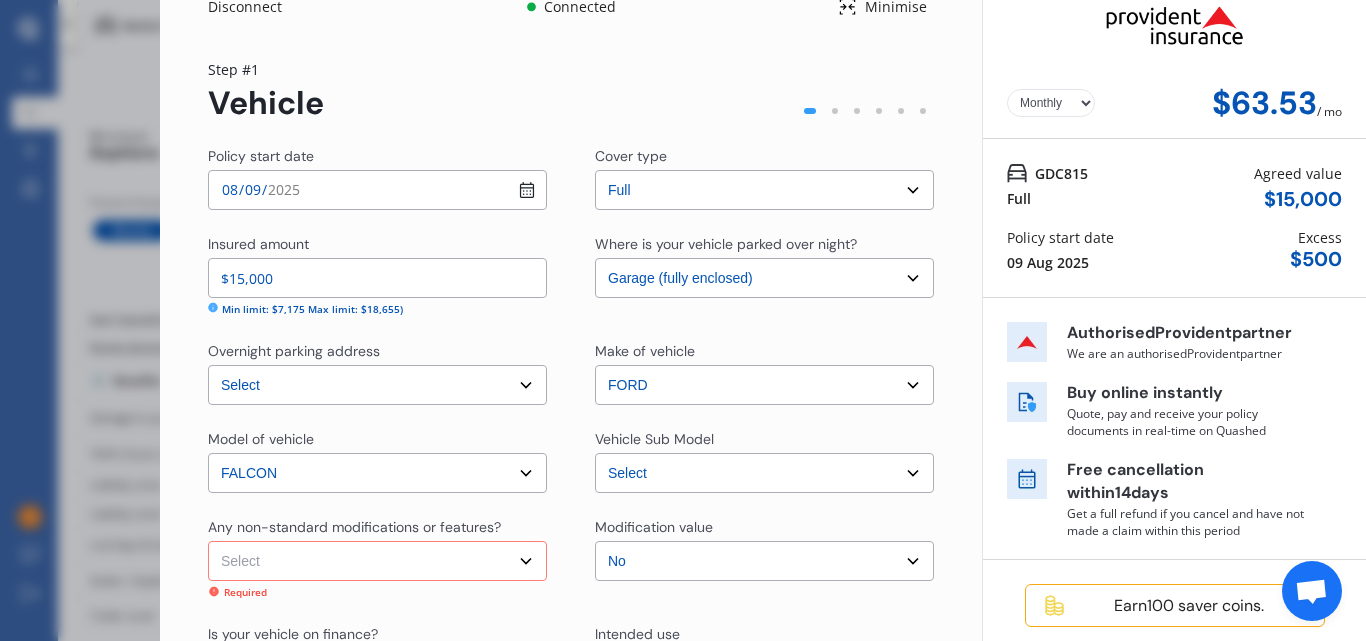 scroll, scrollTop: 0, scrollLeft: 0, axis: both 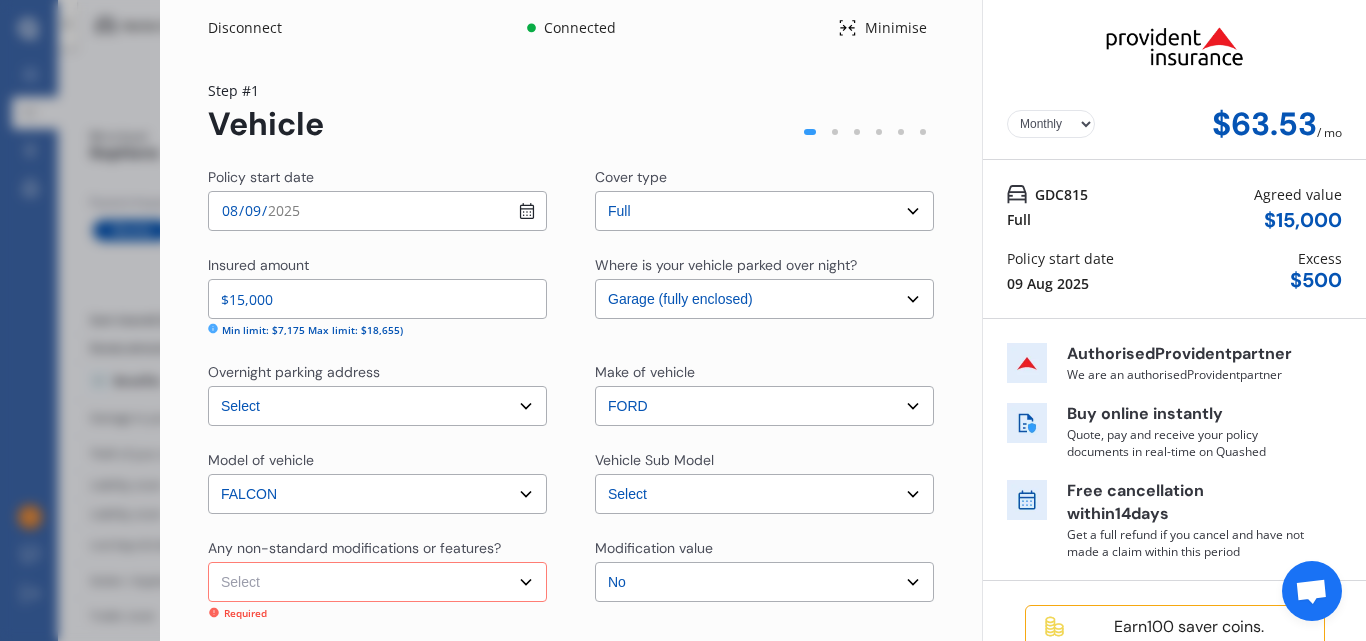 click on "Select None Nitrous Oxide System(NOS) Roll Cage Full Racing Harness" at bounding box center (377, 582) 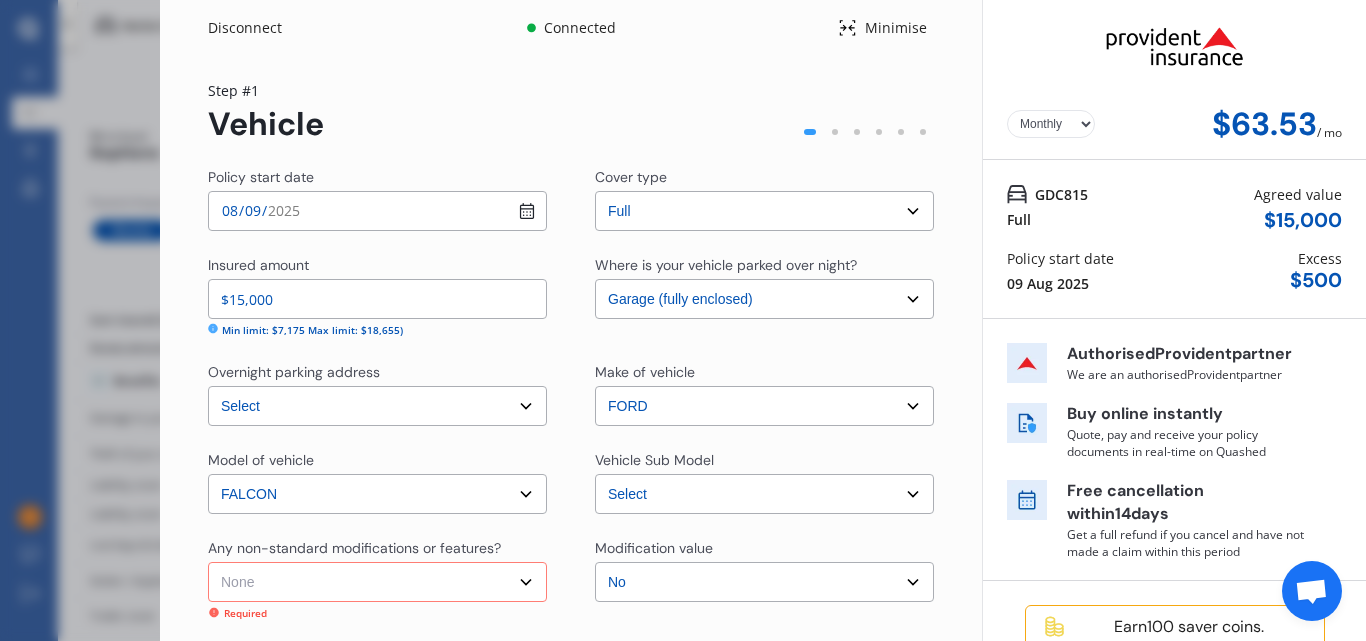 click on "Select None Nitrous Oxide System(NOS) Roll Cage Full Racing Harness" at bounding box center (377, 582) 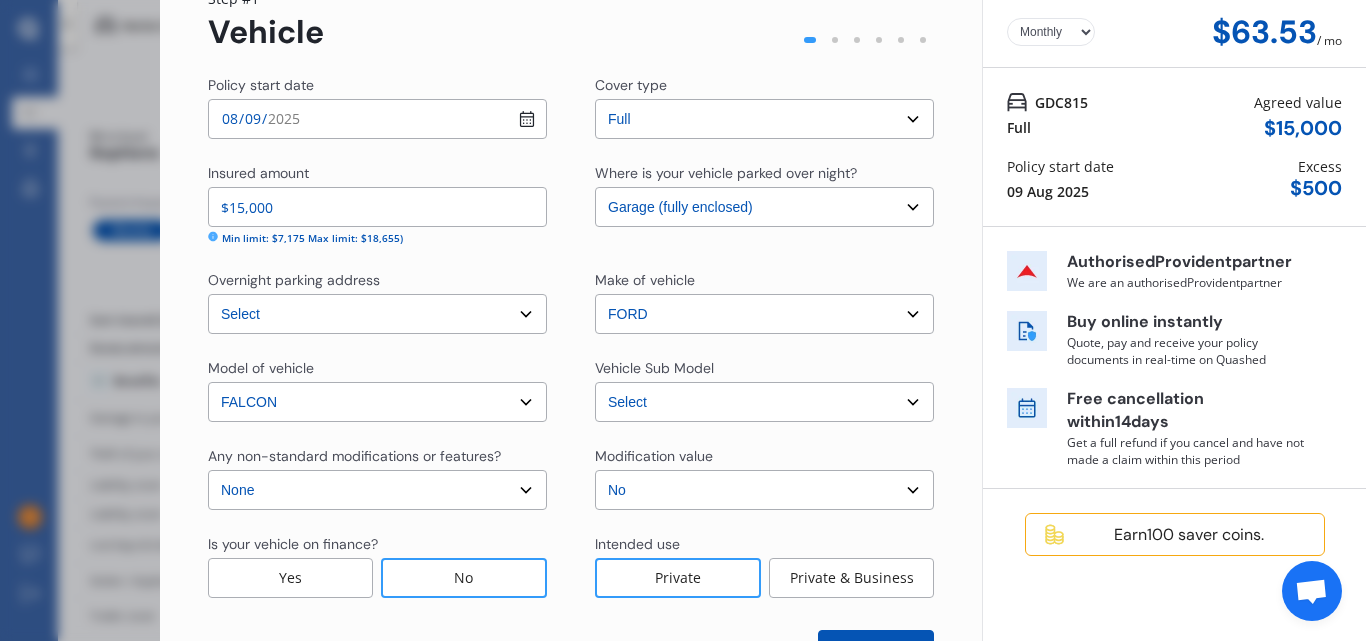 scroll, scrollTop: 126, scrollLeft: 0, axis: vertical 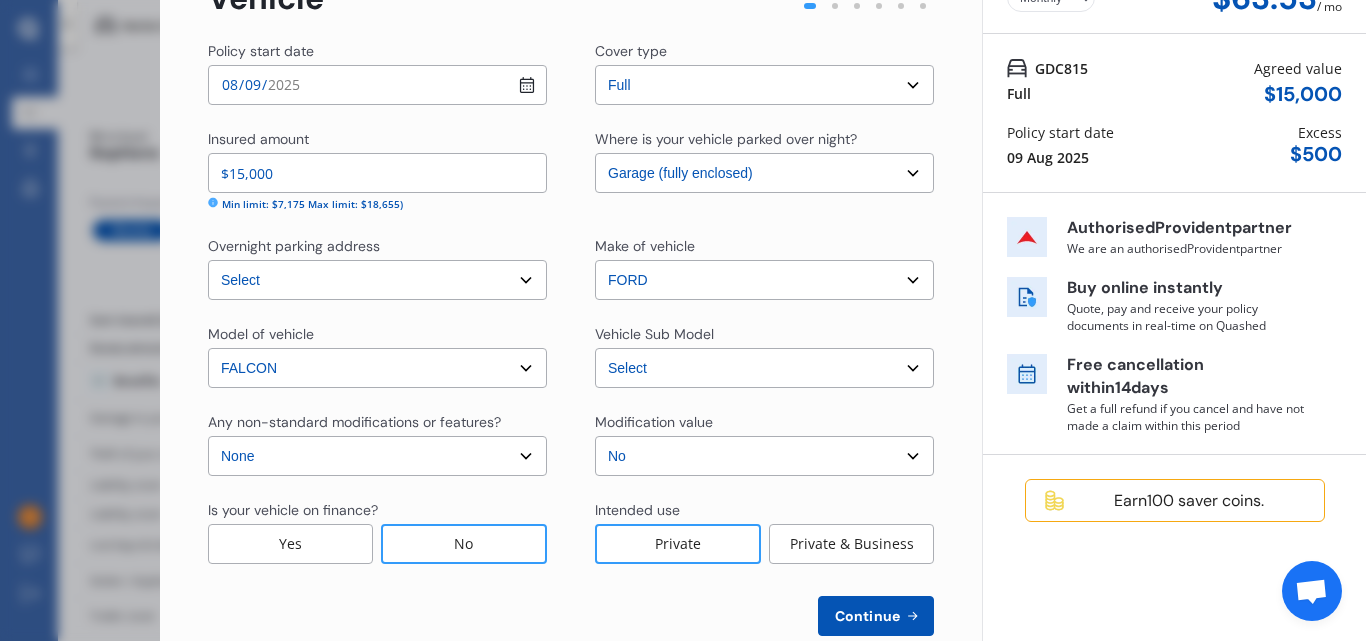 click on "Continue" at bounding box center (867, 616) 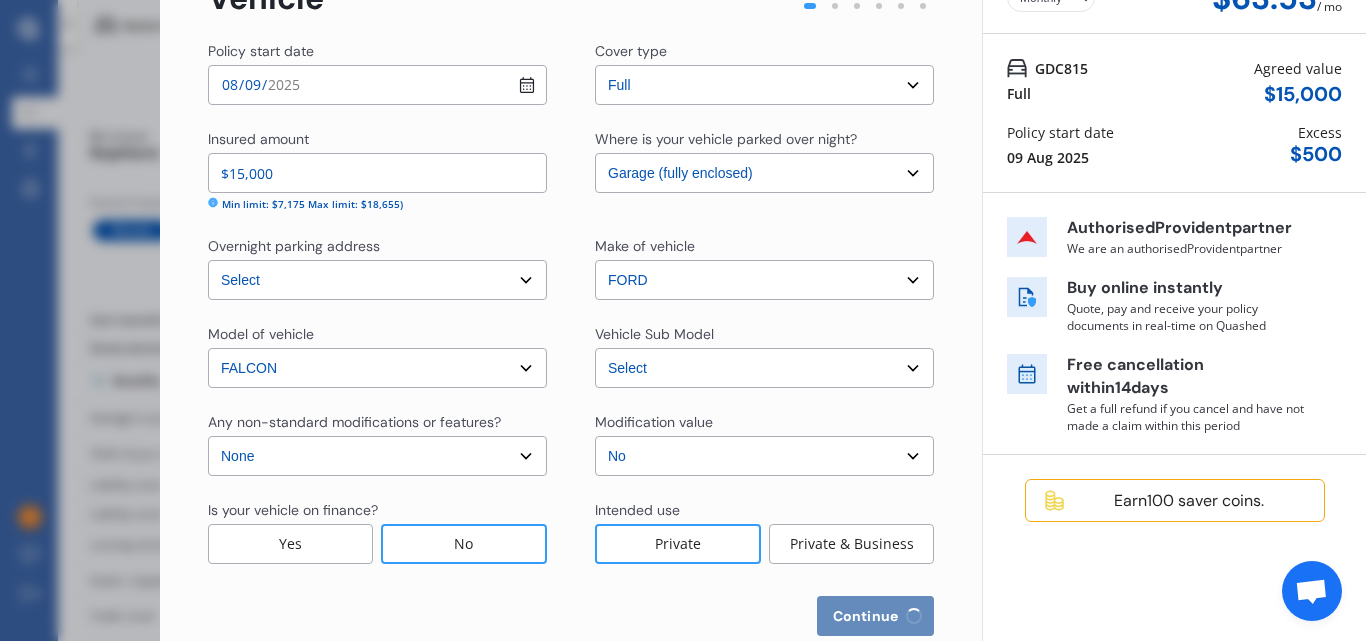 select on "29" 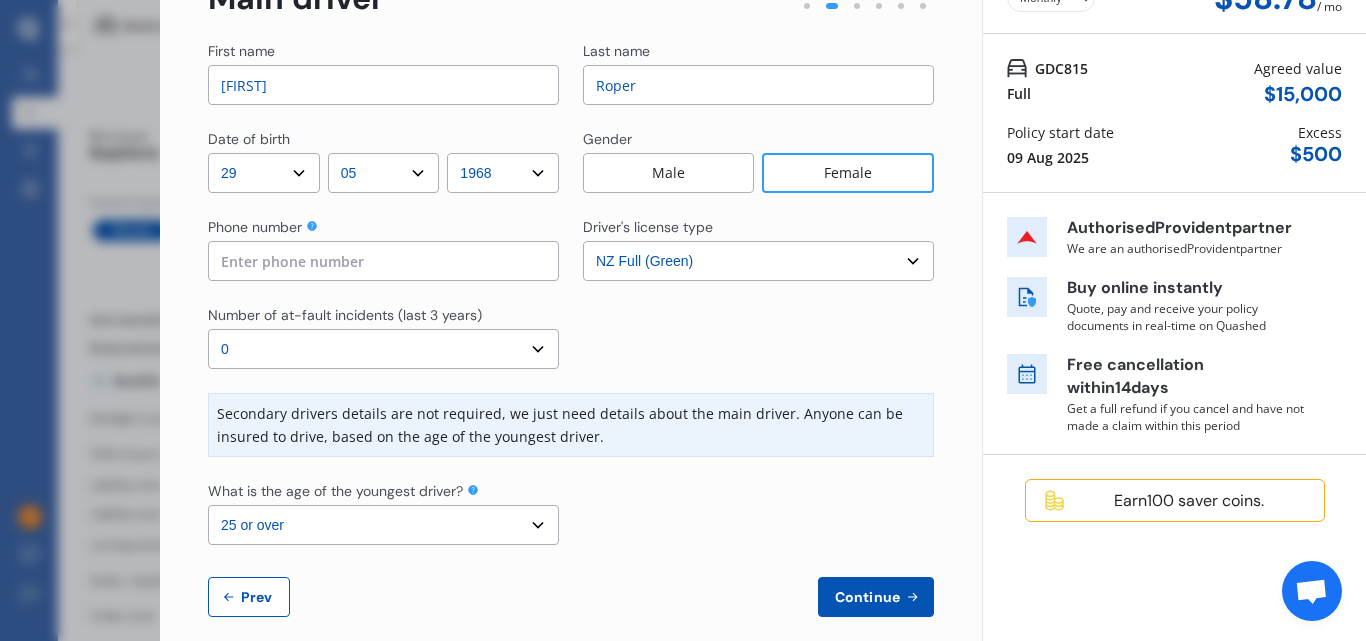 scroll, scrollTop: 0, scrollLeft: 0, axis: both 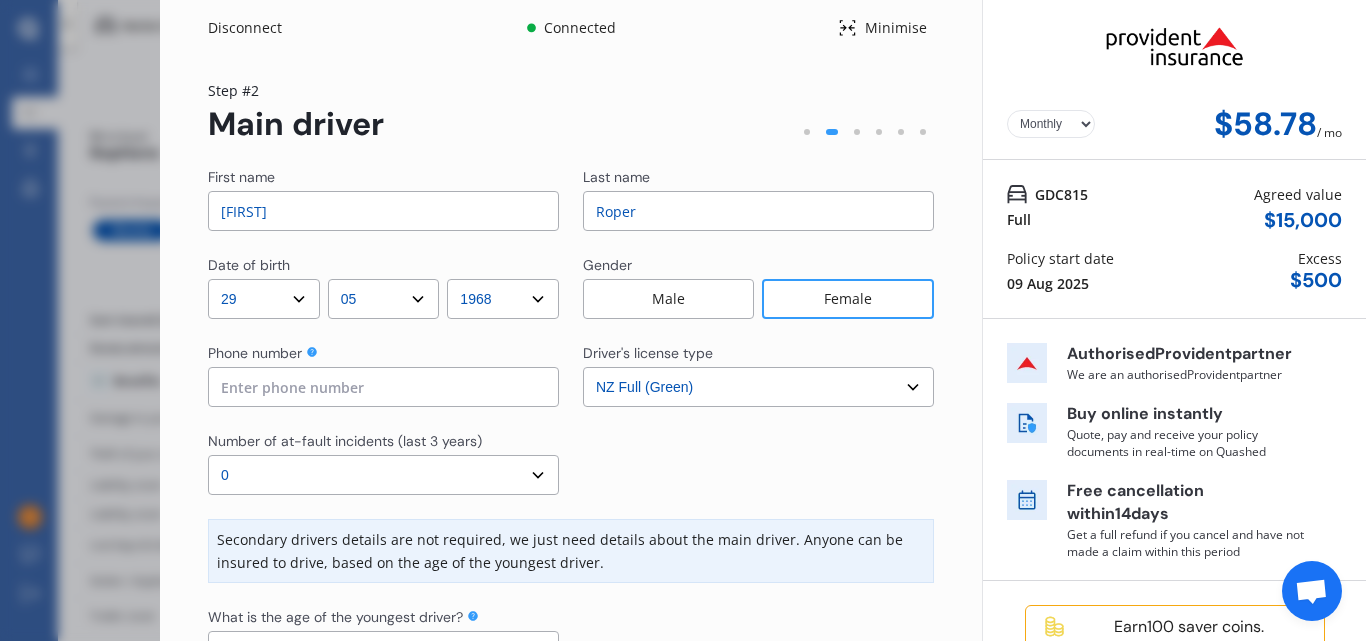 click at bounding box center (383, 387) 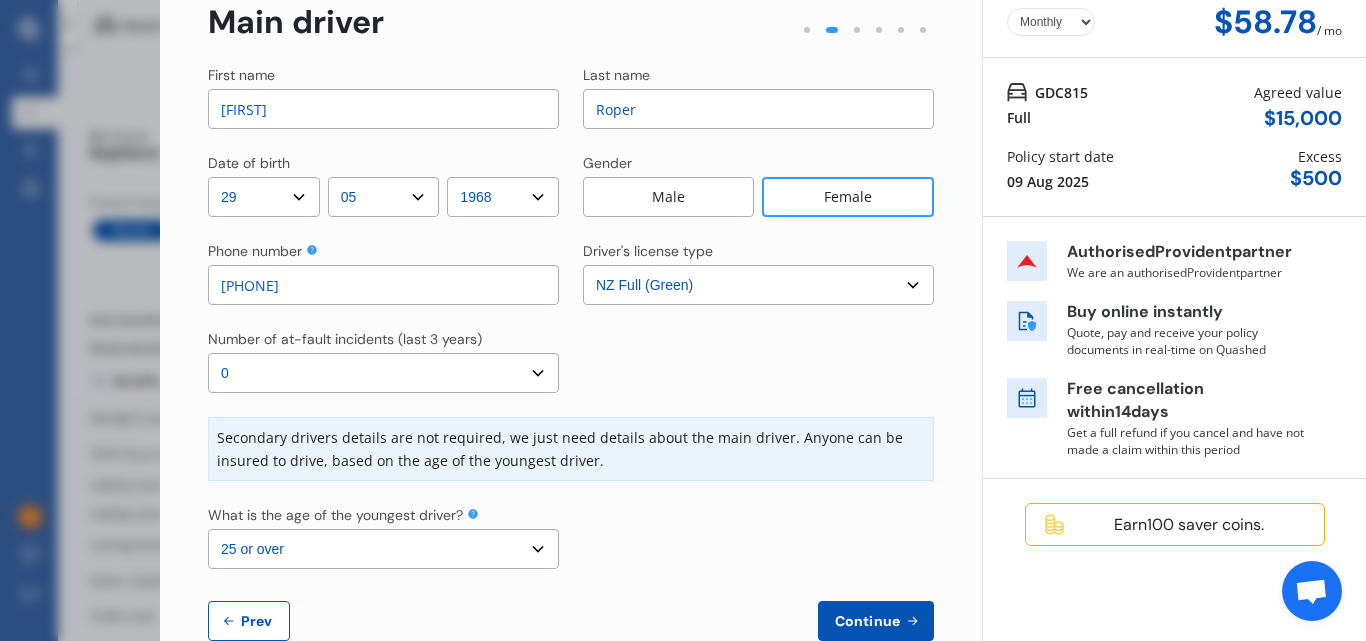 scroll, scrollTop: 121, scrollLeft: 0, axis: vertical 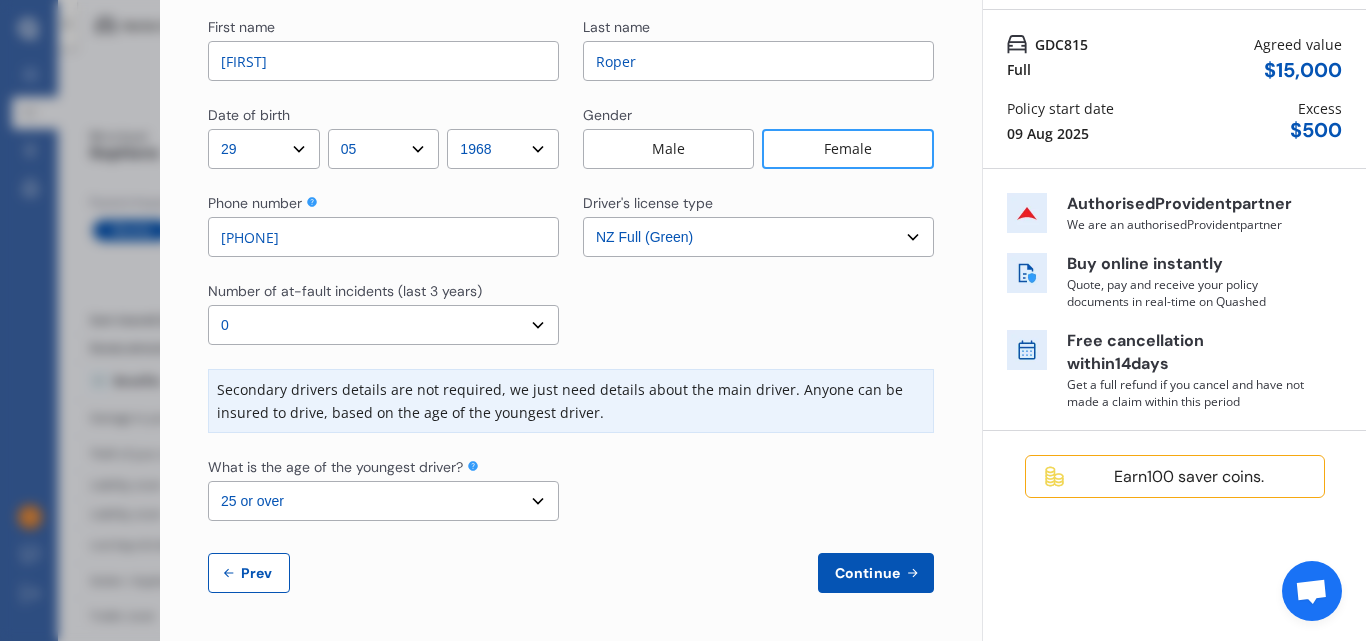 type on "[PHONE]" 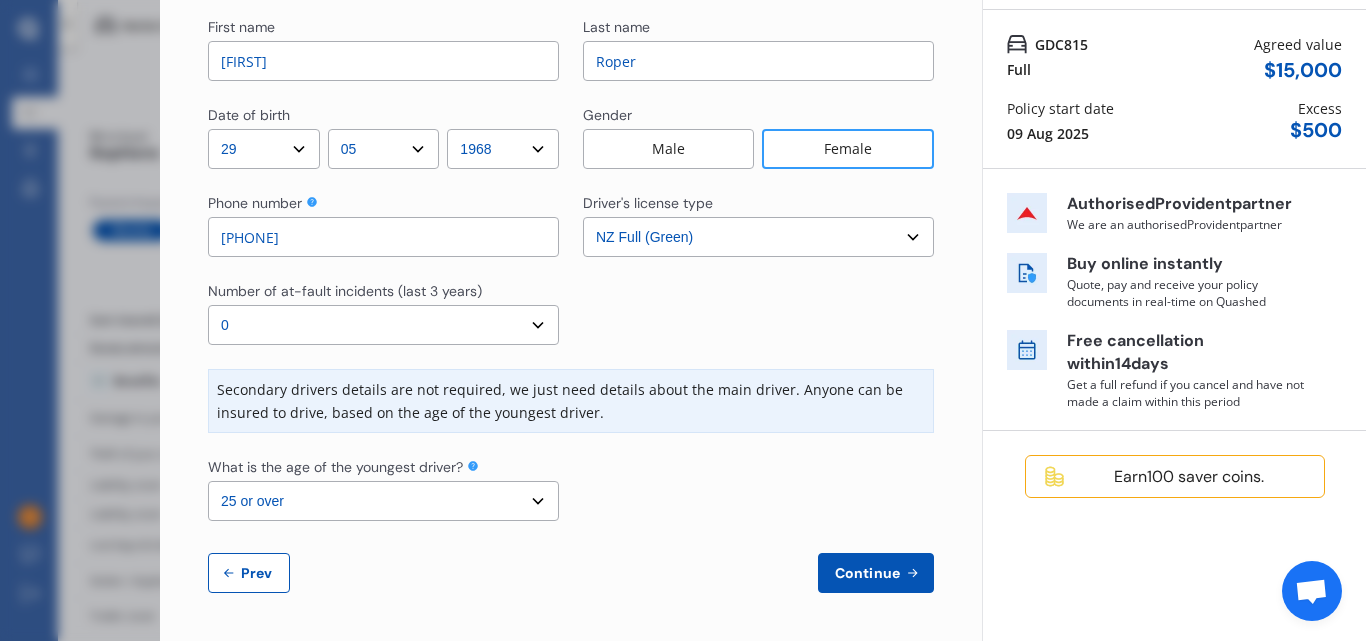 click on "Continue" at bounding box center (867, 573) 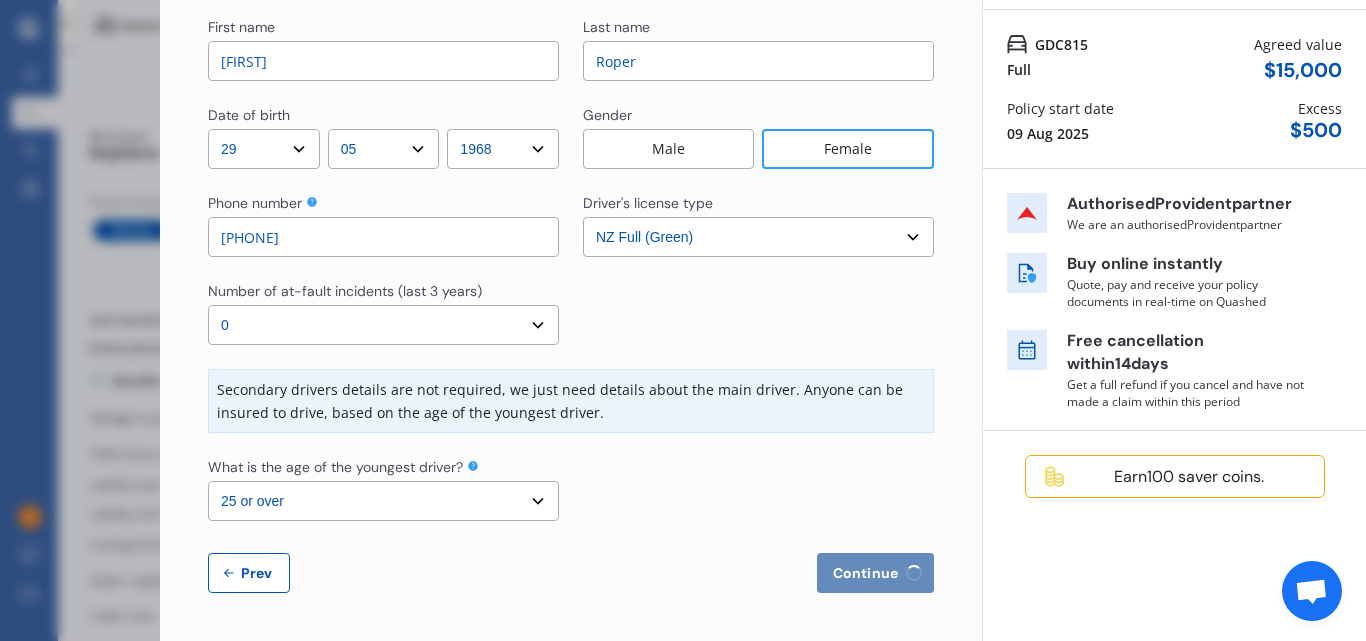 click on "Select driver's license type NZ Full (Green) NZ Supervised (Green) NZ Restricted (Yellow) NZ Learners (Blue) NZ Limited (Pink) NZ Alcohol Interlock (Pink) NZ Zero alcohol licence (Pink) Australian Full South African Full United Kingdom Full Irish Full Other Overseas" at bounding box center [758, 237] 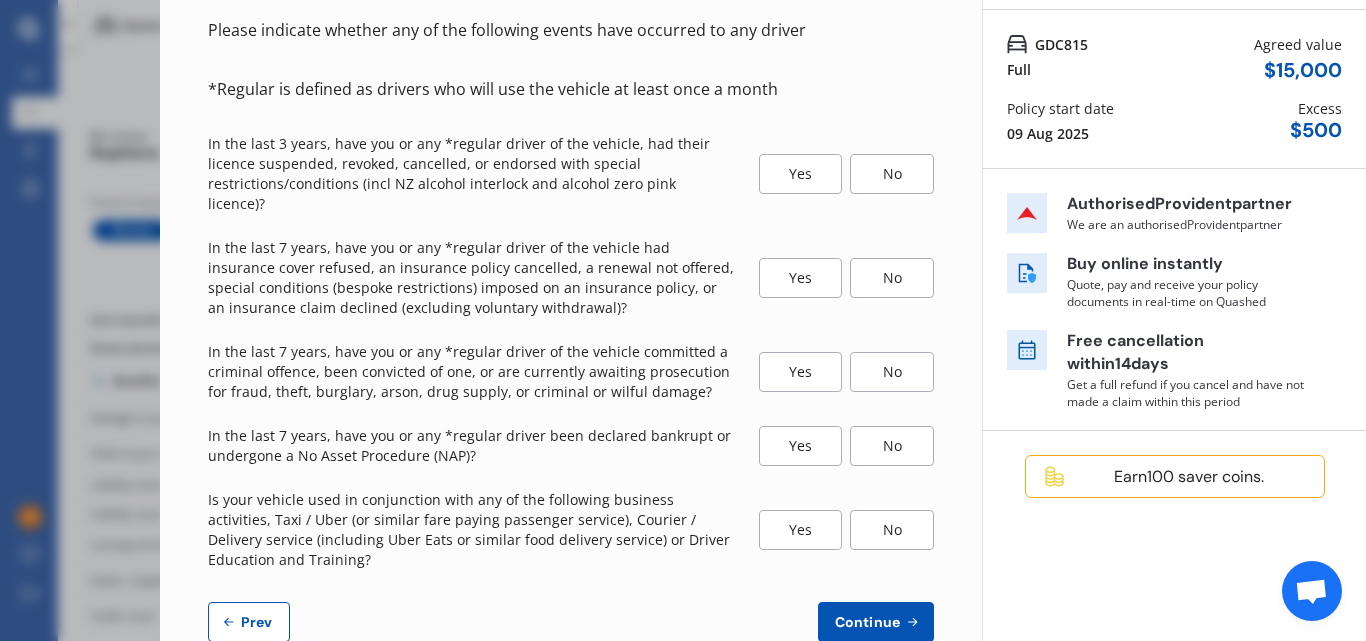scroll, scrollTop: 20, scrollLeft: 0, axis: vertical 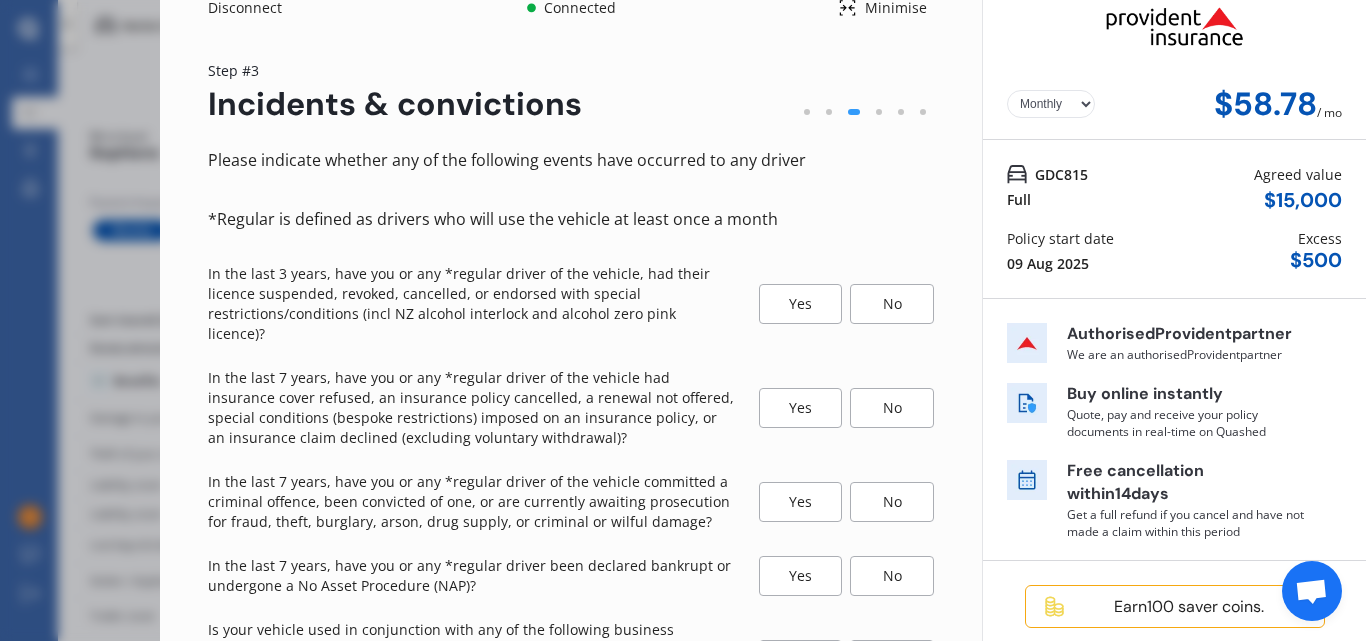click on "No" at bounding box center (892, 304) 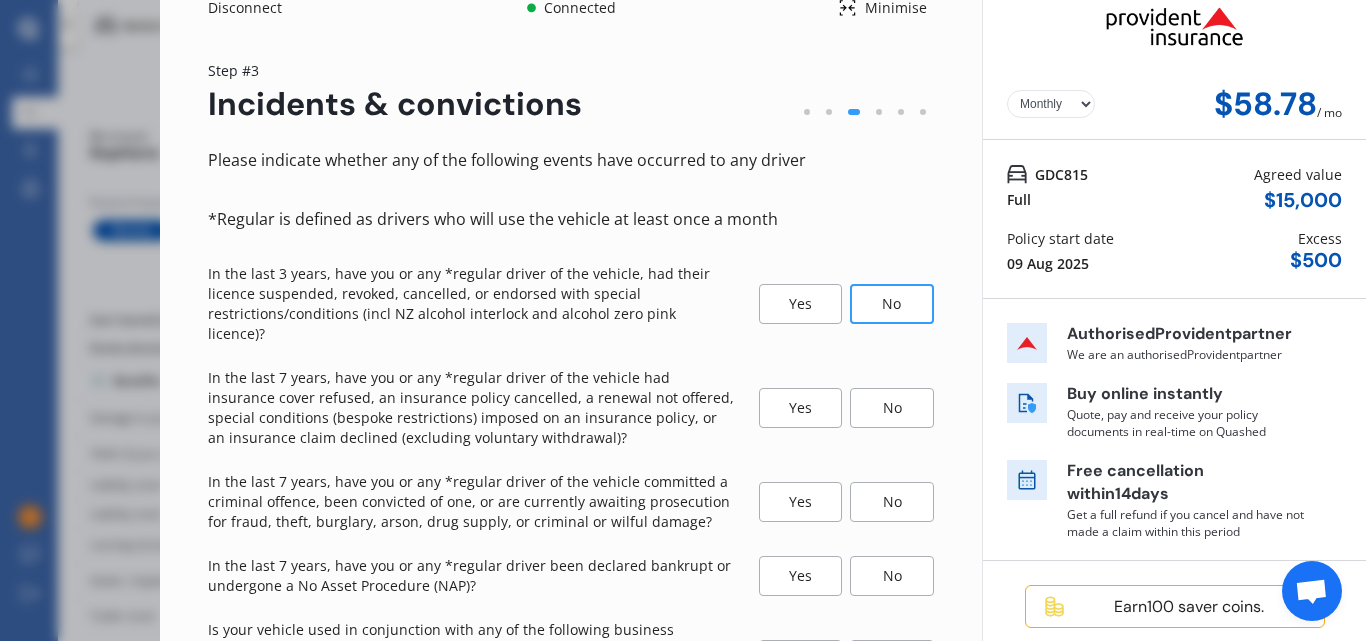 click on "No" at bounding box center (892, 408) 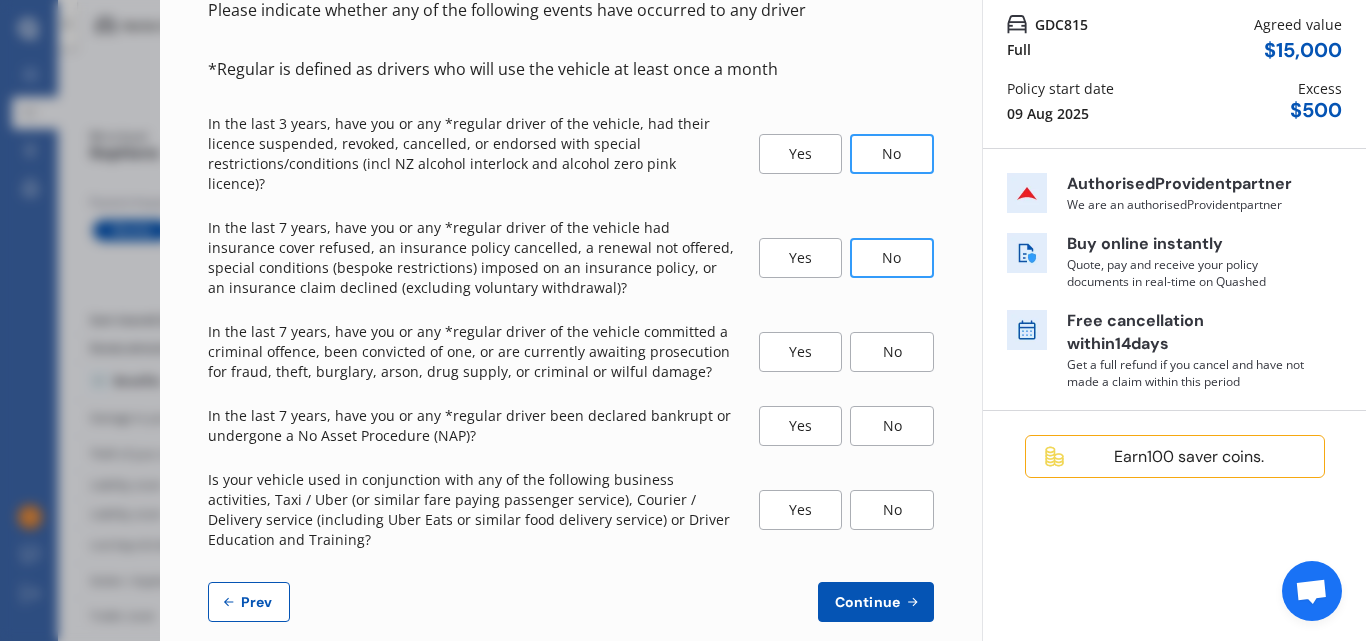 scroll, scrollTop: 179, scrollLeft: 0, axis: vertical 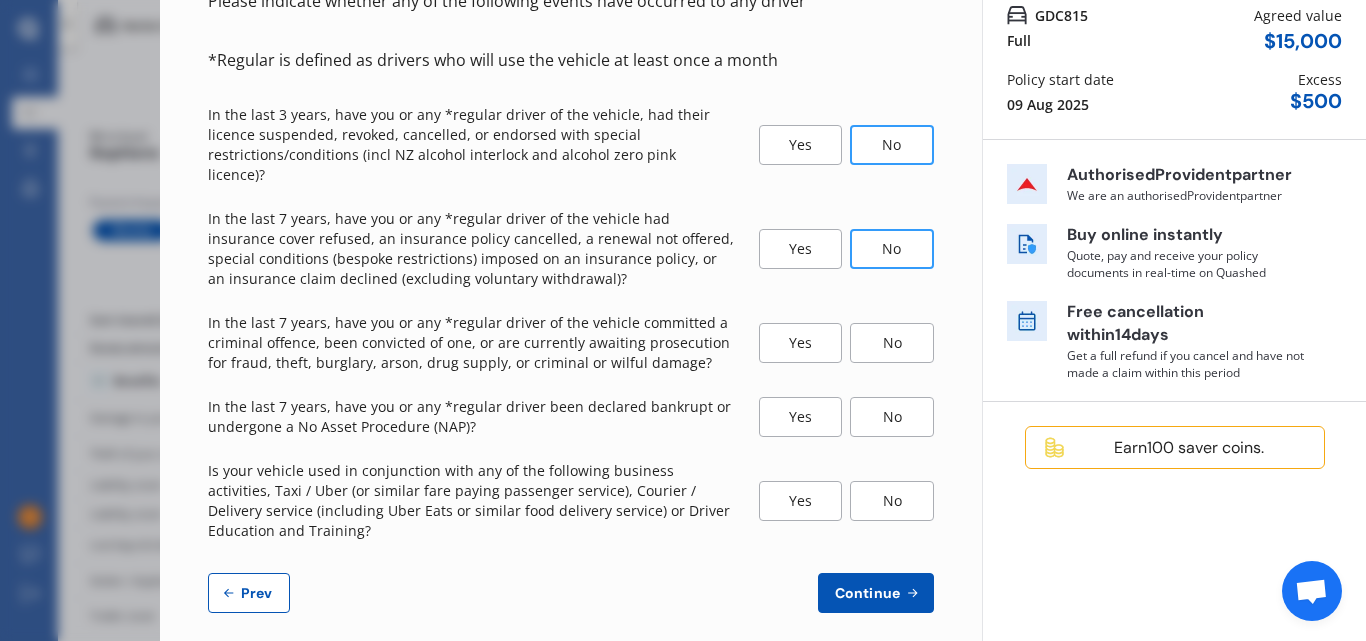 click on "No" at bounding box center (892, 343) 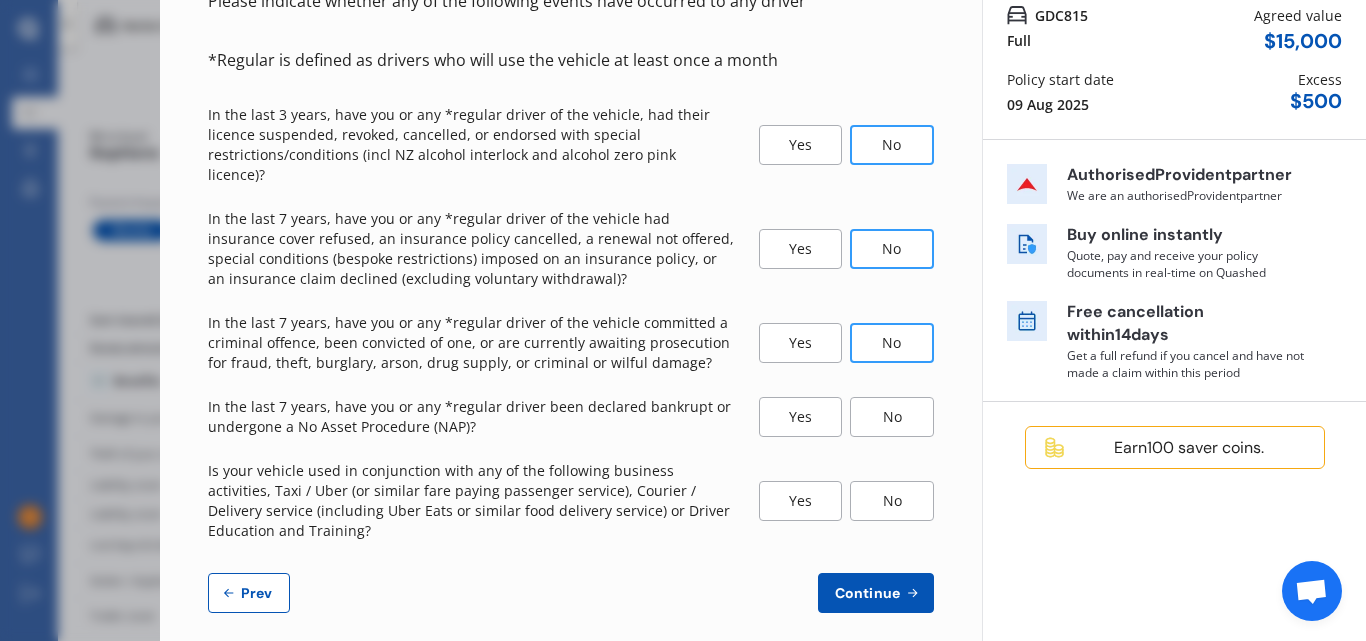 click on "No" at bounding box center (892, 417) 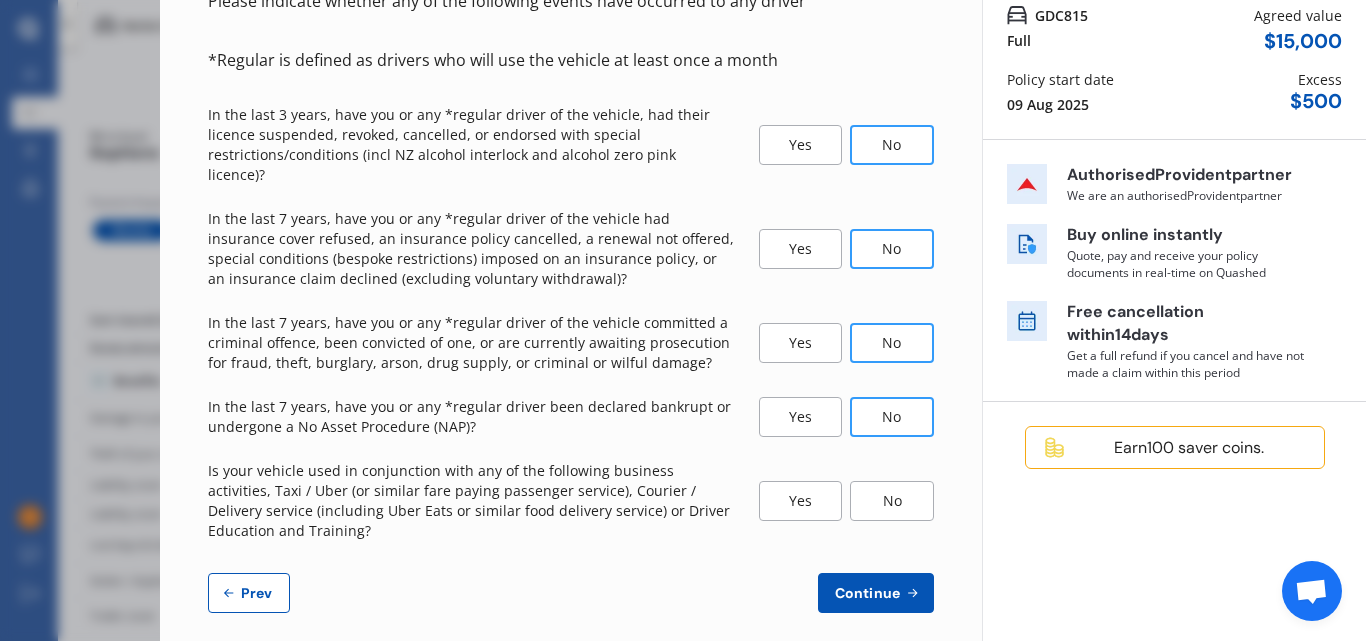 click on "No" at bounding box center (892, 501) 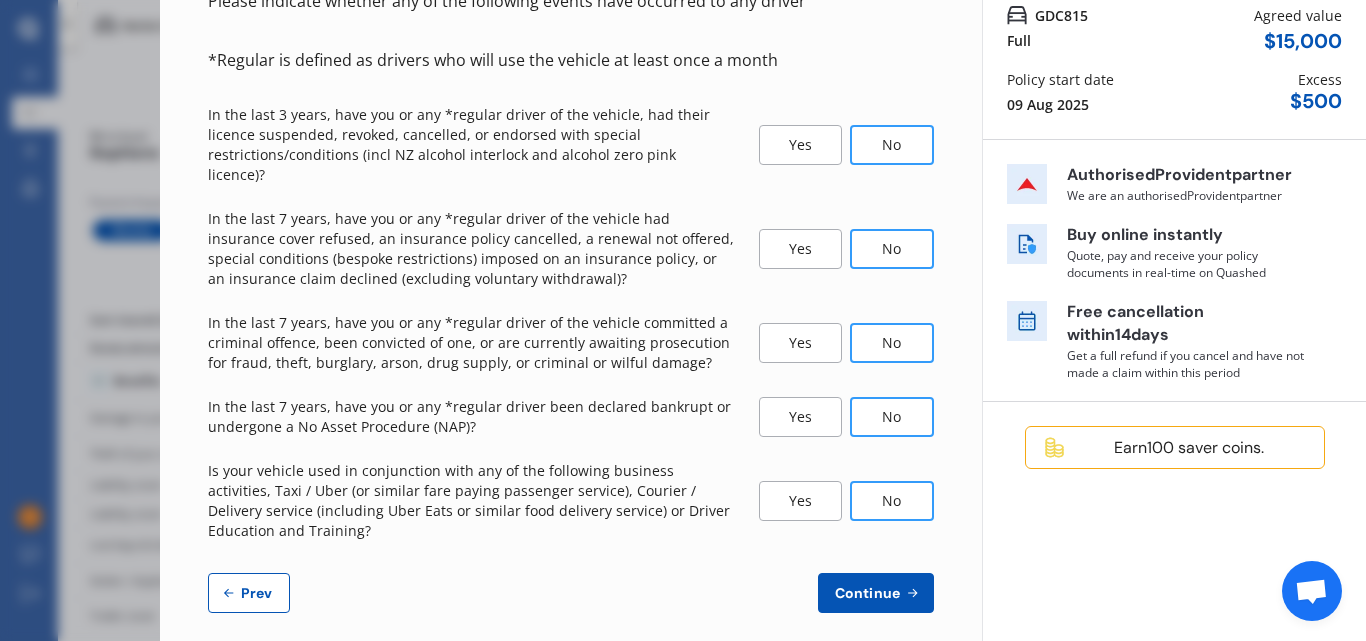 click on "Continue" at bounding box center [867, 593] 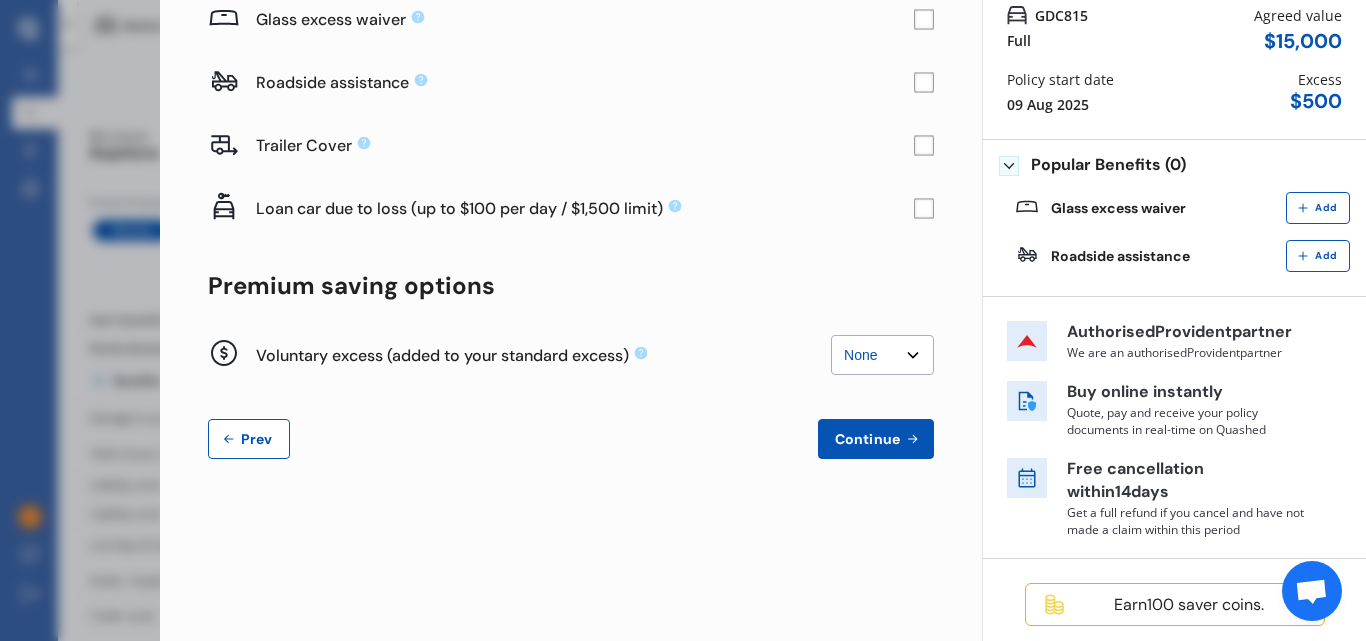 scroll, scrollTop: 0, scrollLeft: 0, axis: both 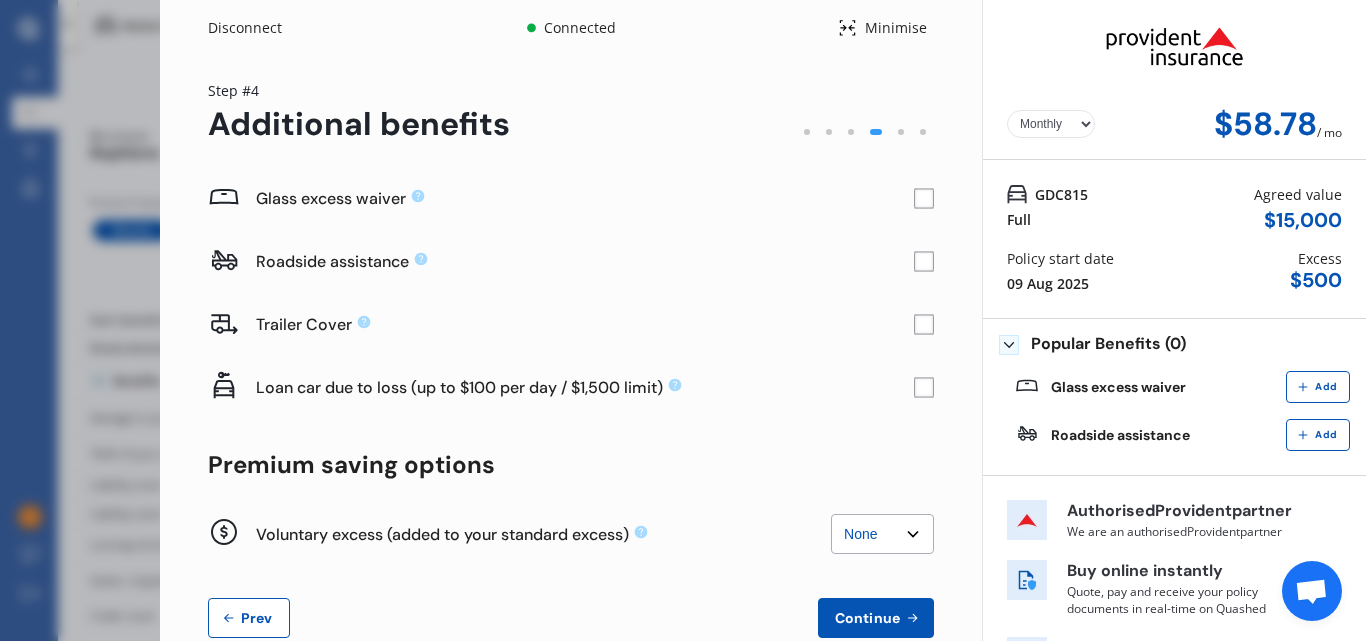 click 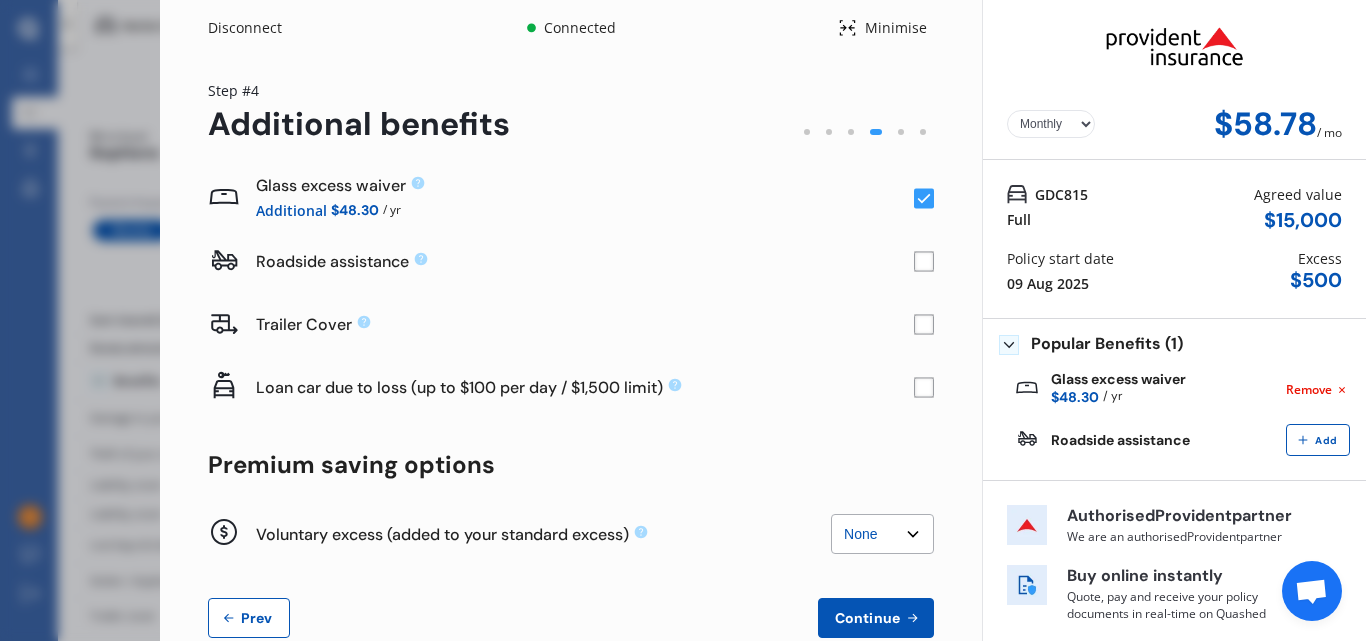 click 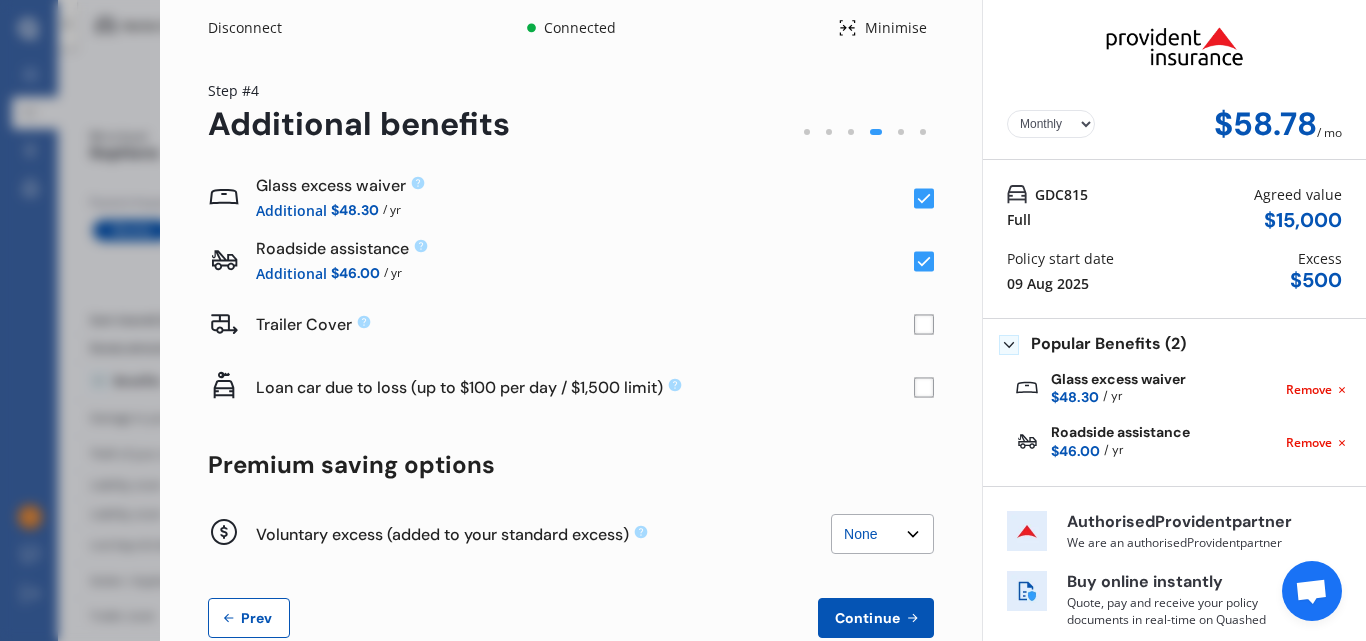 click 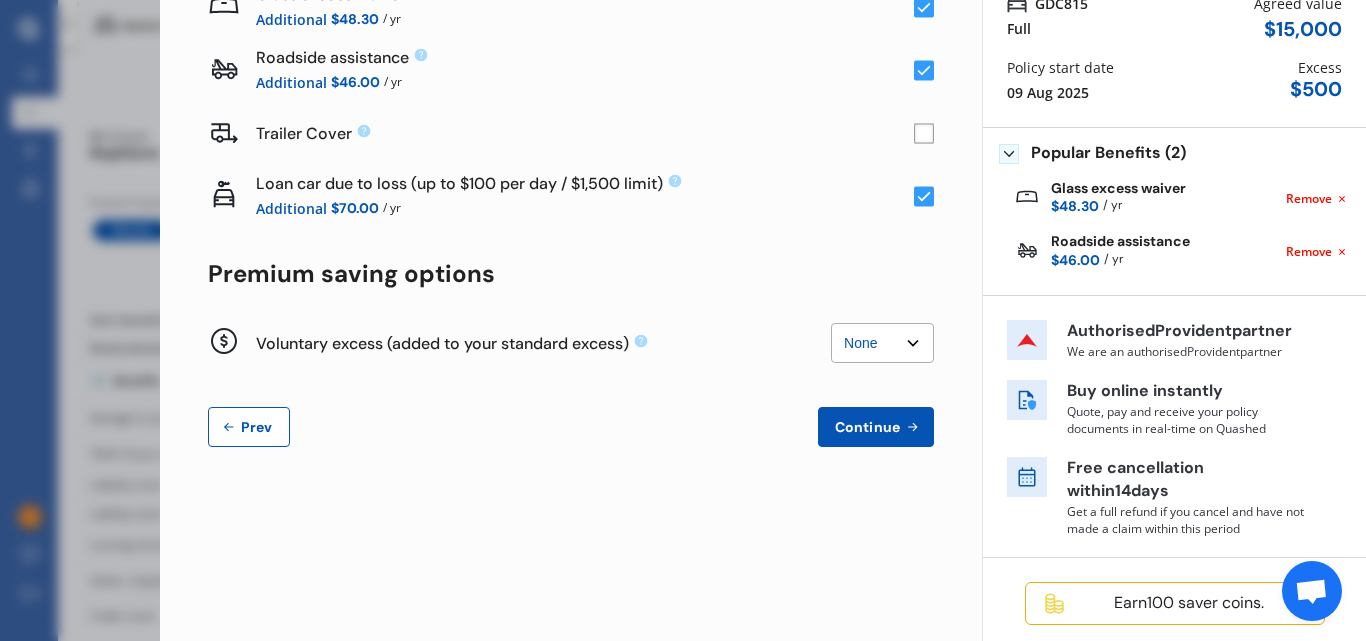 scroll, scrollTop: 197, scrollLeft: 0, axis: vertical 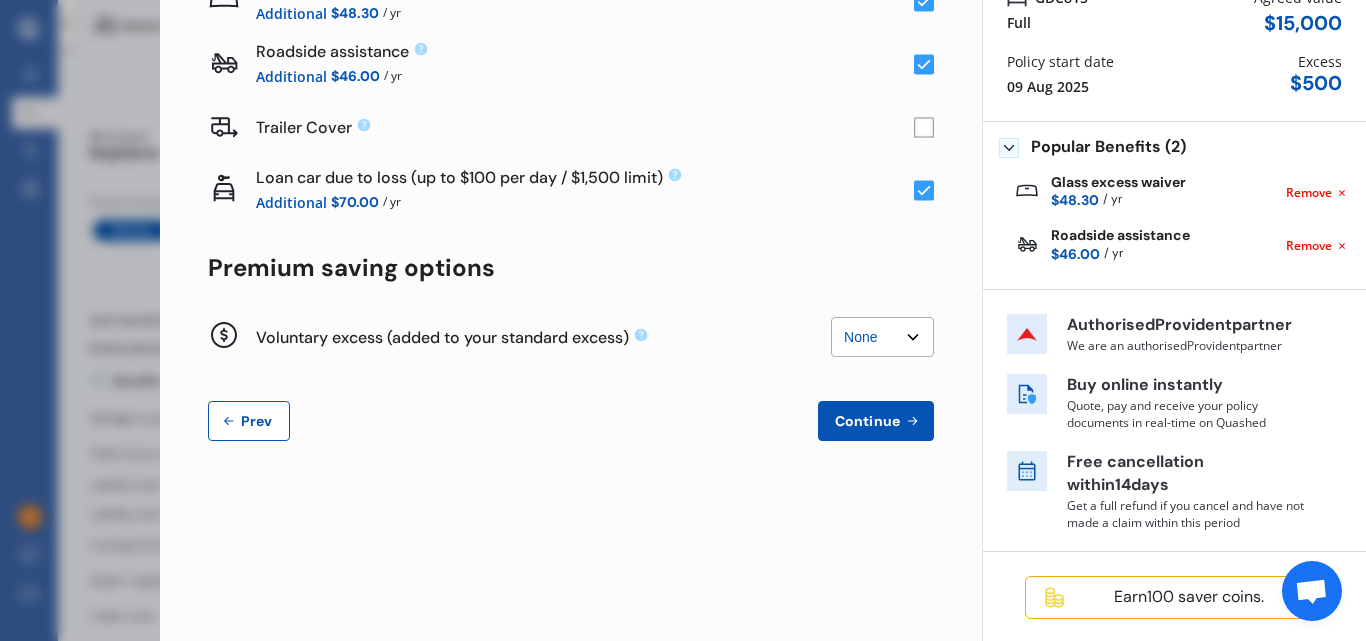 click on "None $200 $450 $700 $950 $1,200 $1,700" at bounding box center (882, 337) 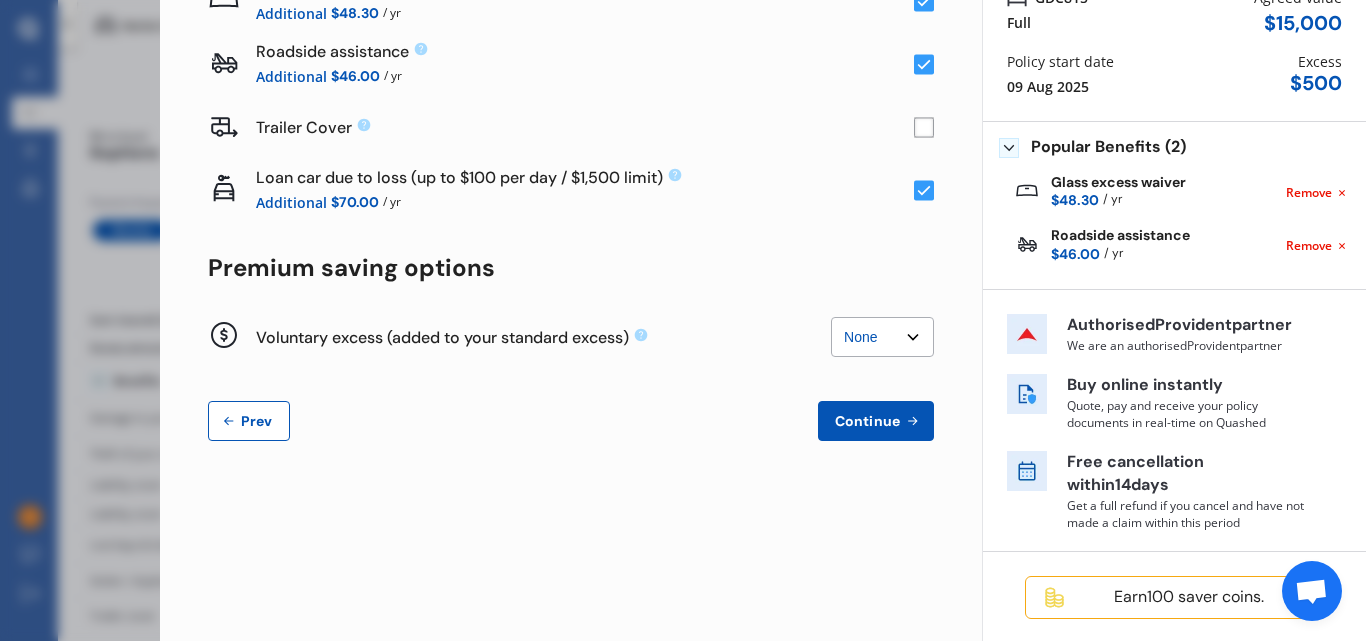 select on "450" 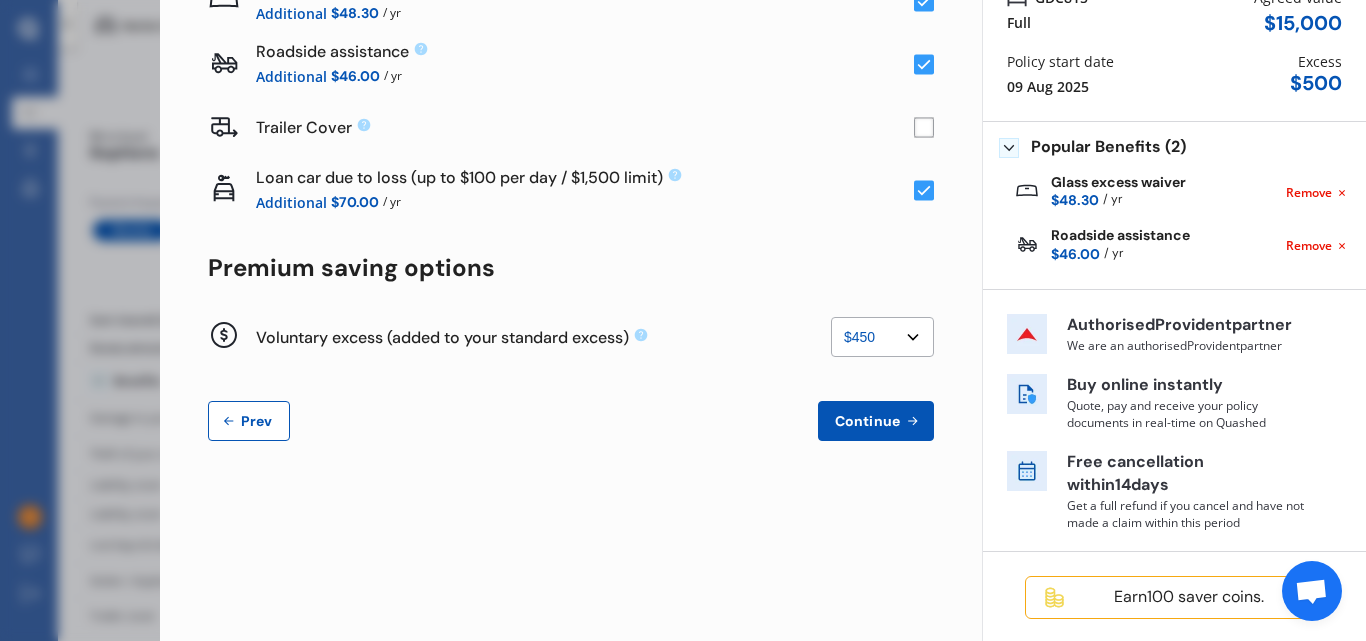 click on "None $200 $450 $700 $950 $1,200 $1,700" at bounding box center (882, 337) 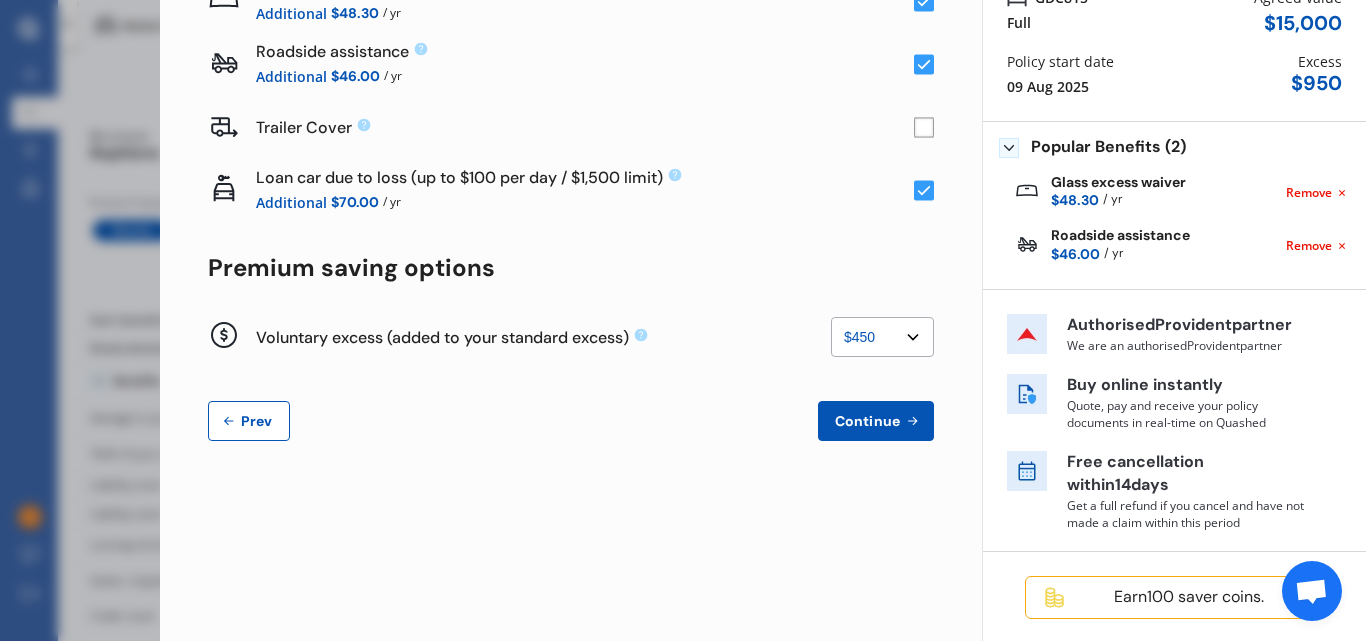 click on "Continue" at bounding box center (867, 421) 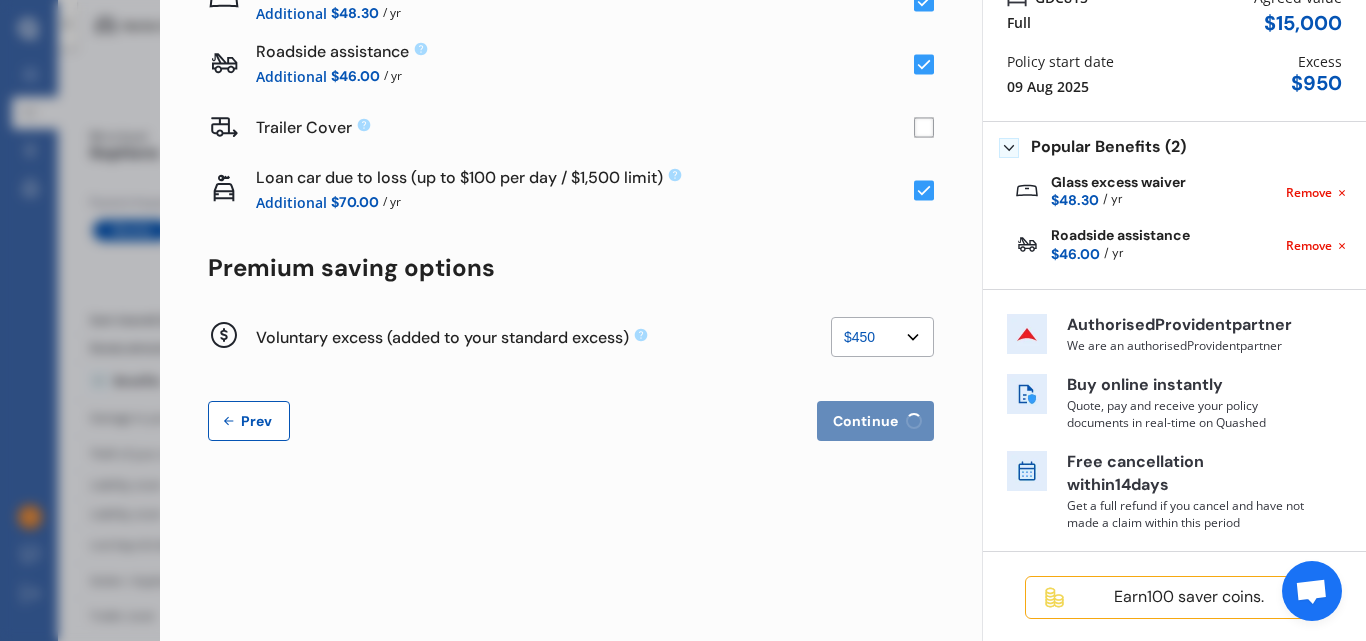 click on "None $200 $450 $700 $950 $1,200 $1,700" at bounding box center [882, 337] 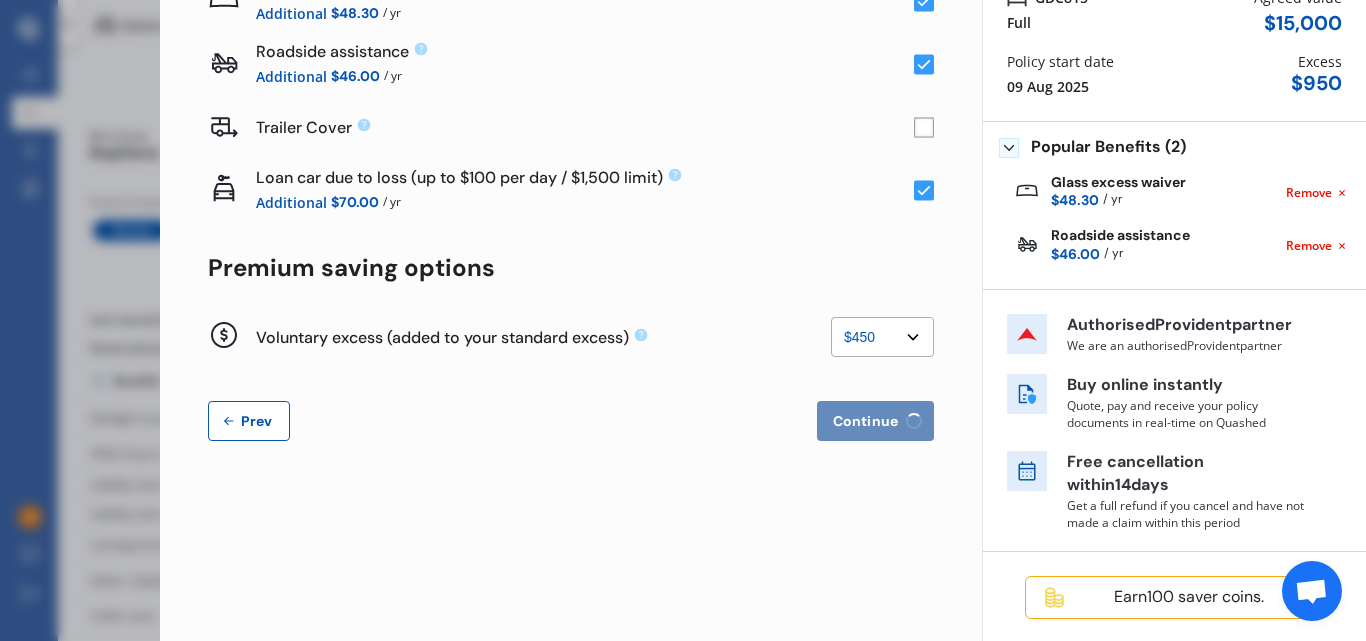 scroll, scrollTop: 0, scrollLeft: 0, axis: both 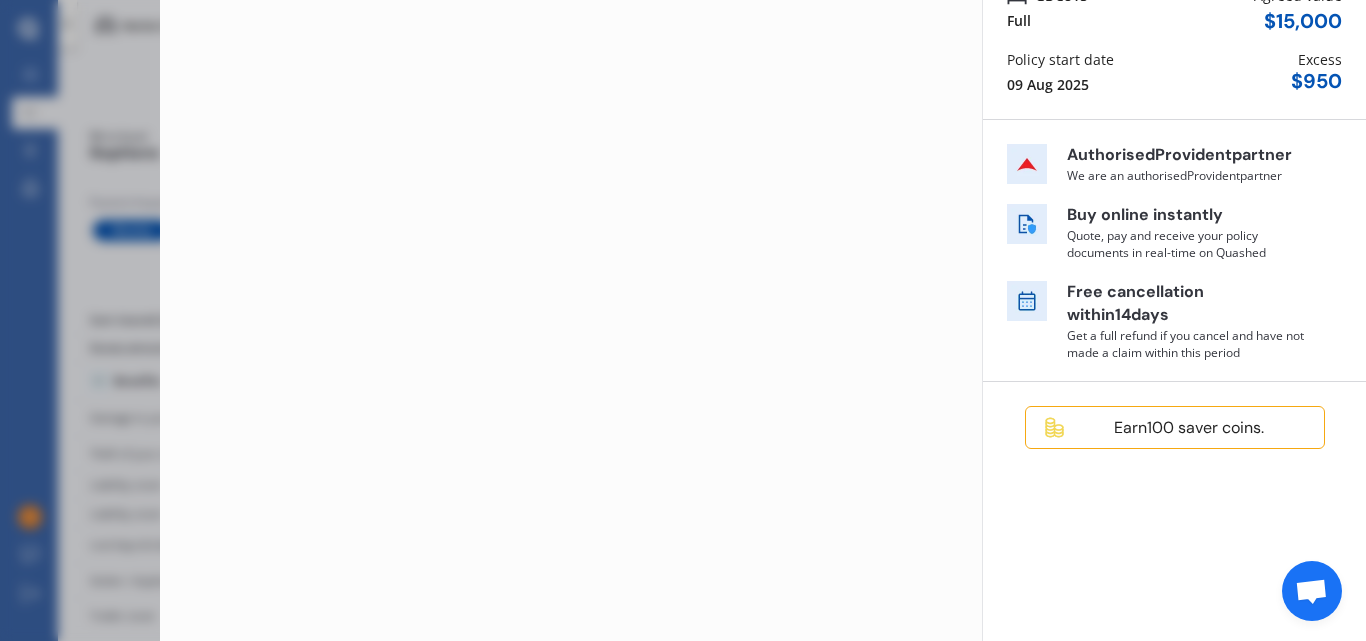 click on "Loading PDF…" at bounding box center [571, 307] 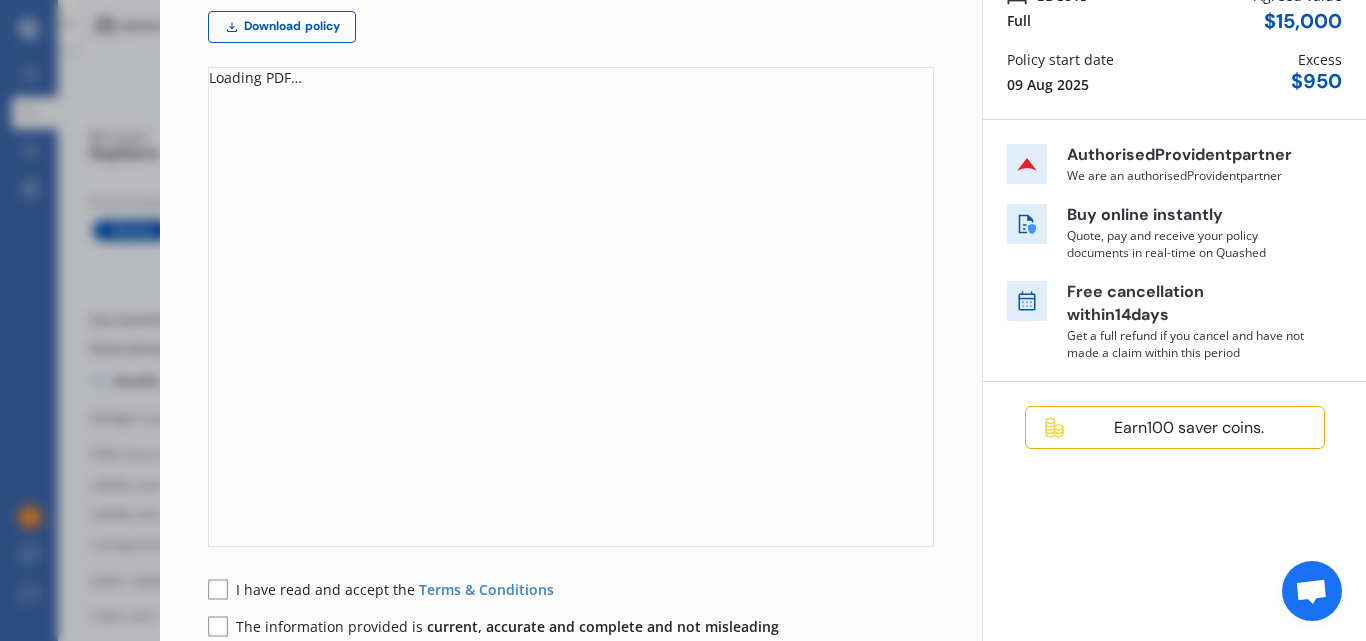 scroll, scrollTop: 0, scrollLeft: 0, axis: both 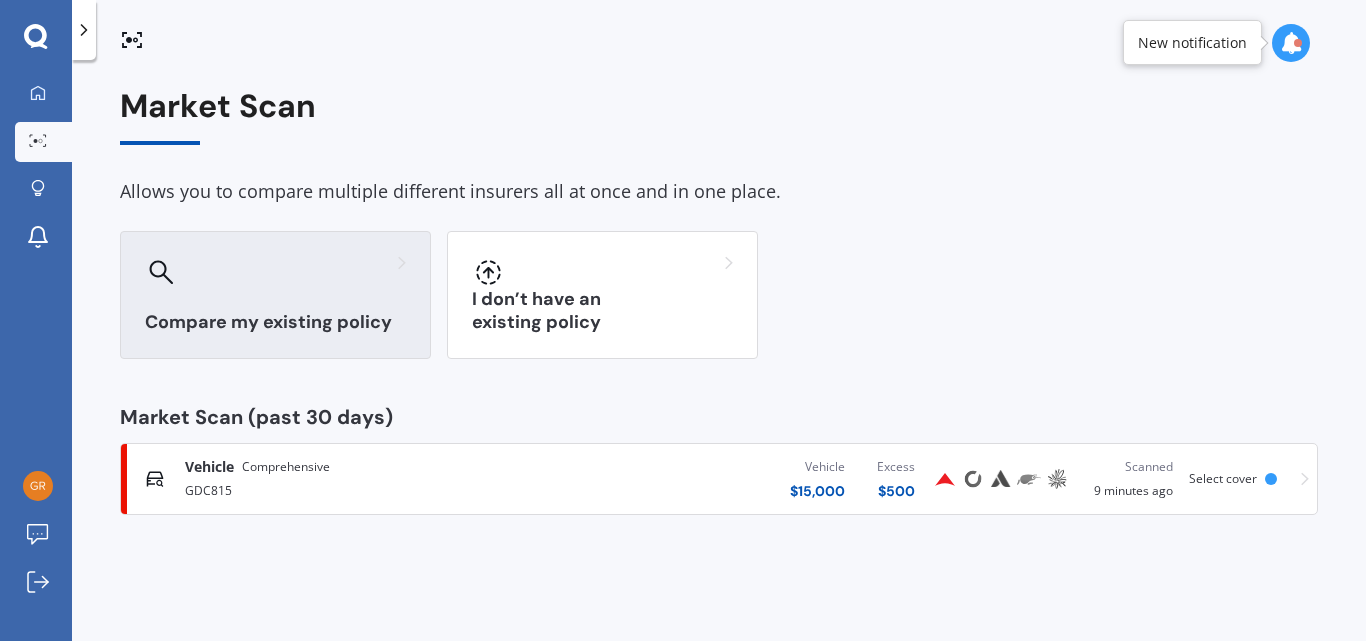 click on "Compare my existing policy" at bounding box center [275, 322] 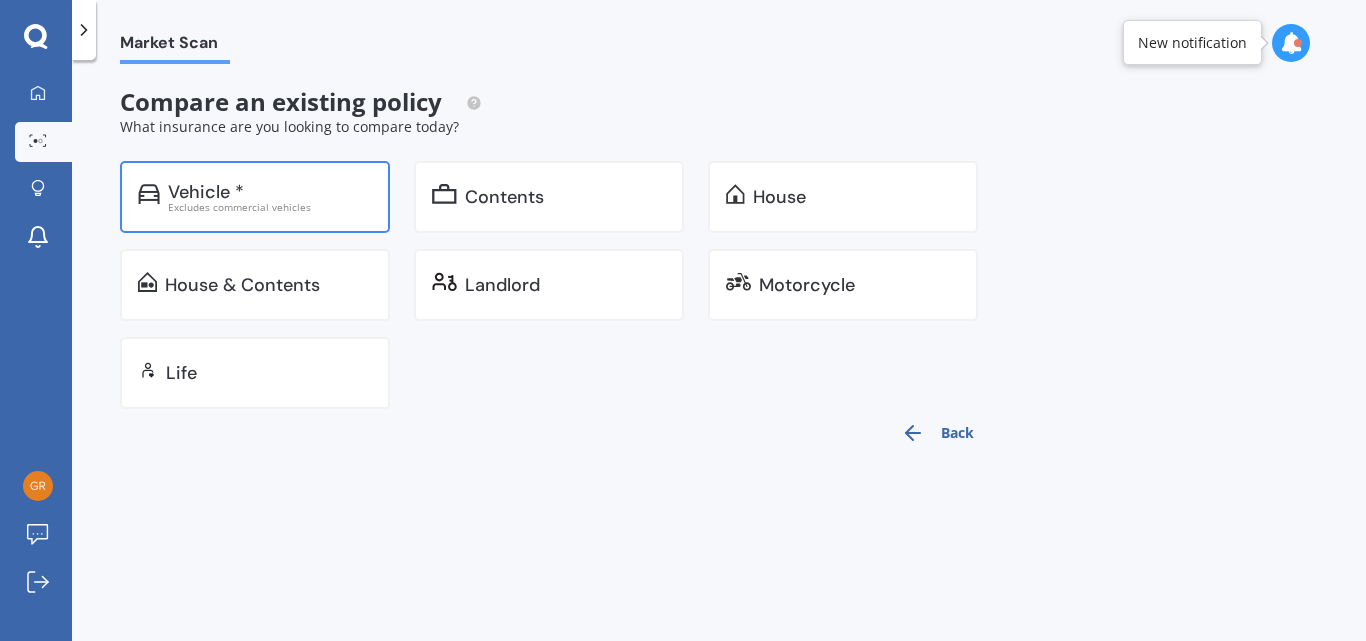 click on "Excludes commercial vehicles" at bounding box center (270, 207) 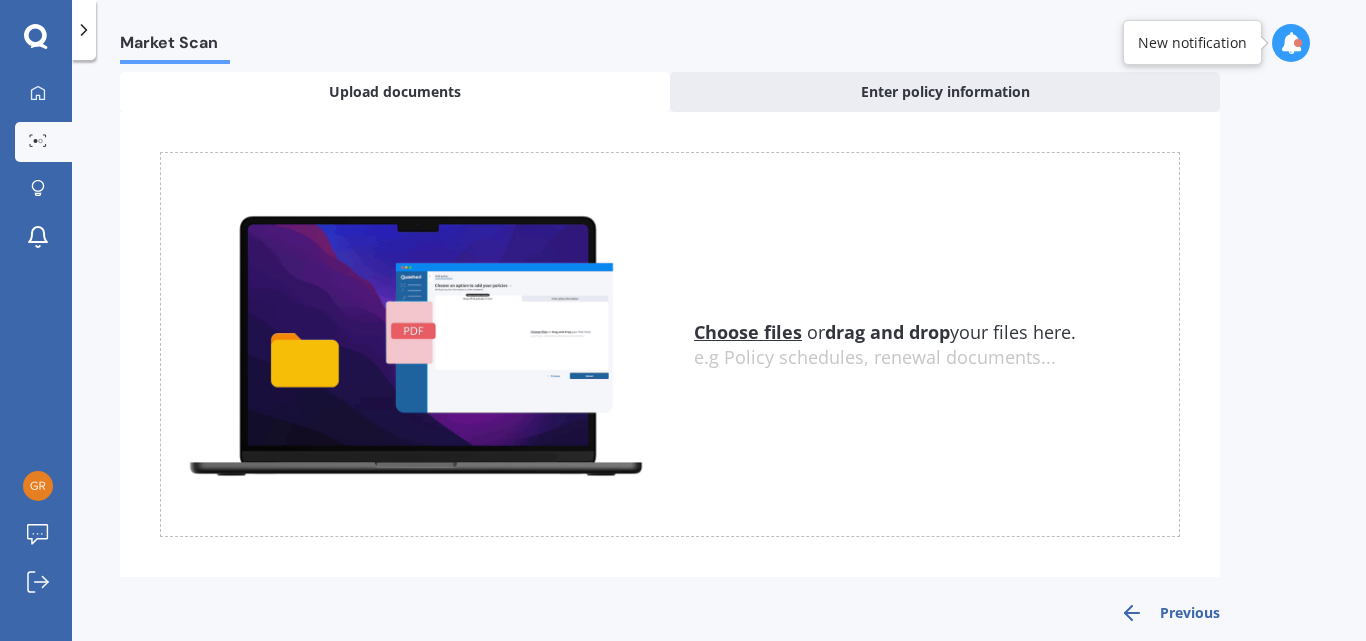 scroll, scrollTop: 113, scrollLeft: 0, axis: vertical 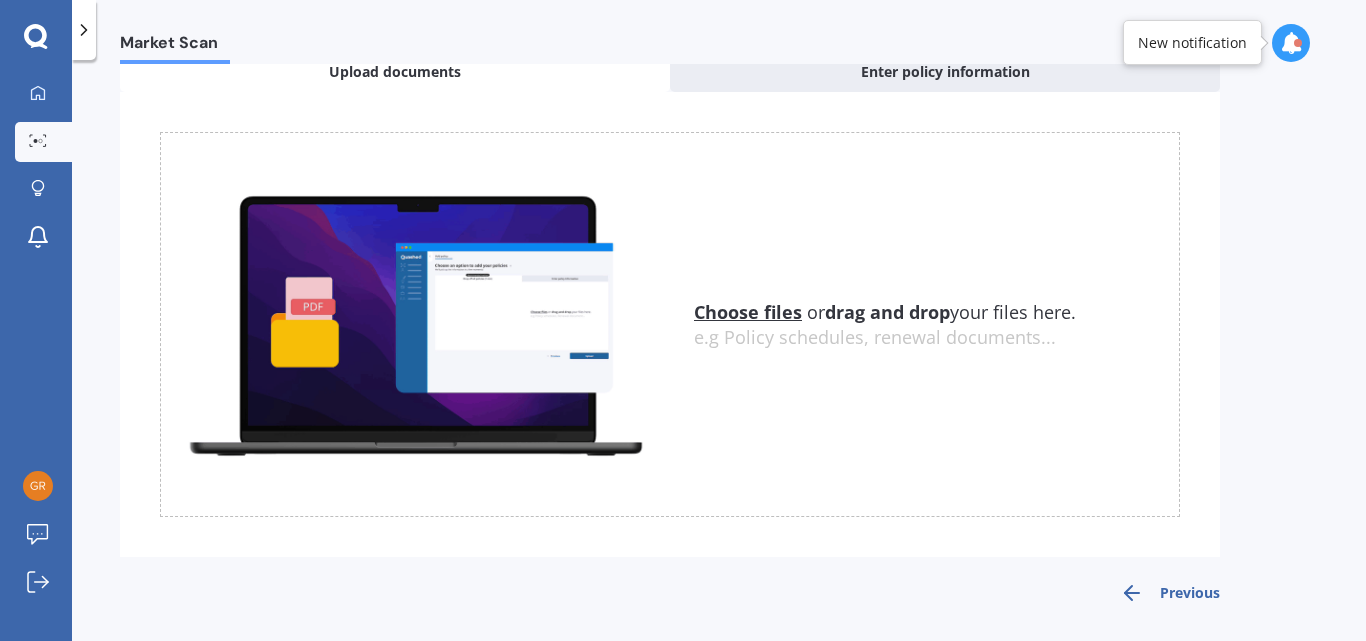 click on "Previous" at bounding box center [1170, 593] 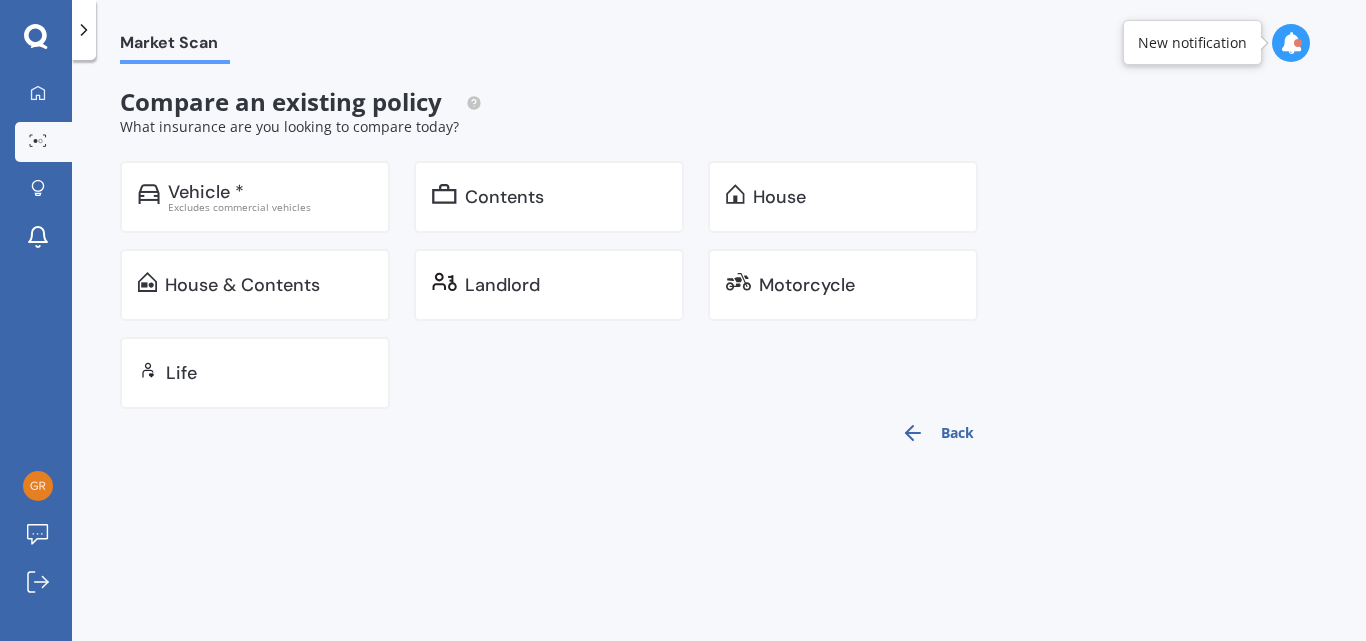 scroll, scrollTop: 0, scrollLeft: 0, axis: both 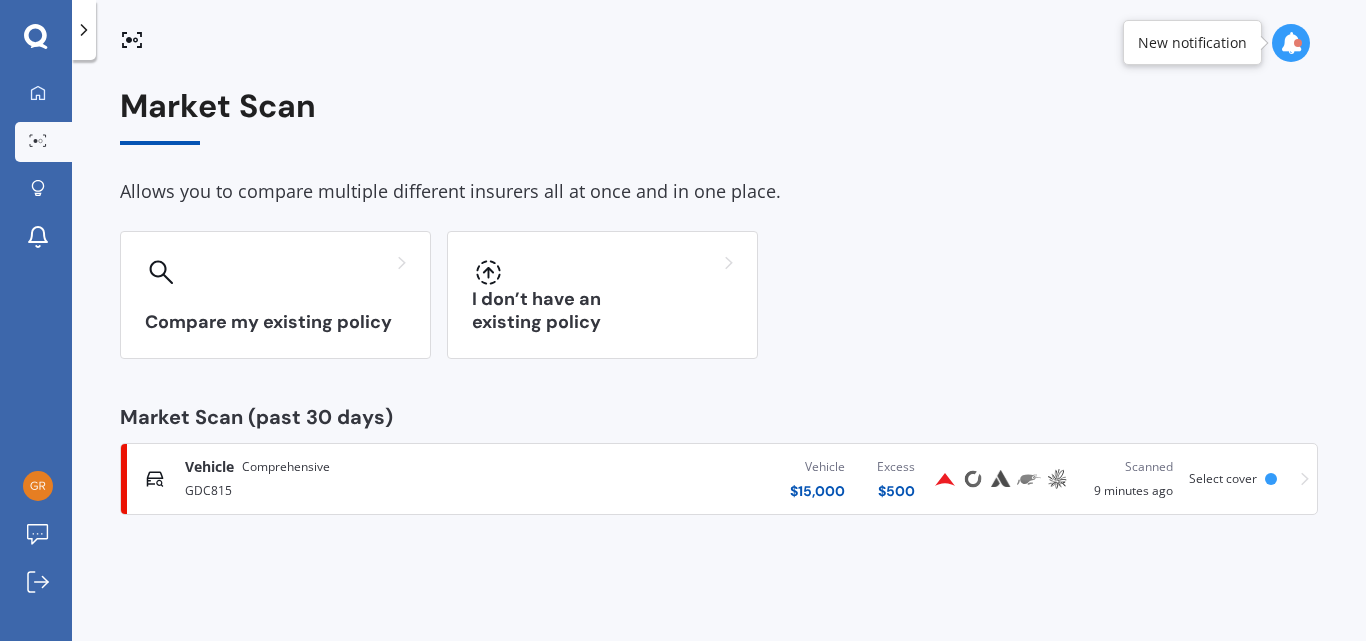 click on "Select cover" at bounding box center (1223, 478) 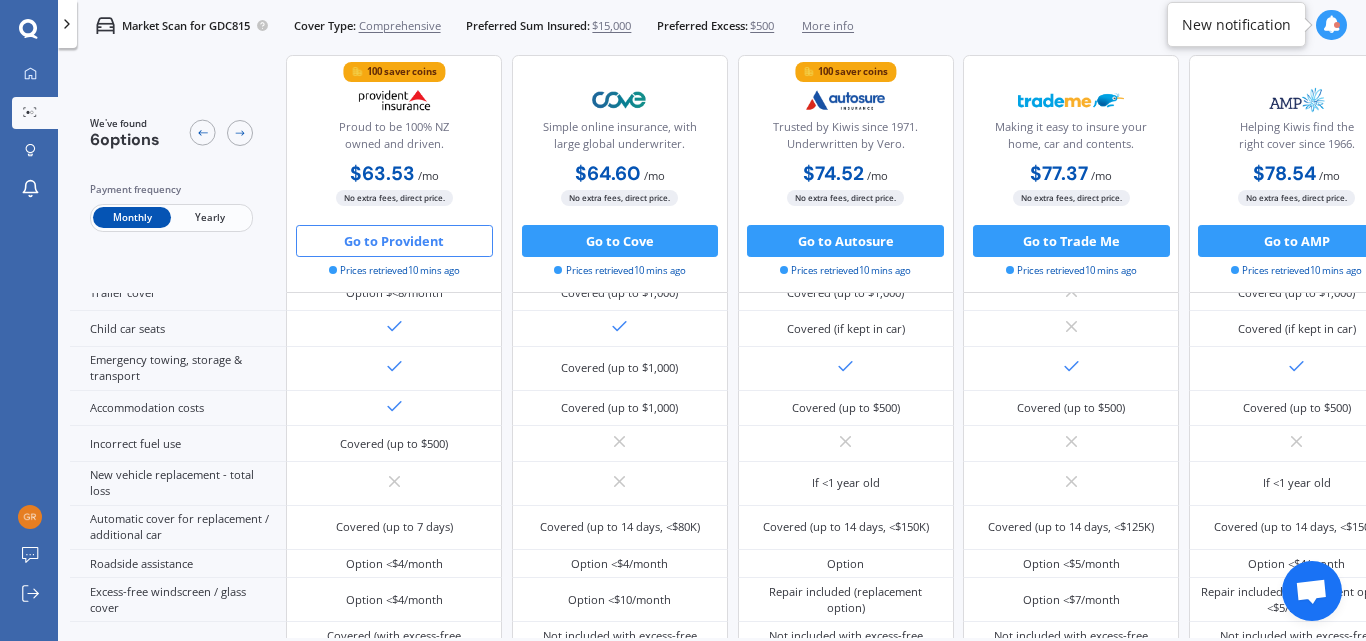 scroll, scrollTop: 0, scrollLeft: 0, axis: both 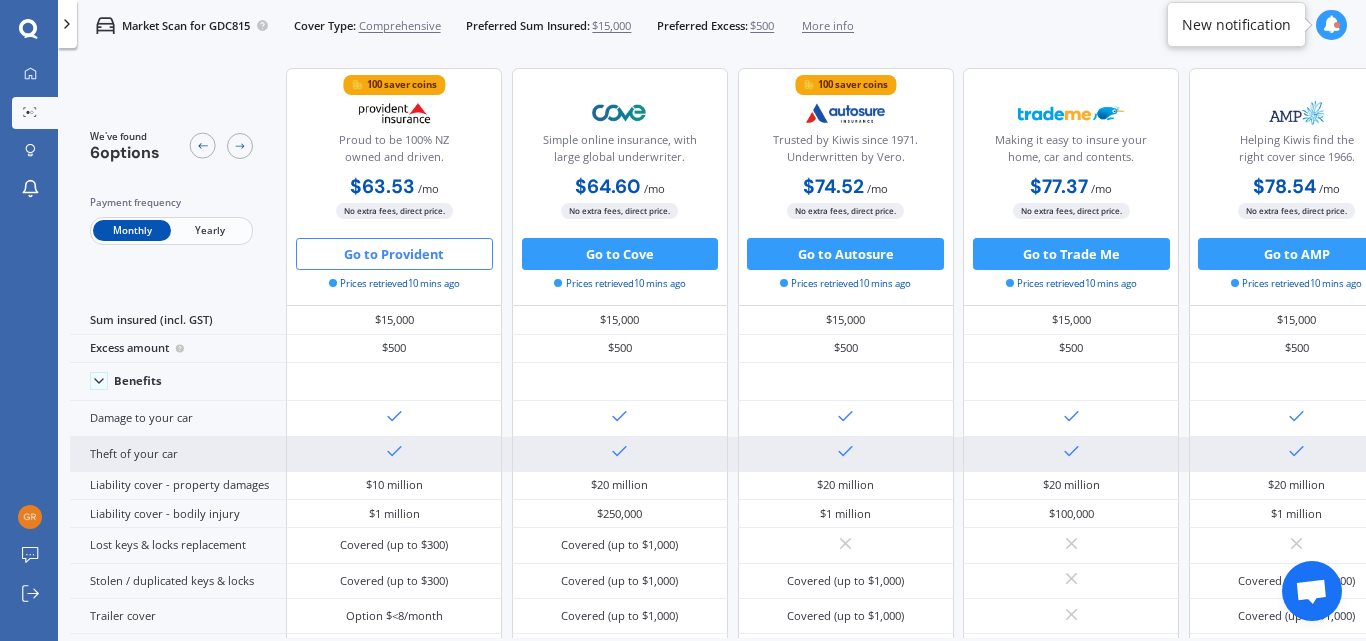 click on "Theft of your car" at bounding box center [178, 454] 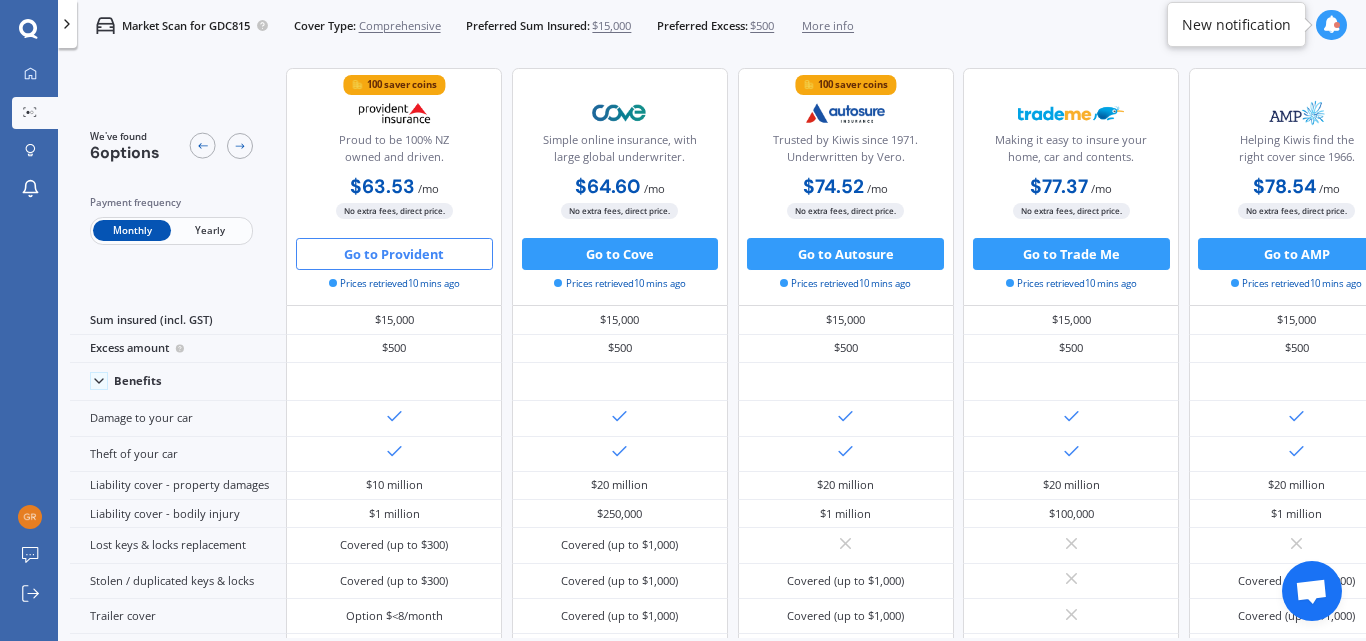 click on "Go to Provident" at bounding box center (394, 254) 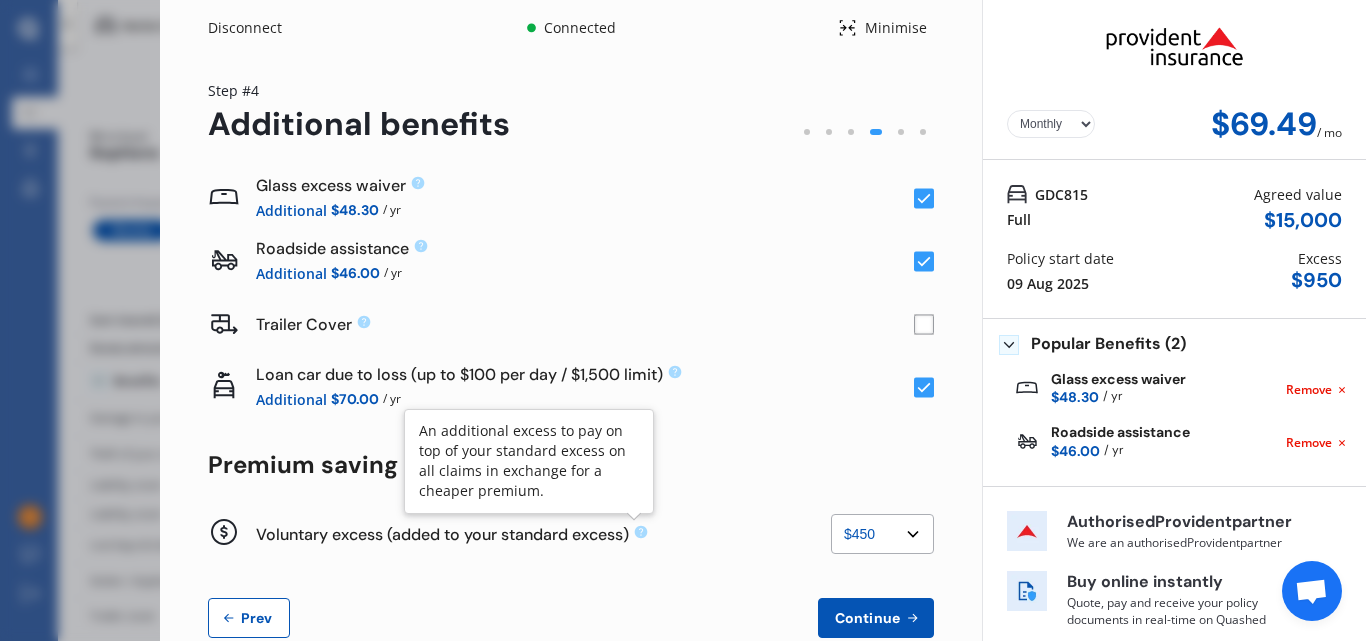 click 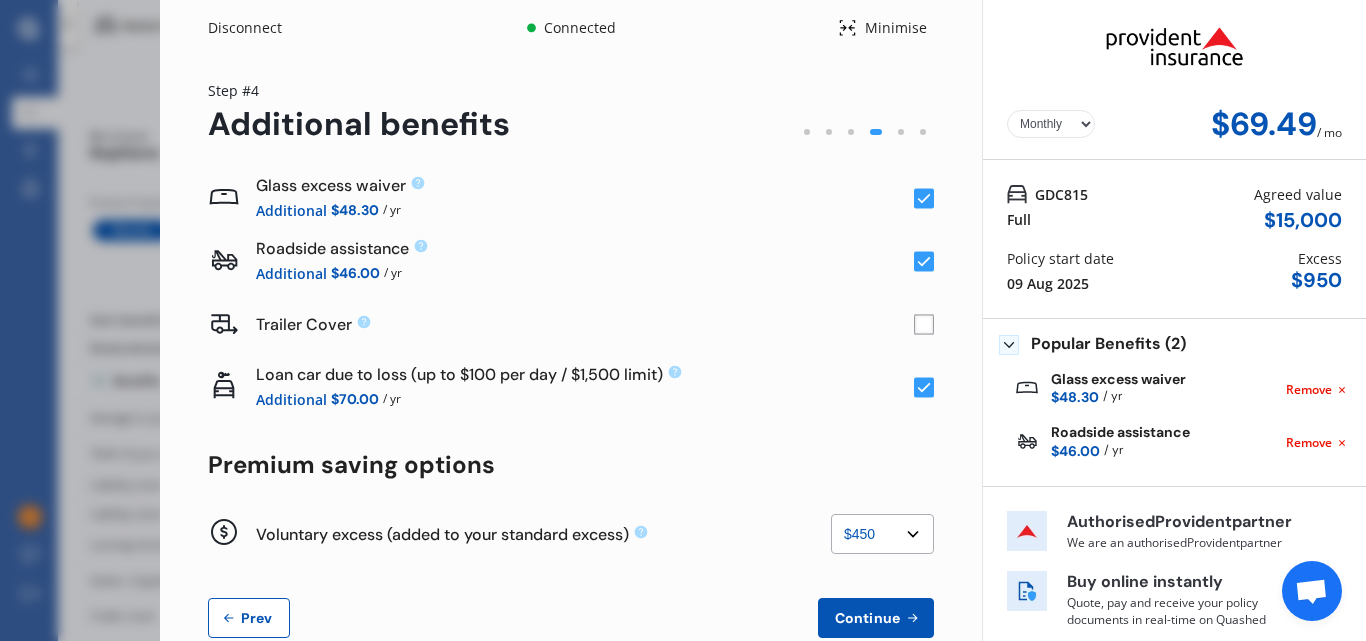 click 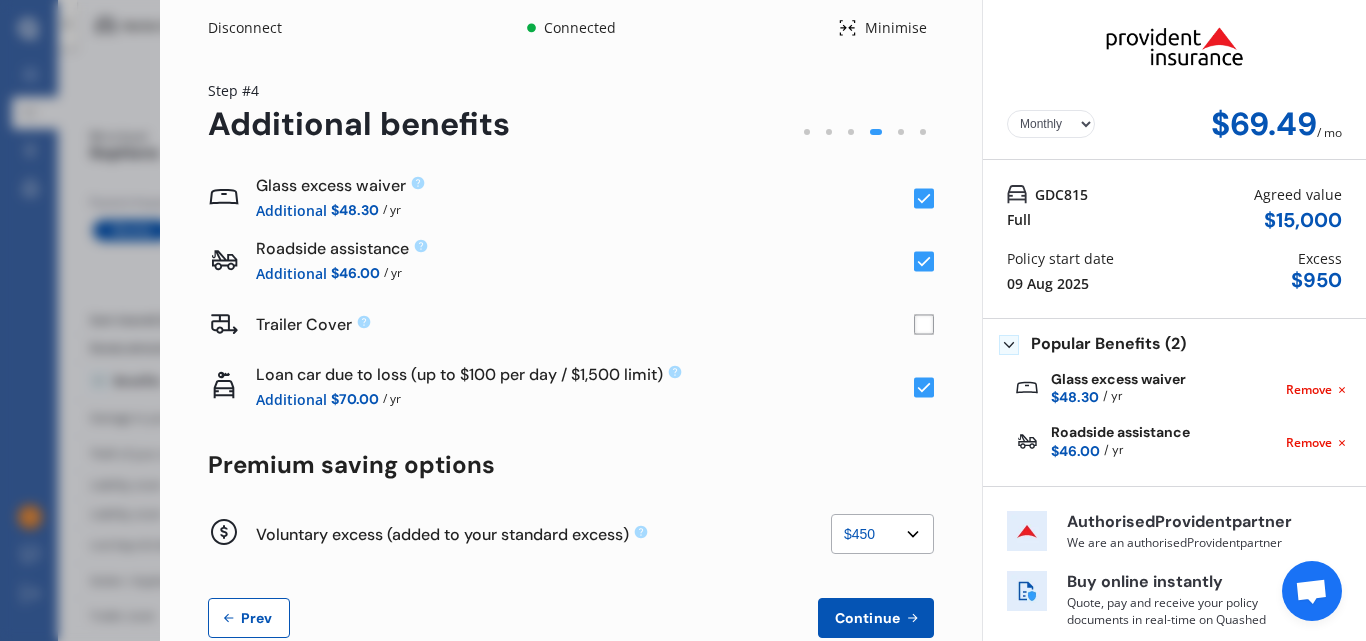 click on "None $200 $450 $700 $950 $1,200 $1,700" at bounding box center (882, 534) 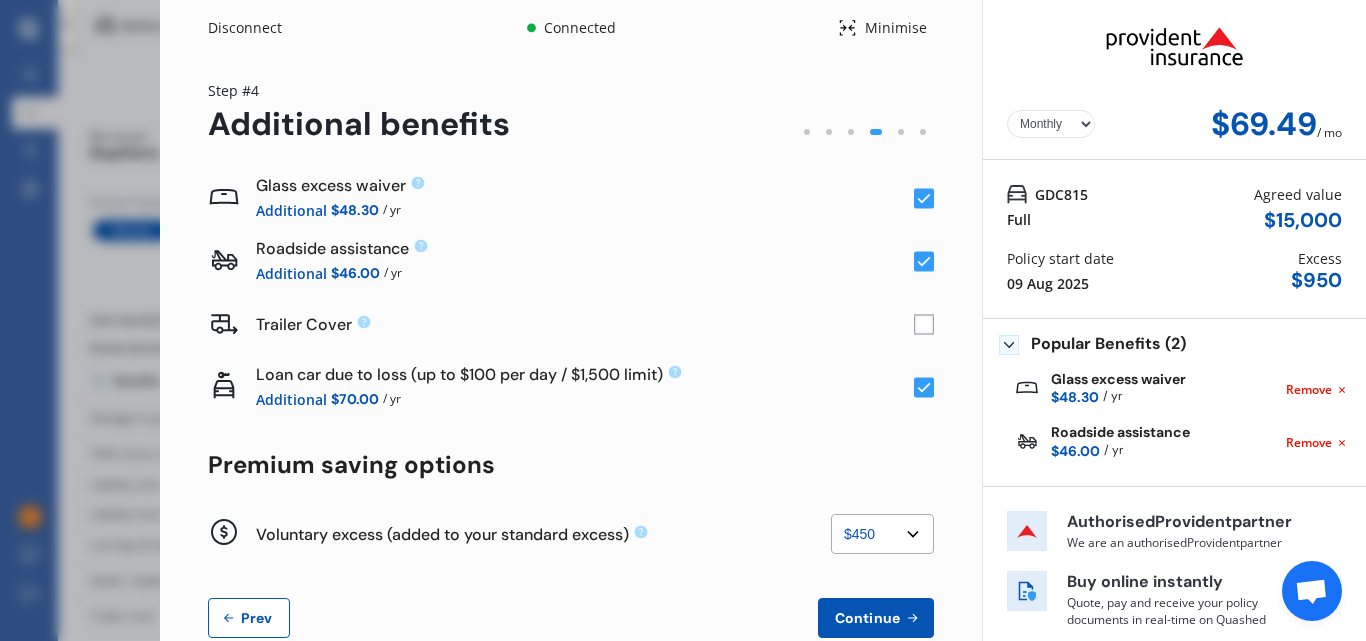 select on "0" 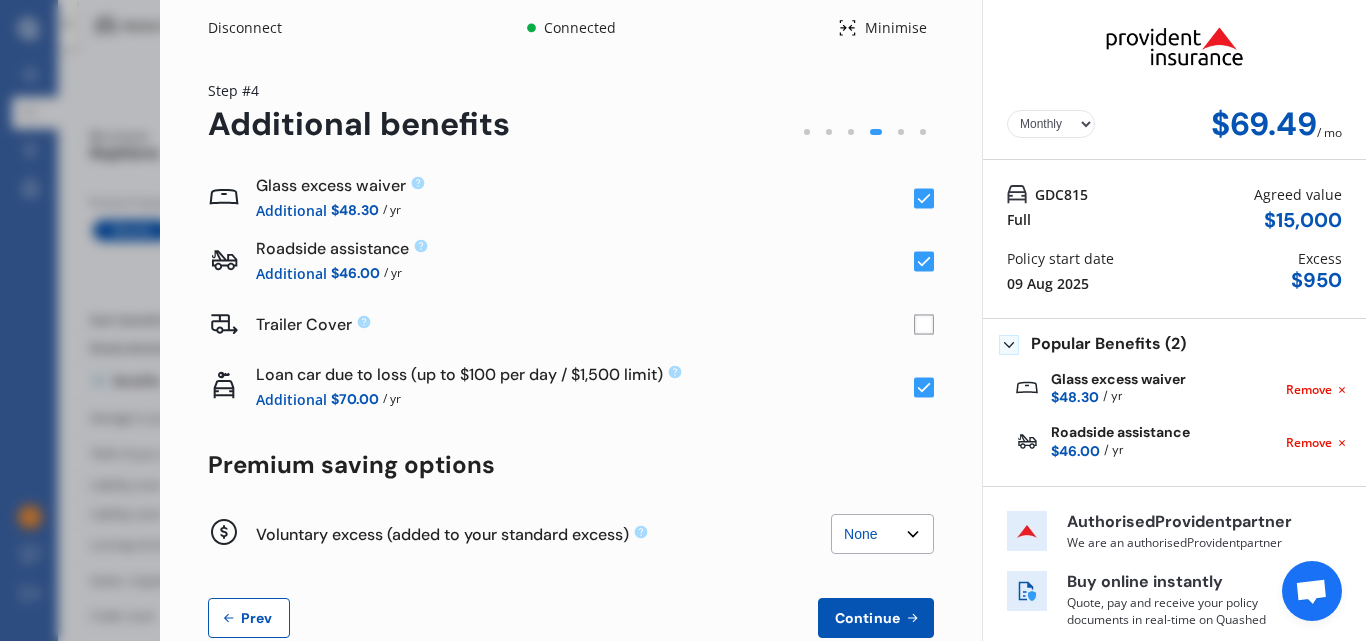 click on "None $200 $450 $700 $950 $1,200 $1,700" at bounding box center [882, 534] 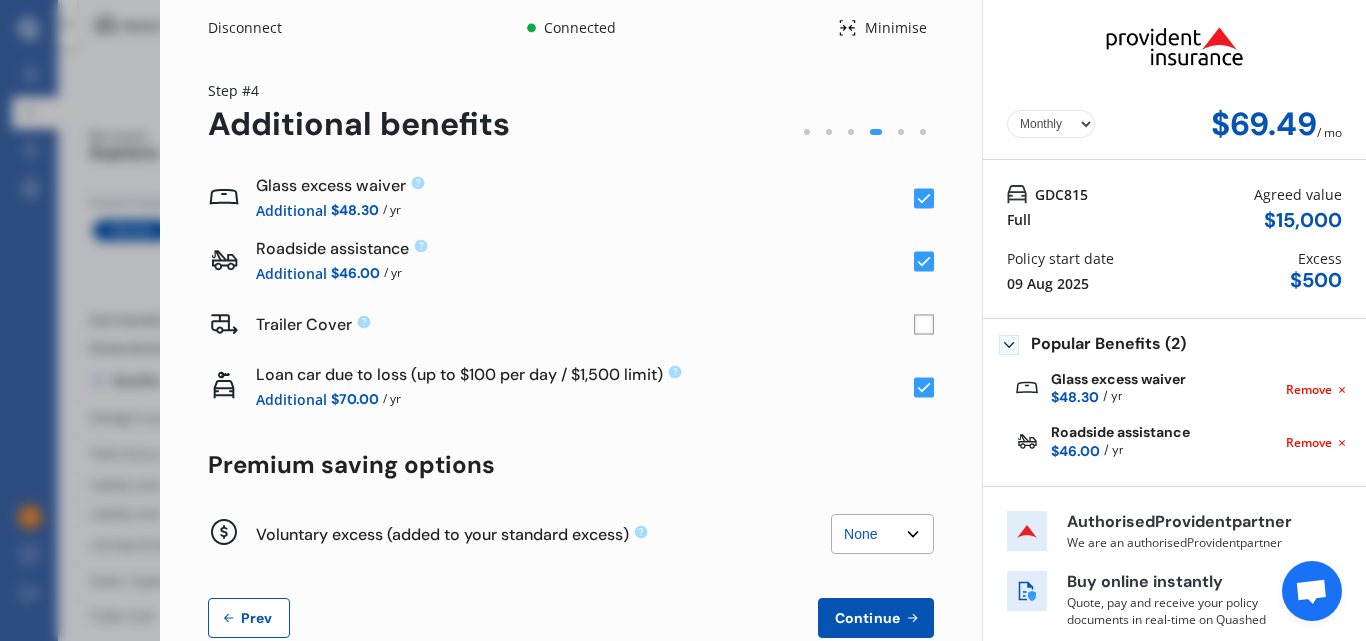 click on "Continue" at bounding box center (876, 618) 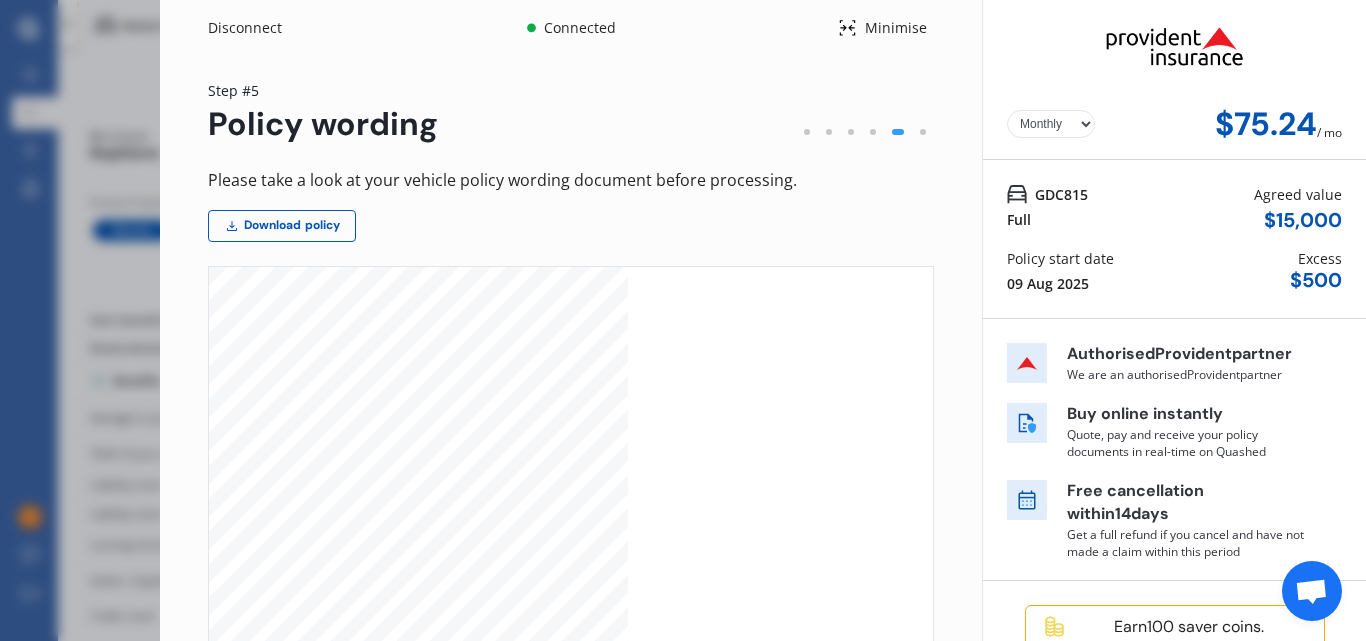 scroll, scrollTop: 396, scrollLeft: 0, axis: vertical 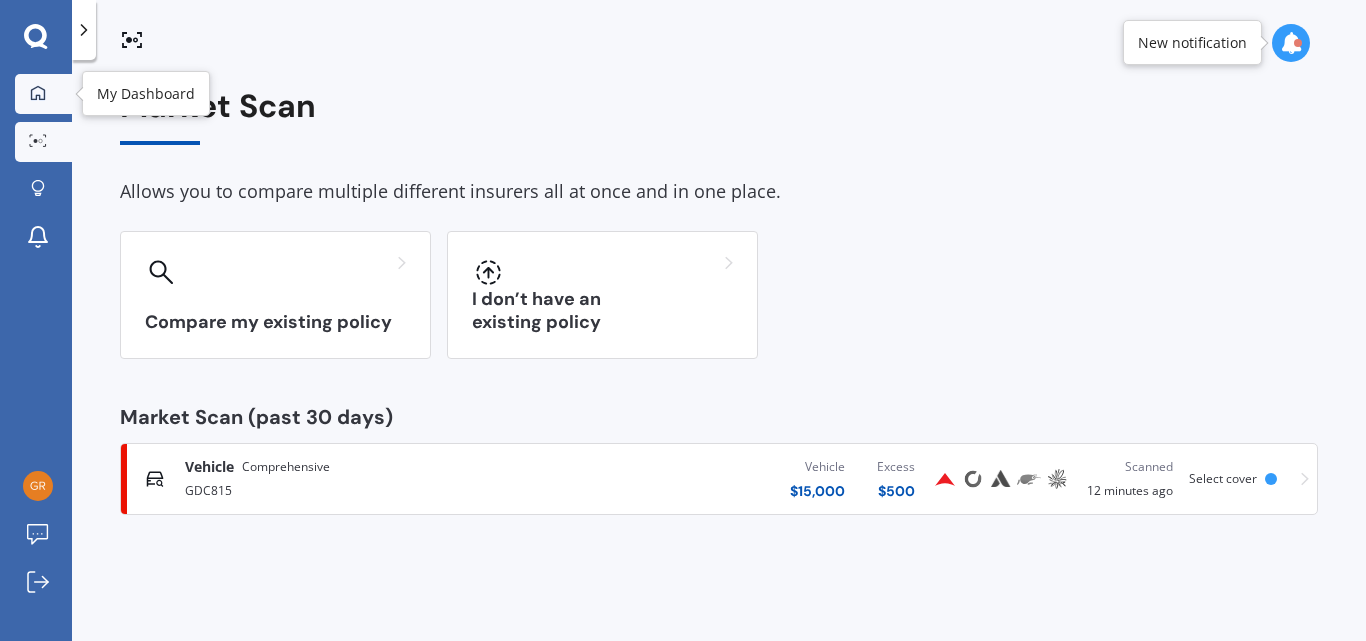click 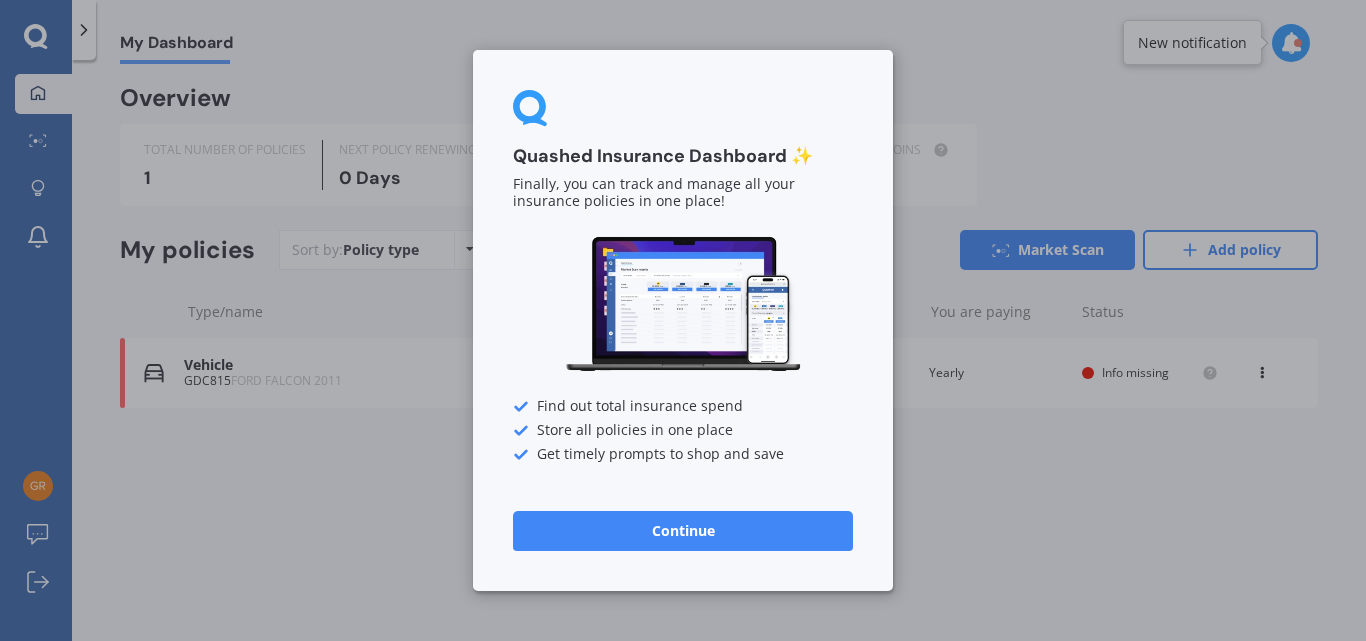click on "Quashed Insurance Dashboard ✨ Finally, you can track and manage all your insurance policies in one place!  Find out total insurance spend  Store all policies in one place  Get timely prompts to shop and save Continue" at bounding box center (683, 320) 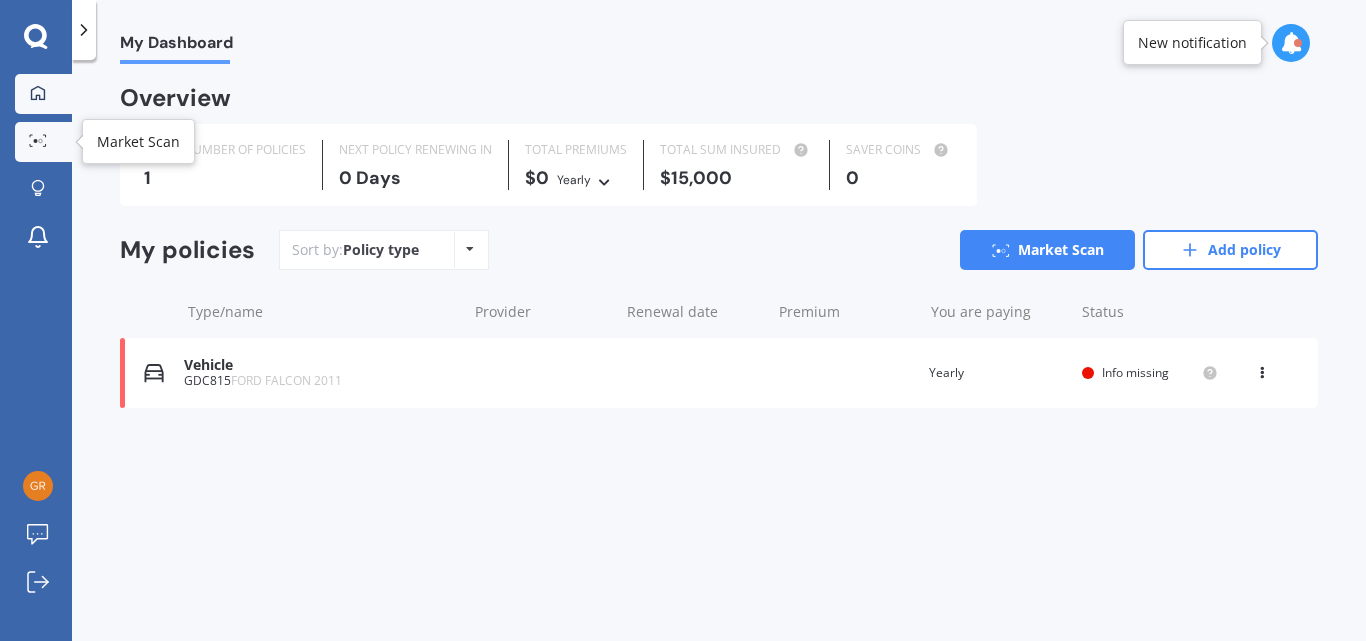 click on "Market Scan" at bounding box center [43, 142] 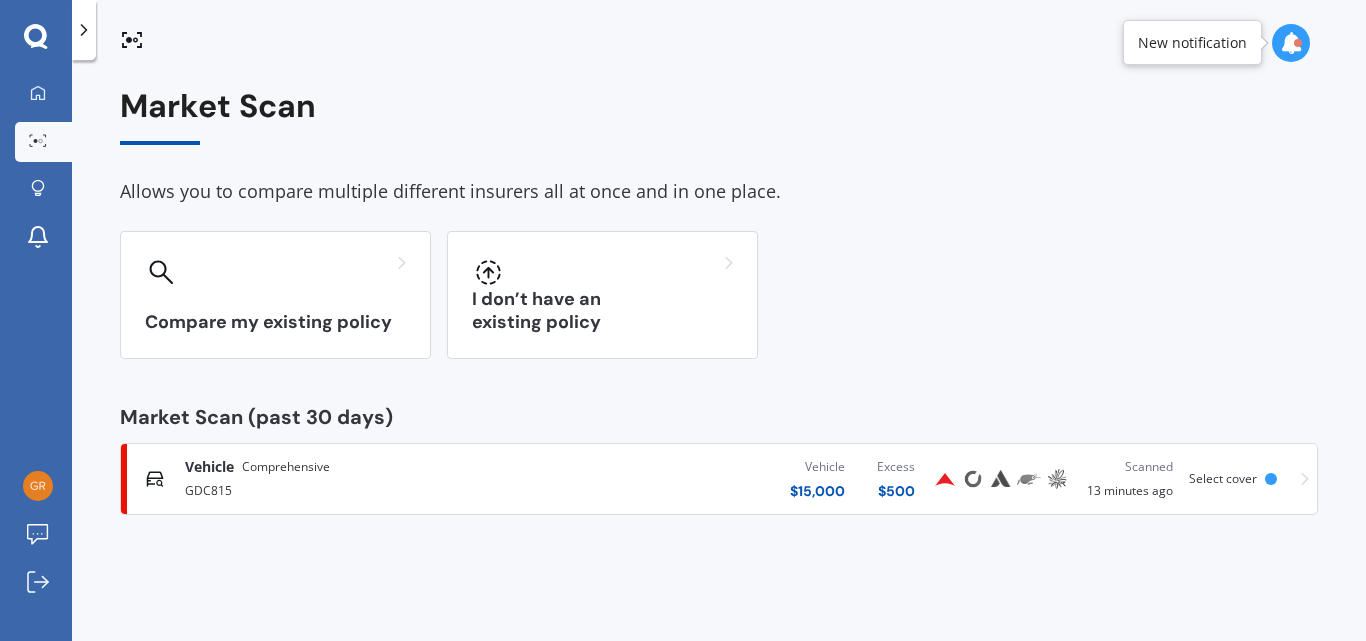 click 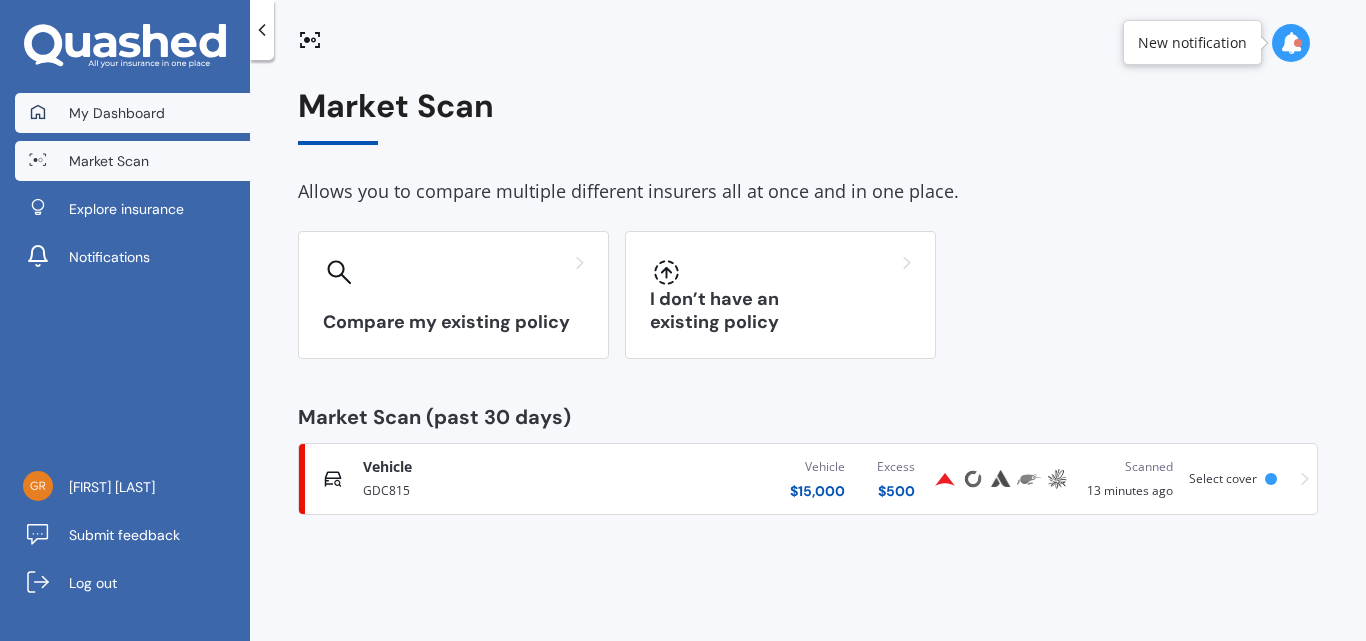 click on "My Dashboard" at bounding box center [132, 113] 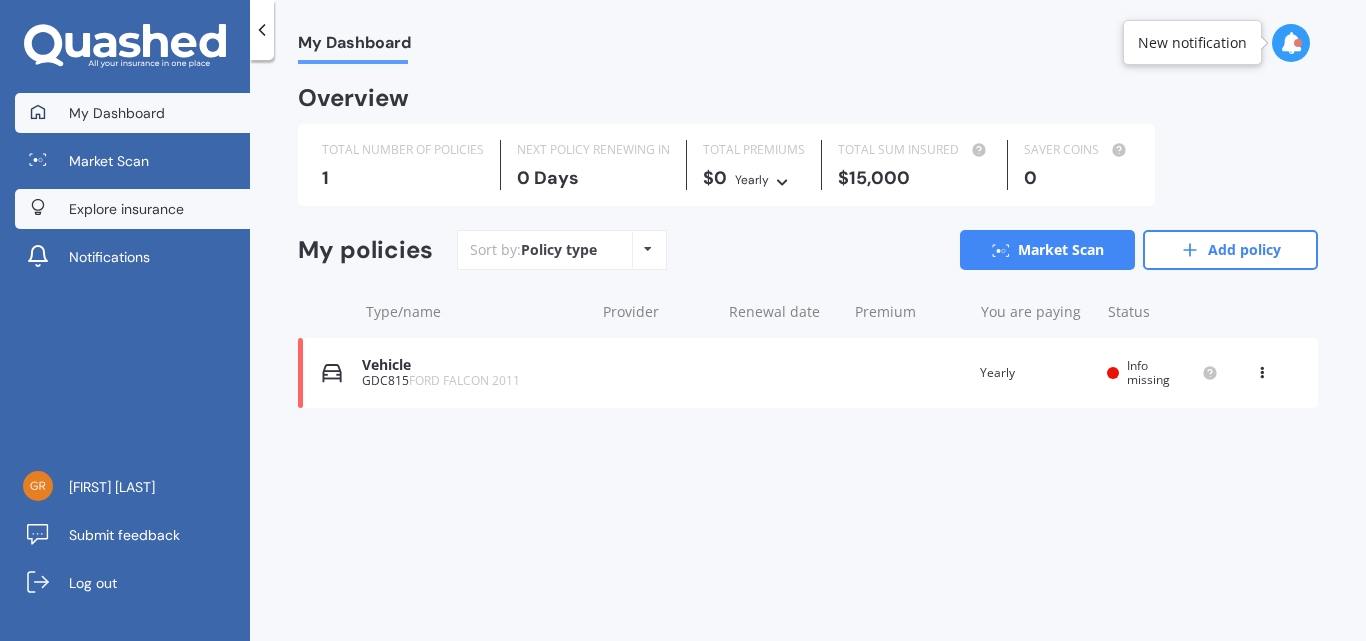 click on "Explore insurance" at bounding box center (126, 209) 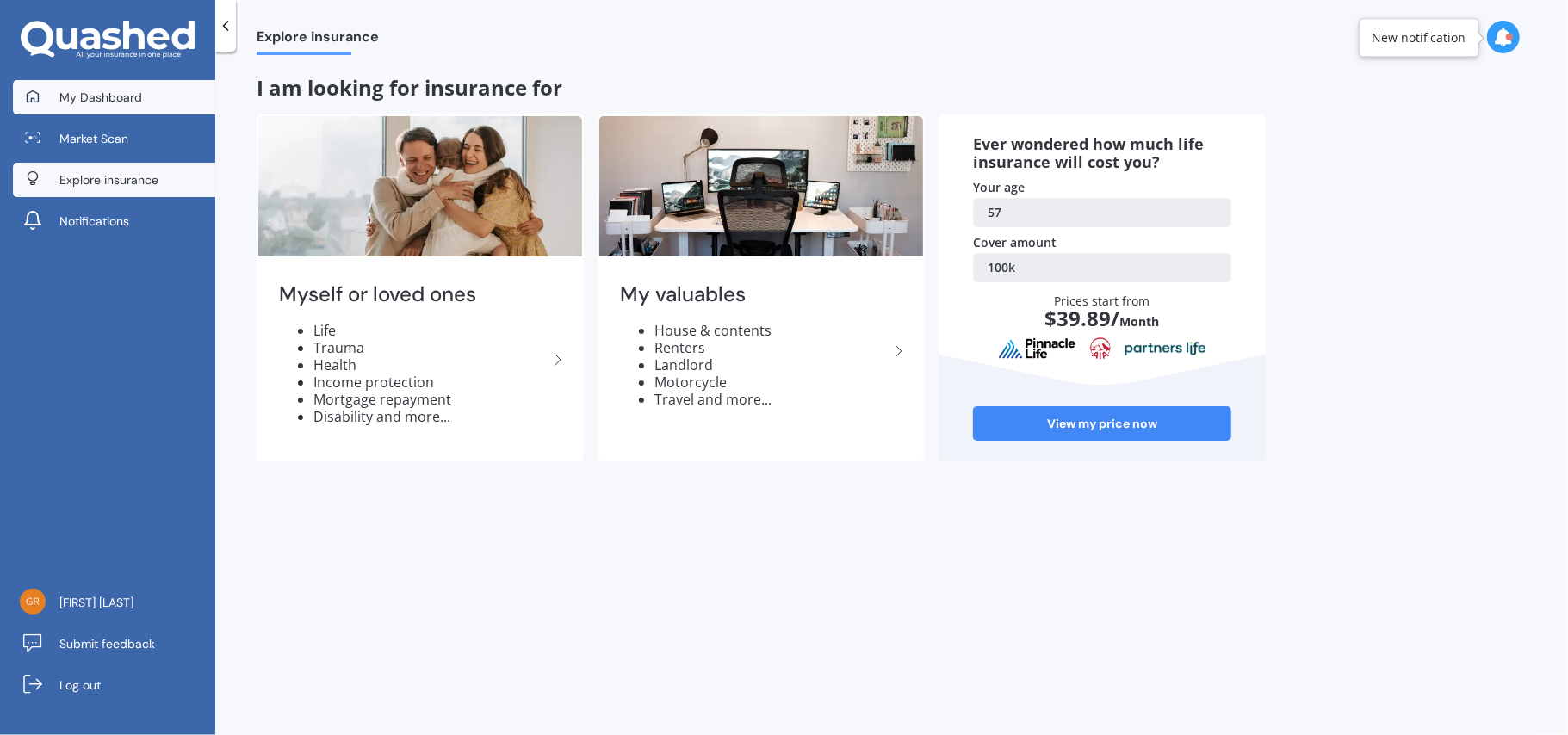 click on "My Dashboard" at bounding box center [101, 97] 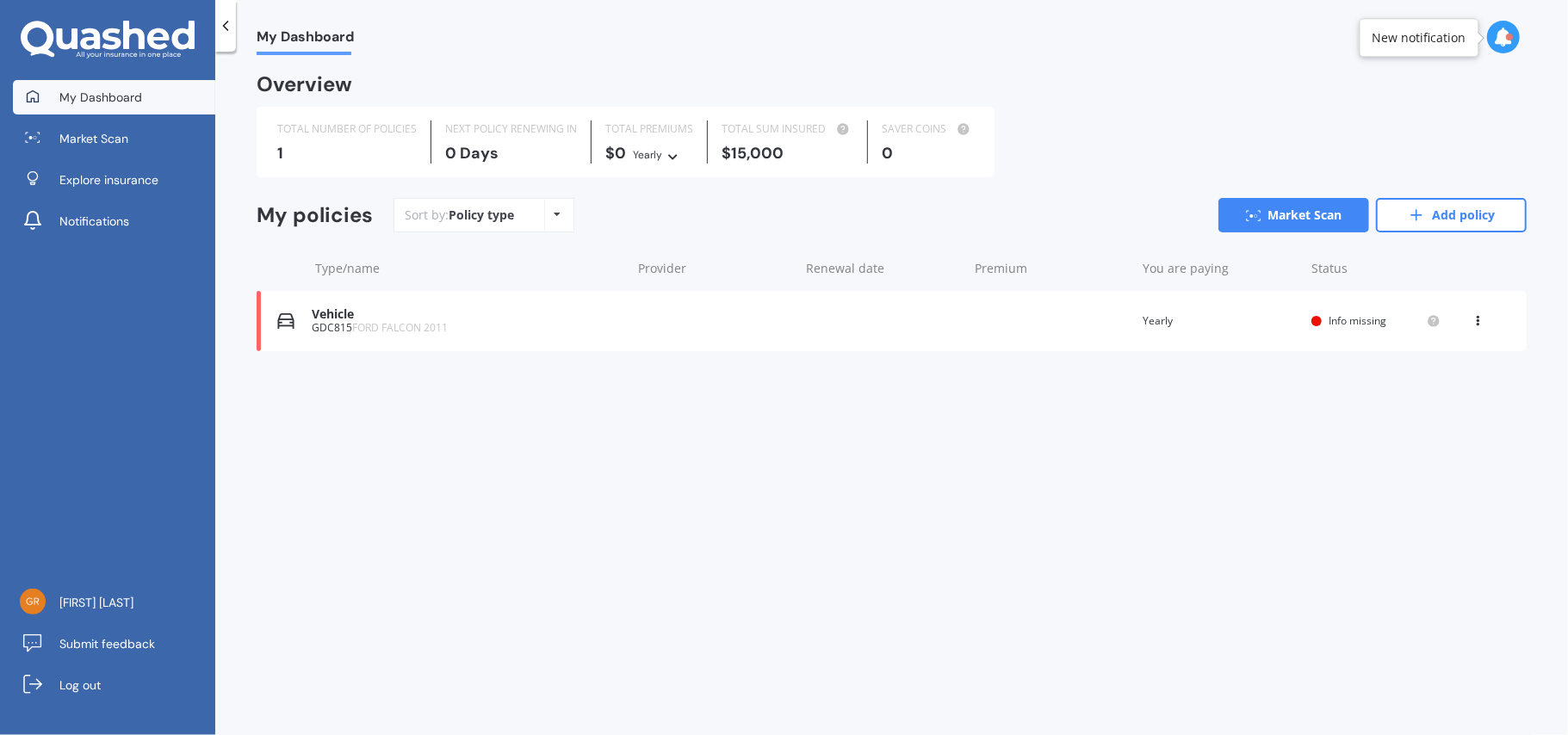 click 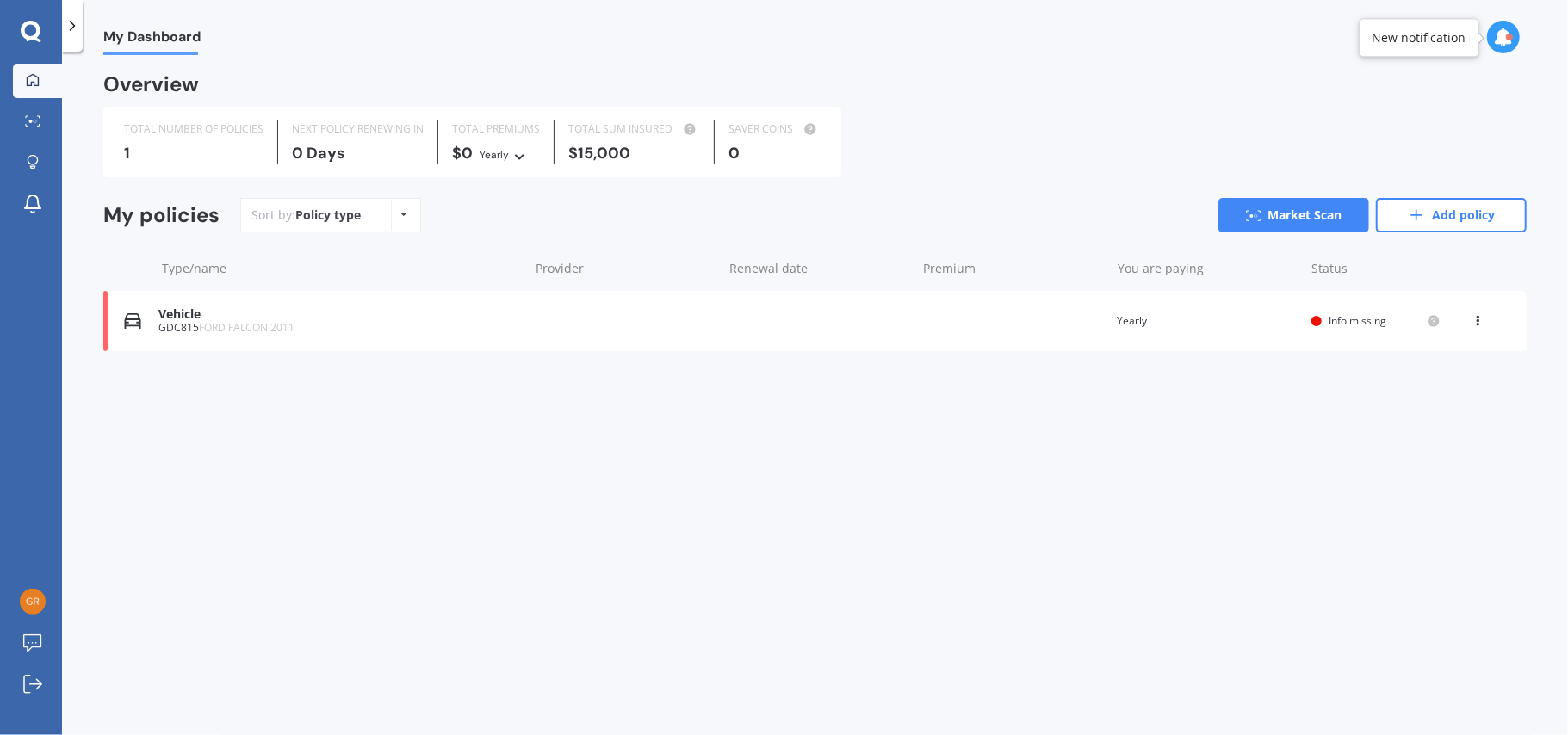 click on "My Dashboard" at bounding box center (815, 28) 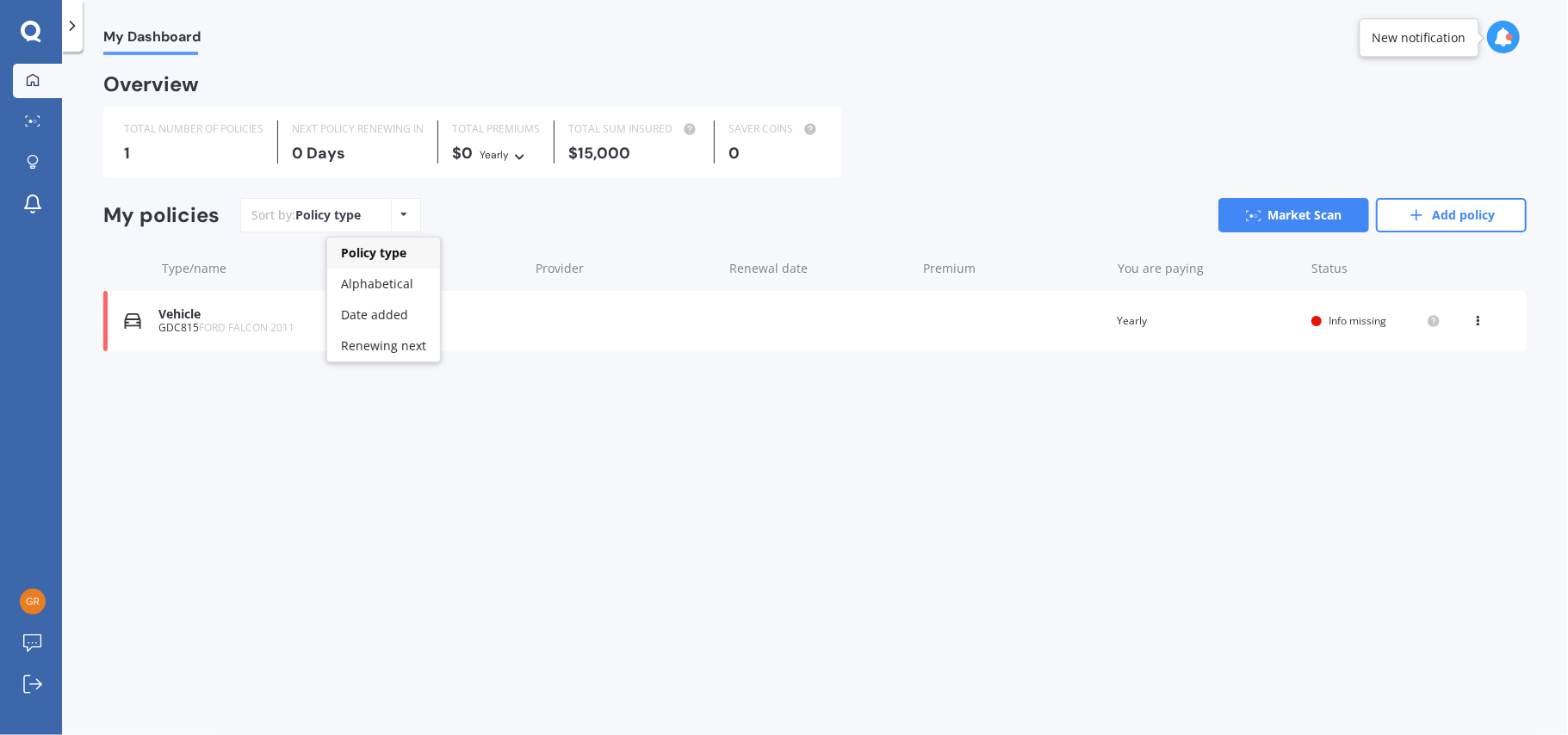 click on "Policy type Alphabetical Date added Renewing next" at bounding box center [404, 215] 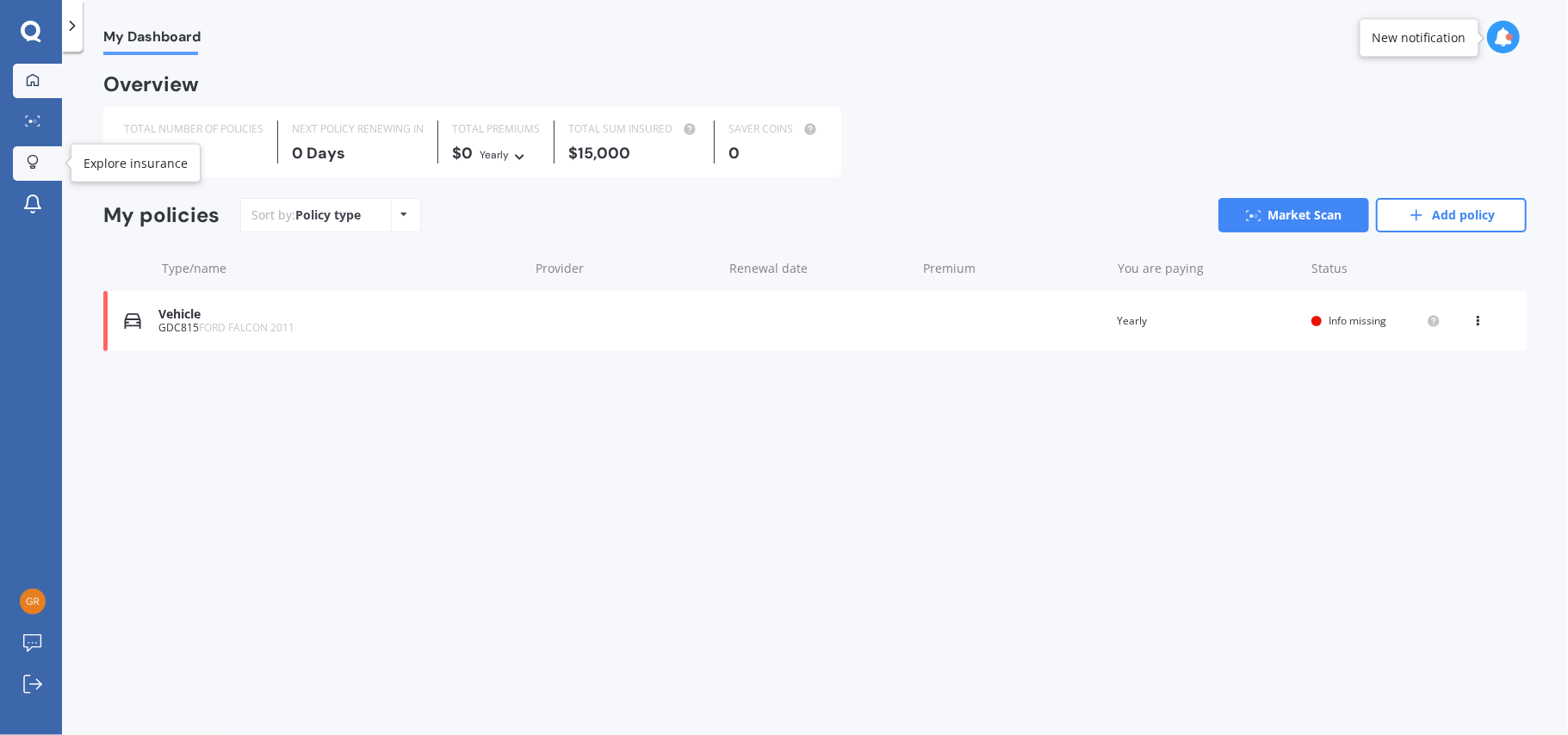 click 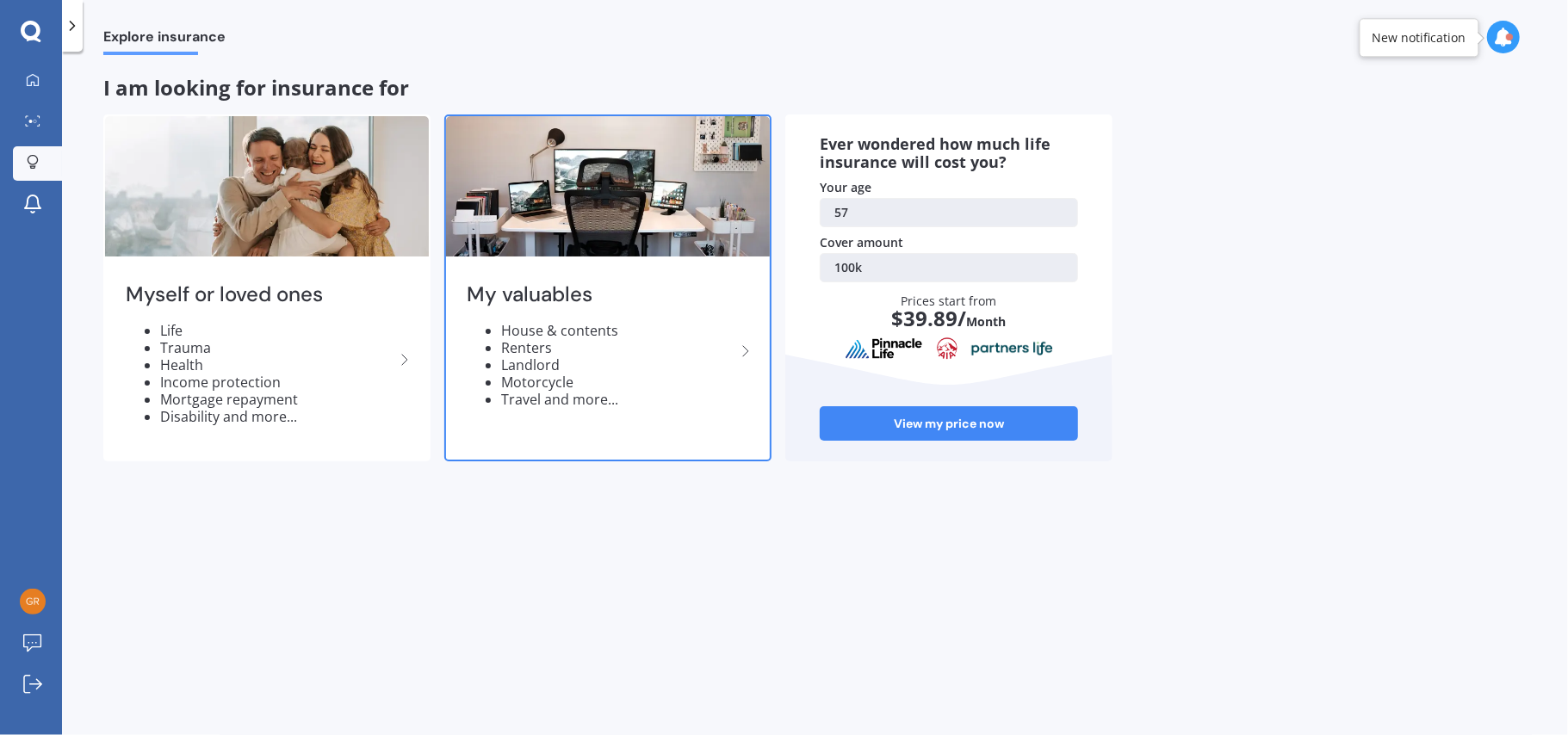click on "Renters" at bounding box center [618, 348] 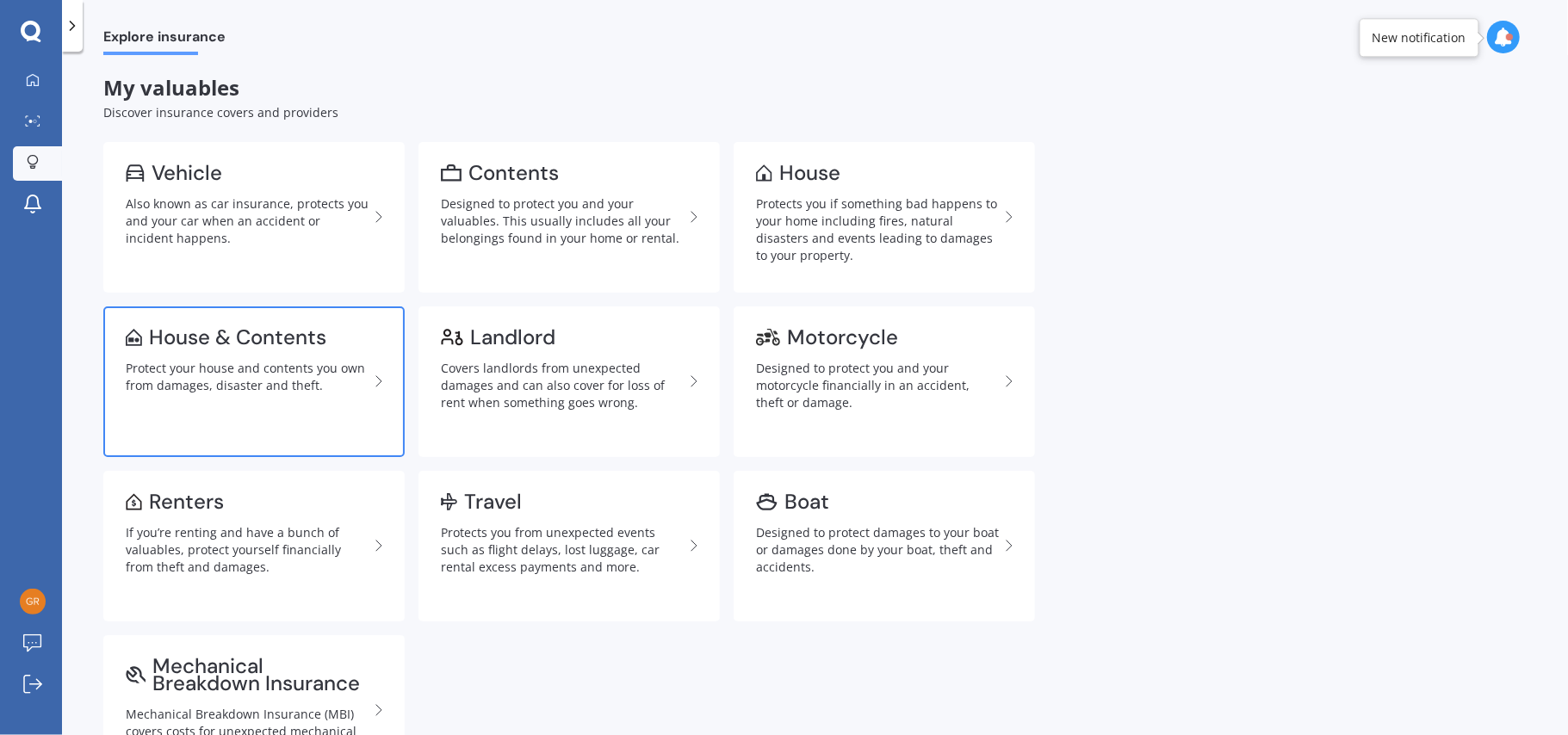 click on "Protect your house and contents you own from damages, disaster and theft." at bounding box center (247, 377) 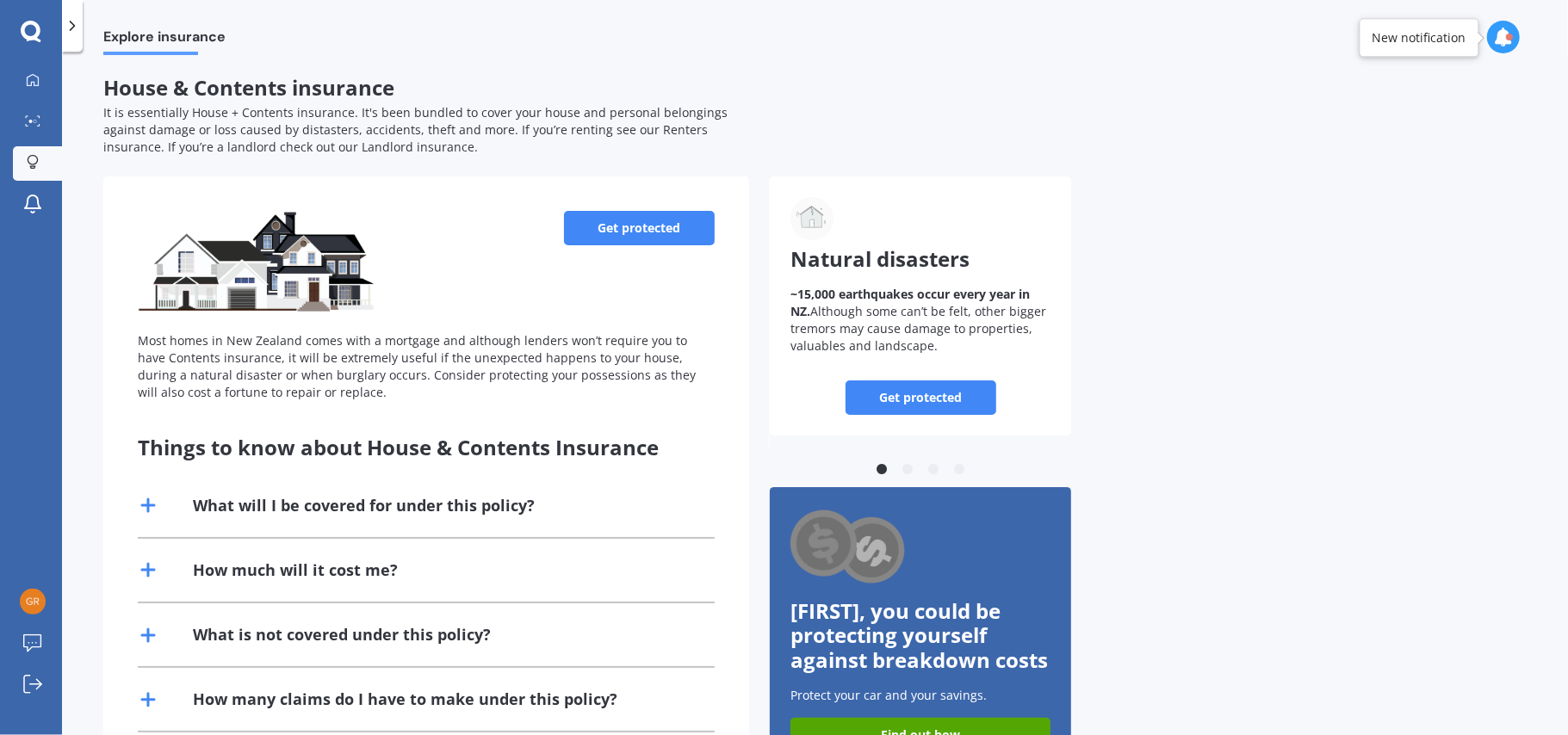 click on "What will I be covered for under this policy?" at bounding box center (363, 505) 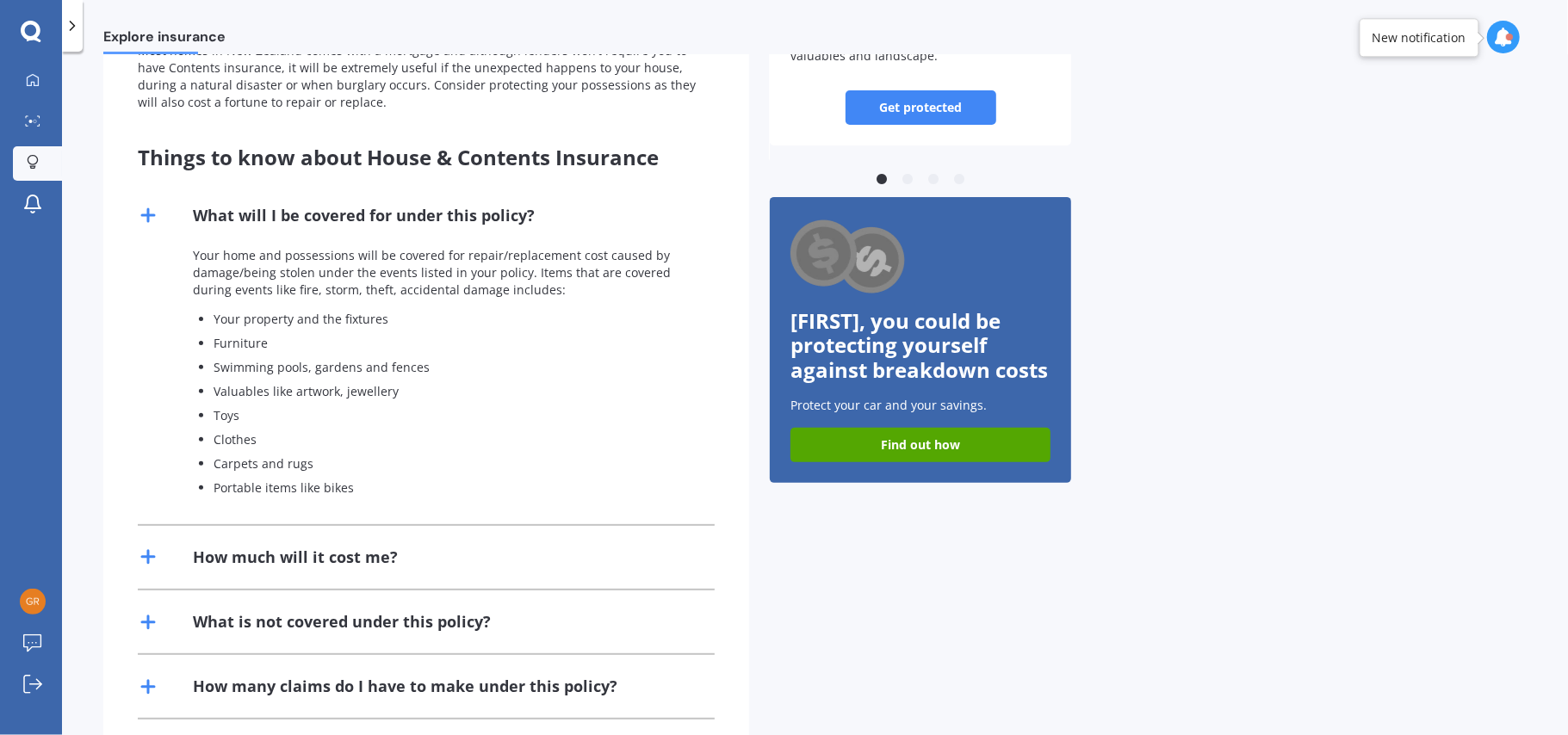 scroll, scrollTop: 291, scrollLeft: 0, axis: vertical 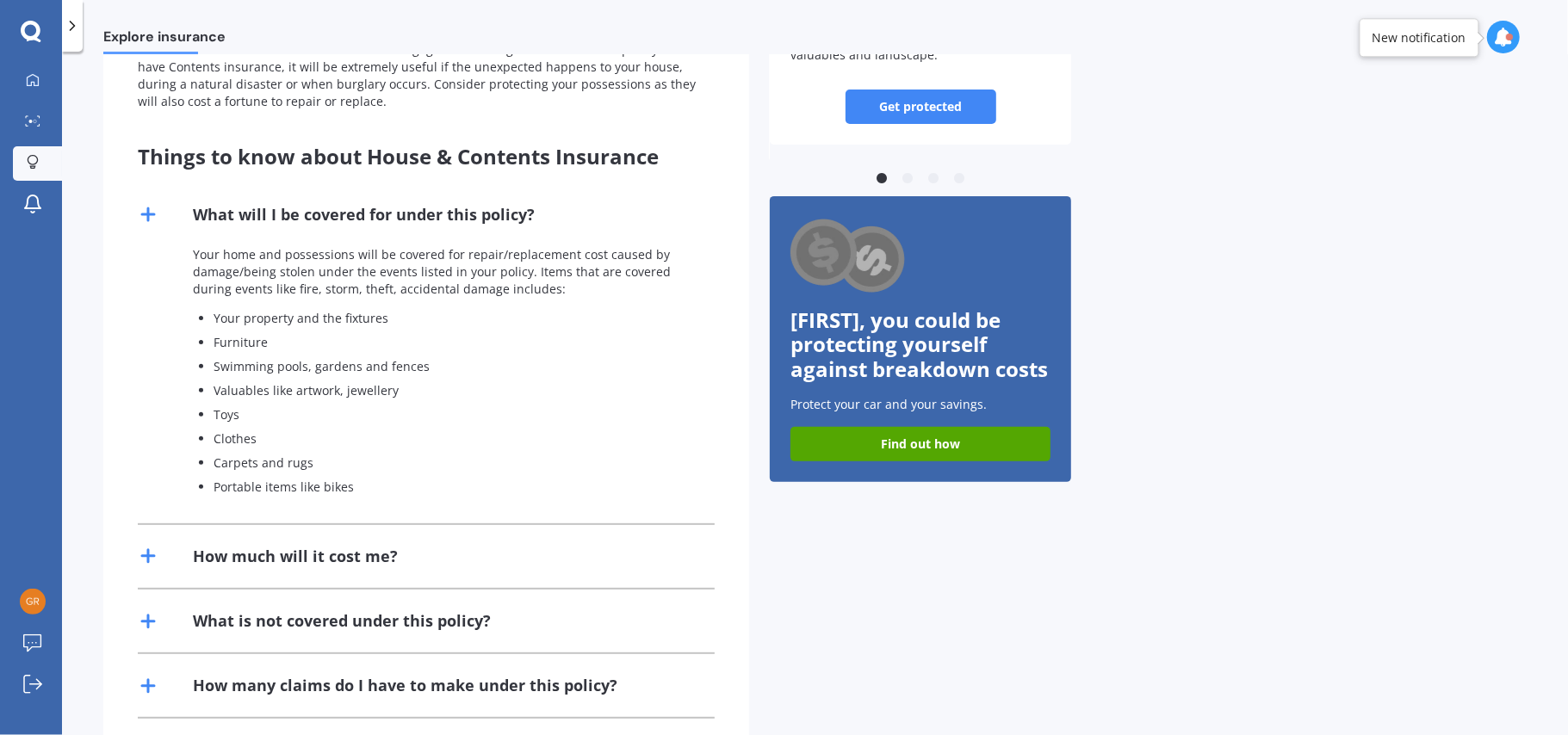 click on "What is not covered under this policy?" at bounding box center [342, 621] 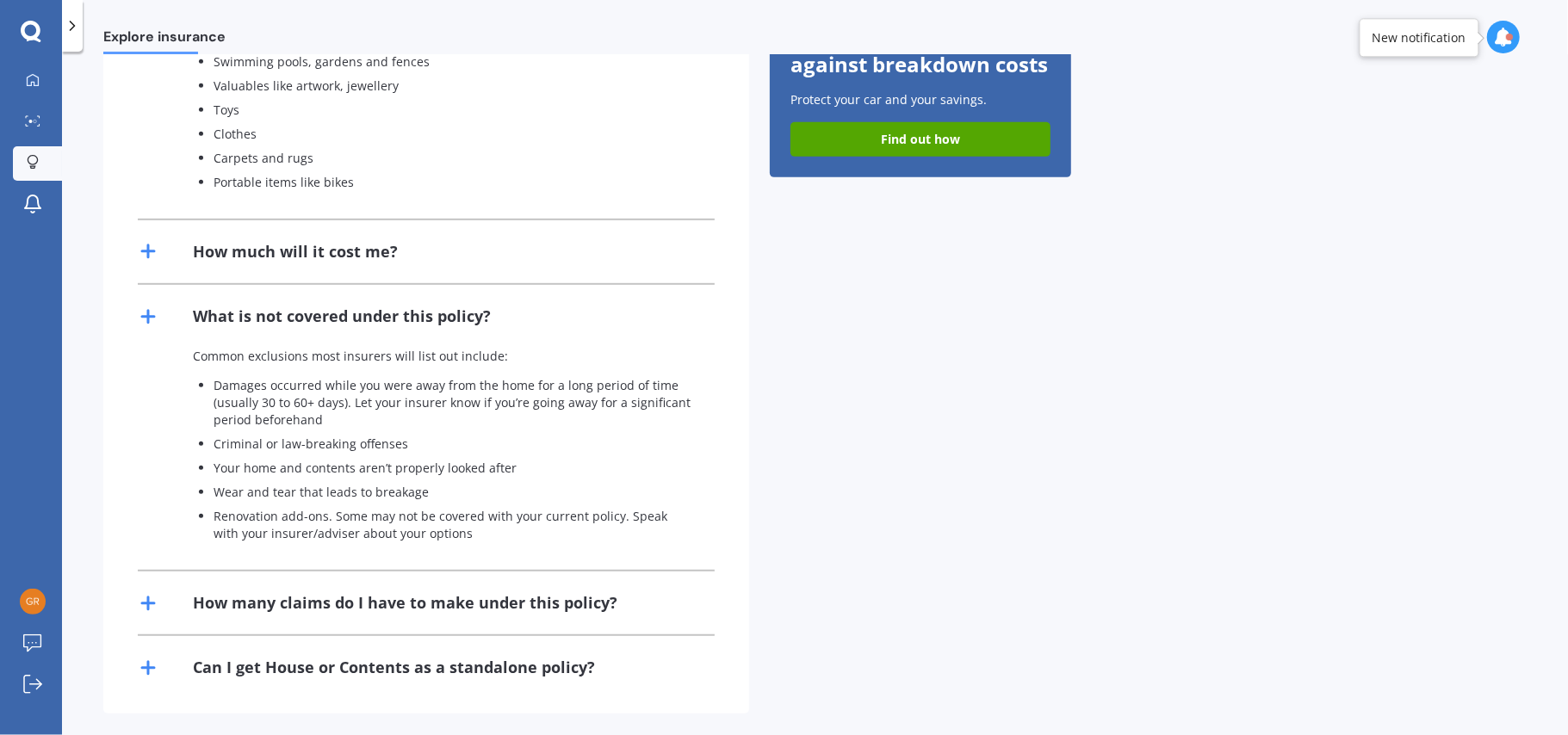 scroll, scrollTop: 602, scrollLeft: 0, axis: vertical 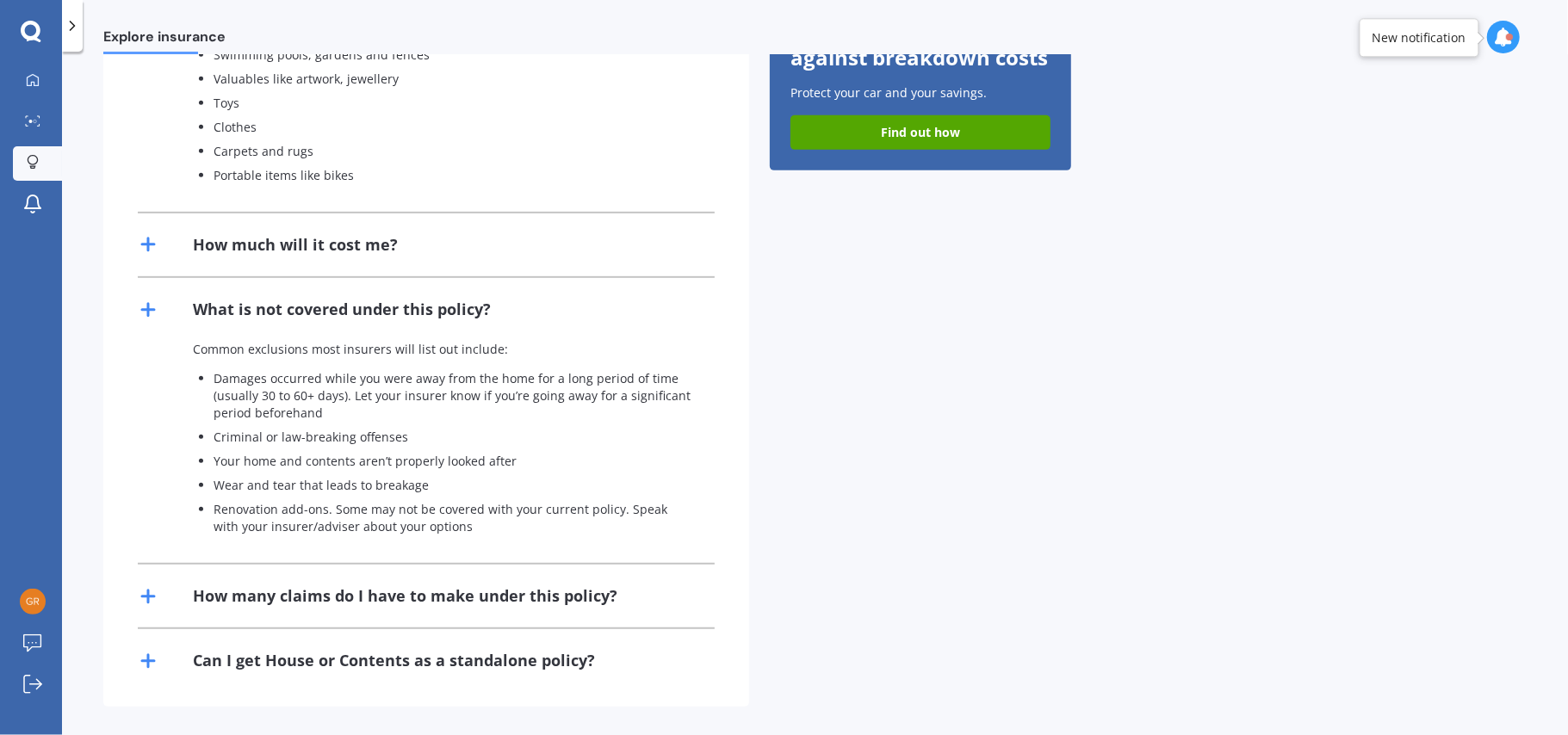 click on "How many claims do I have to make under this policy?" at bounding box center (426, 596) 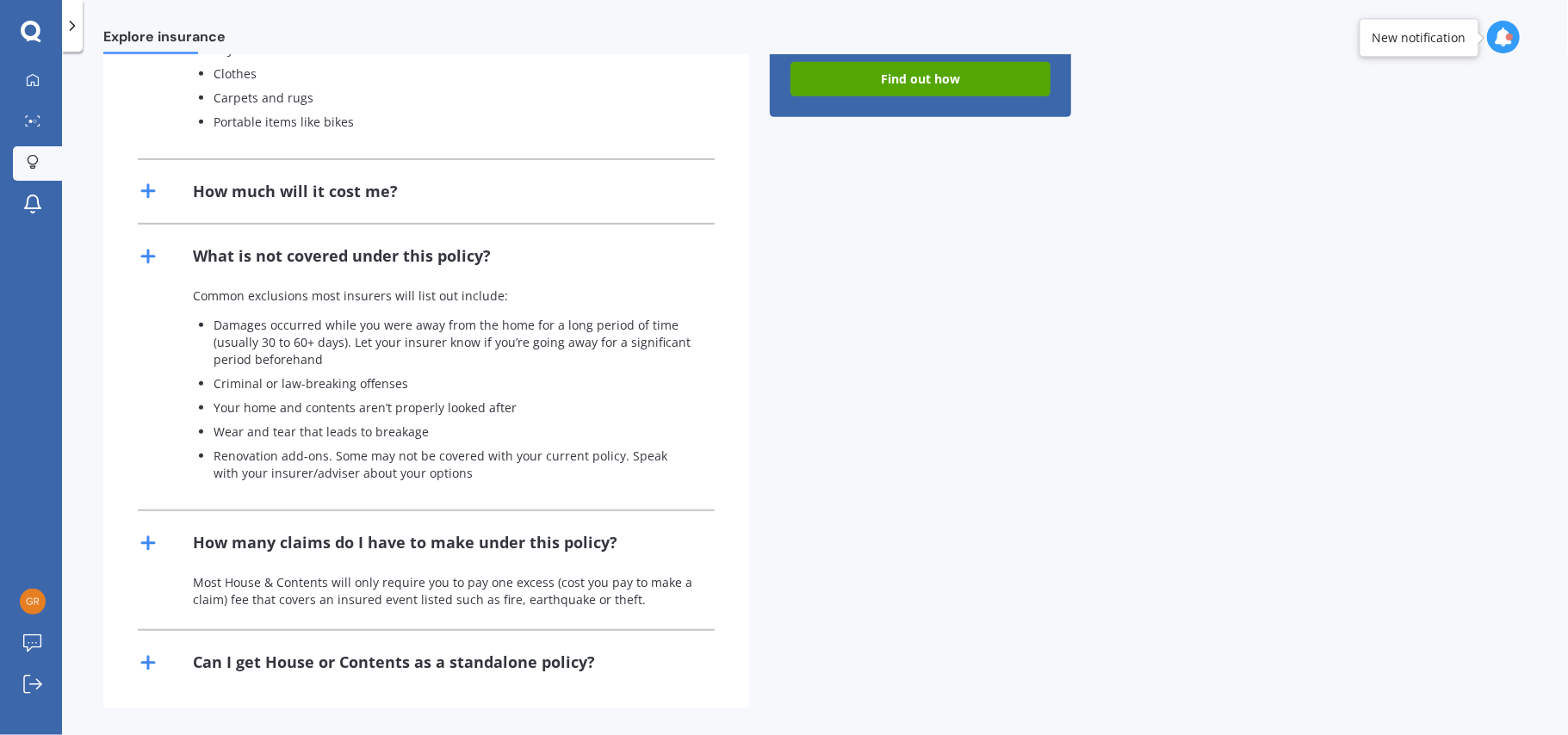 scroll, scrollTop: 658, scrollLeft: 0, axis: vertical 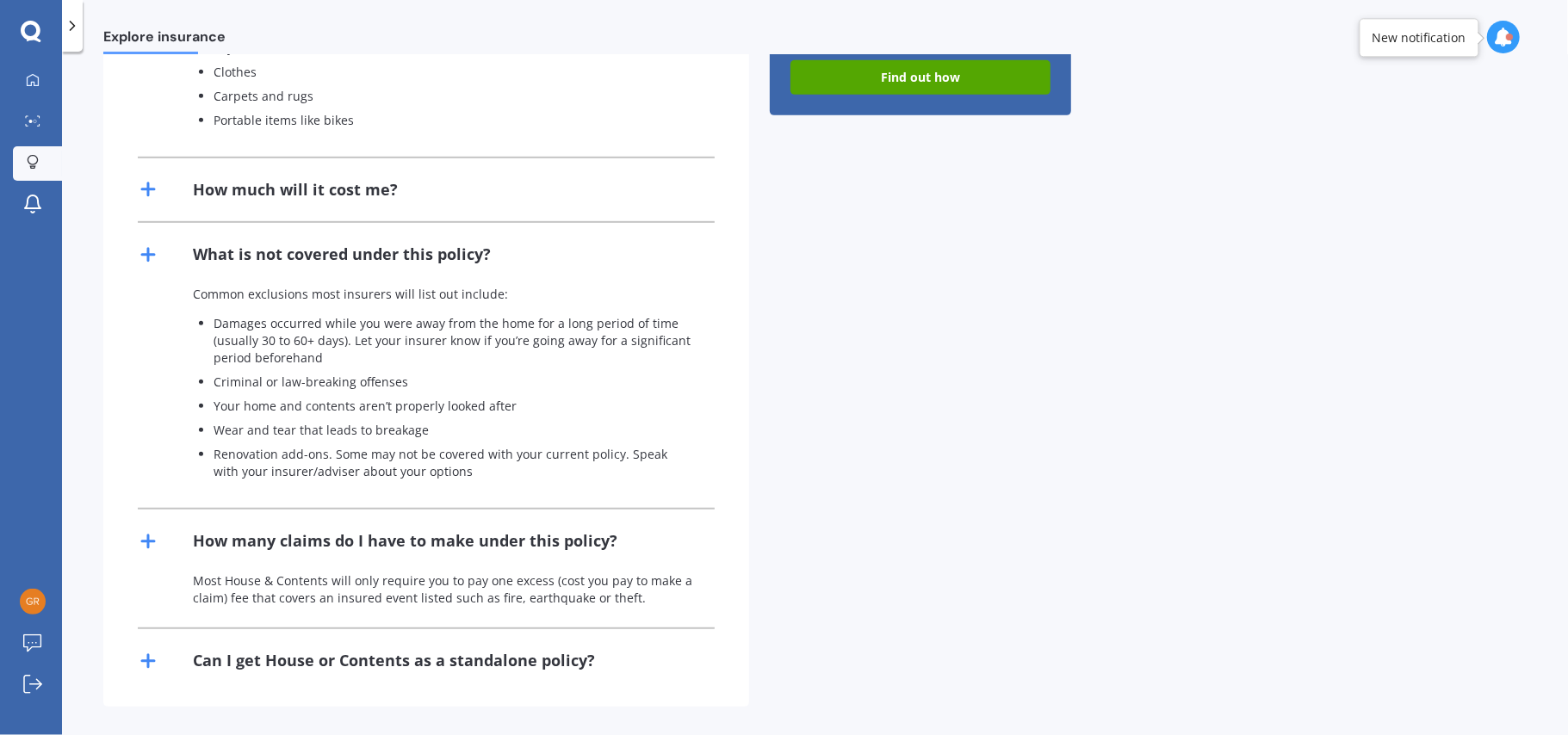 click on "Can I get House or Contents as a standalone policy?" at bounding box center (426, 660) 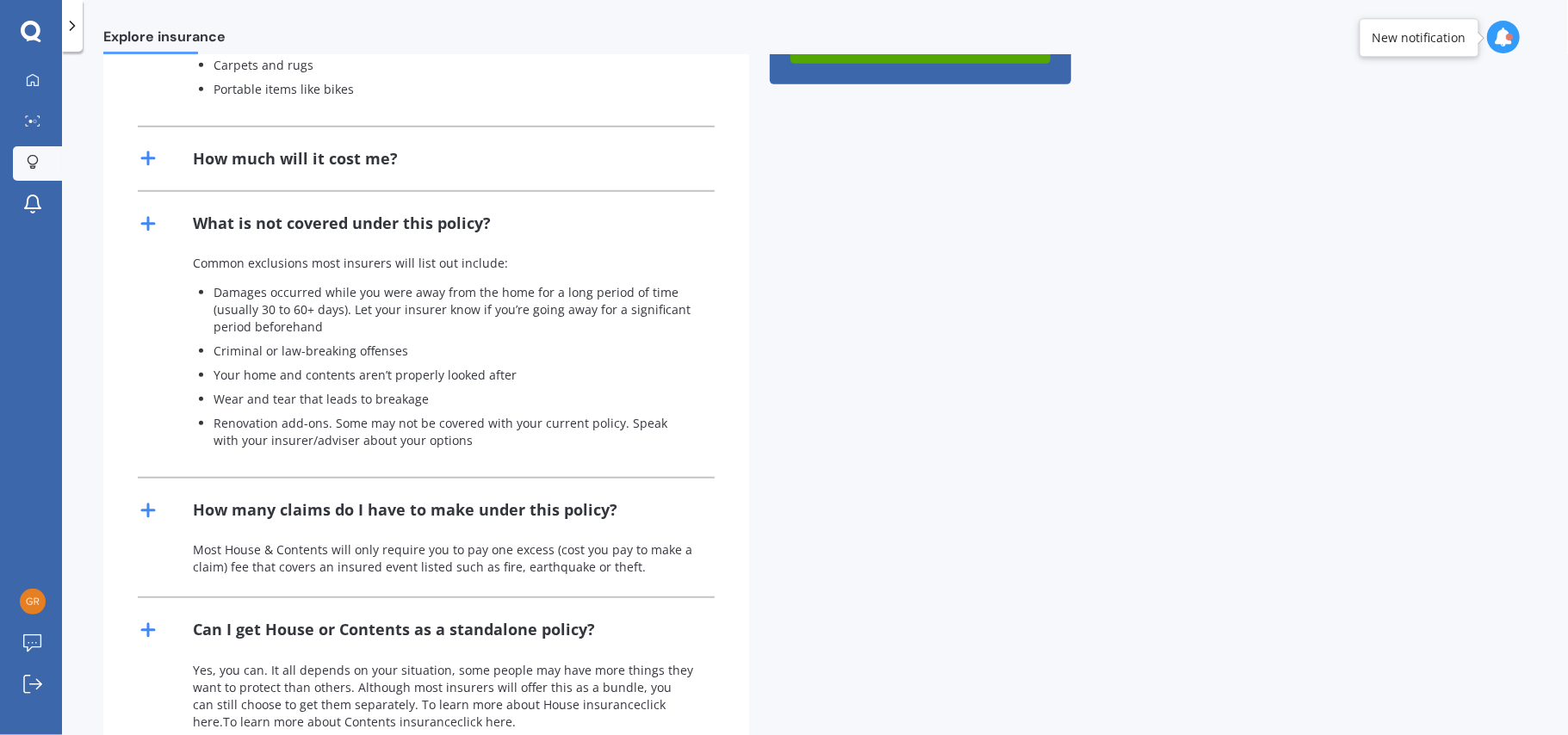 scroll, scrollTop: 747, scrollLeft: 0, axis: vertical 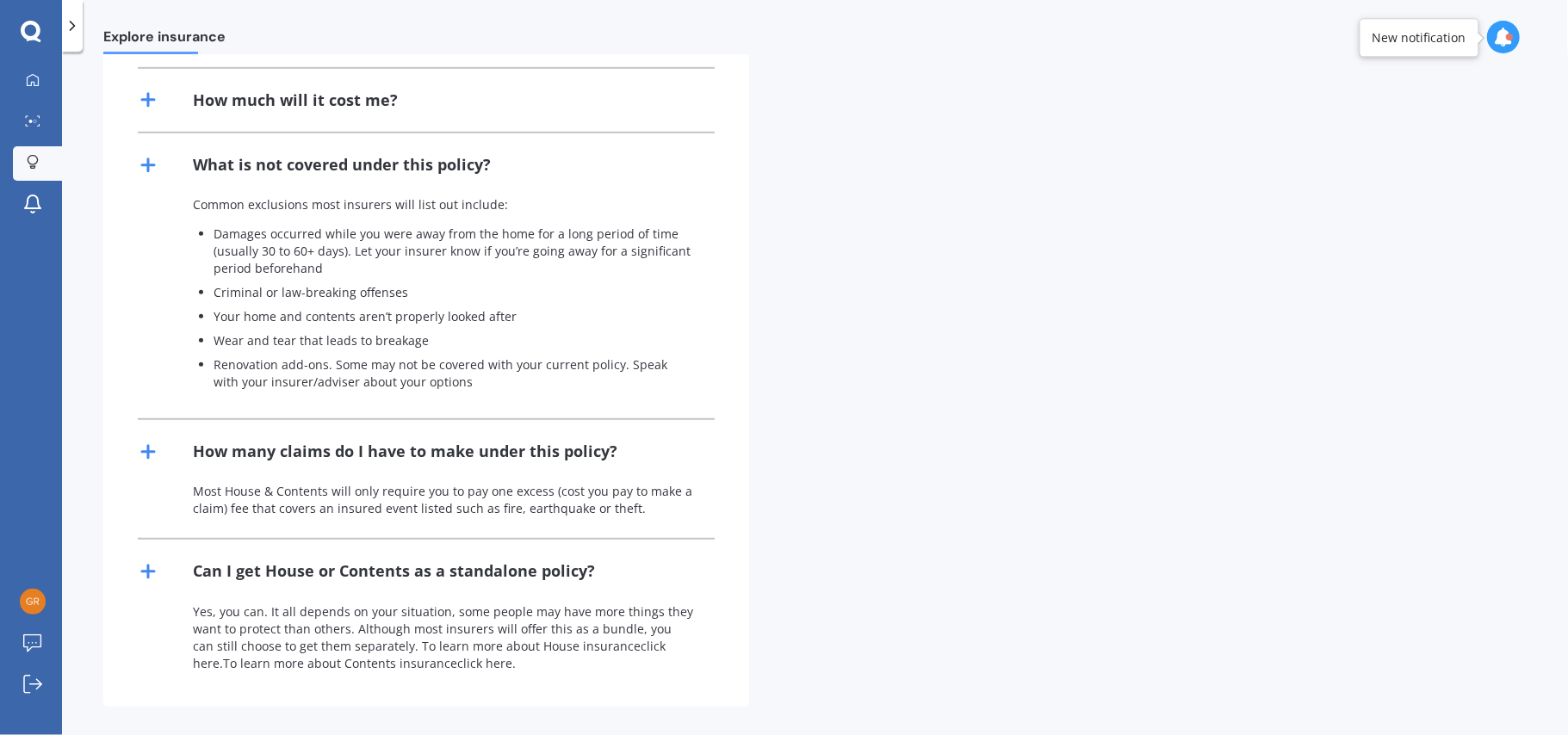 click on "click here." at bounding box center [487, 663] 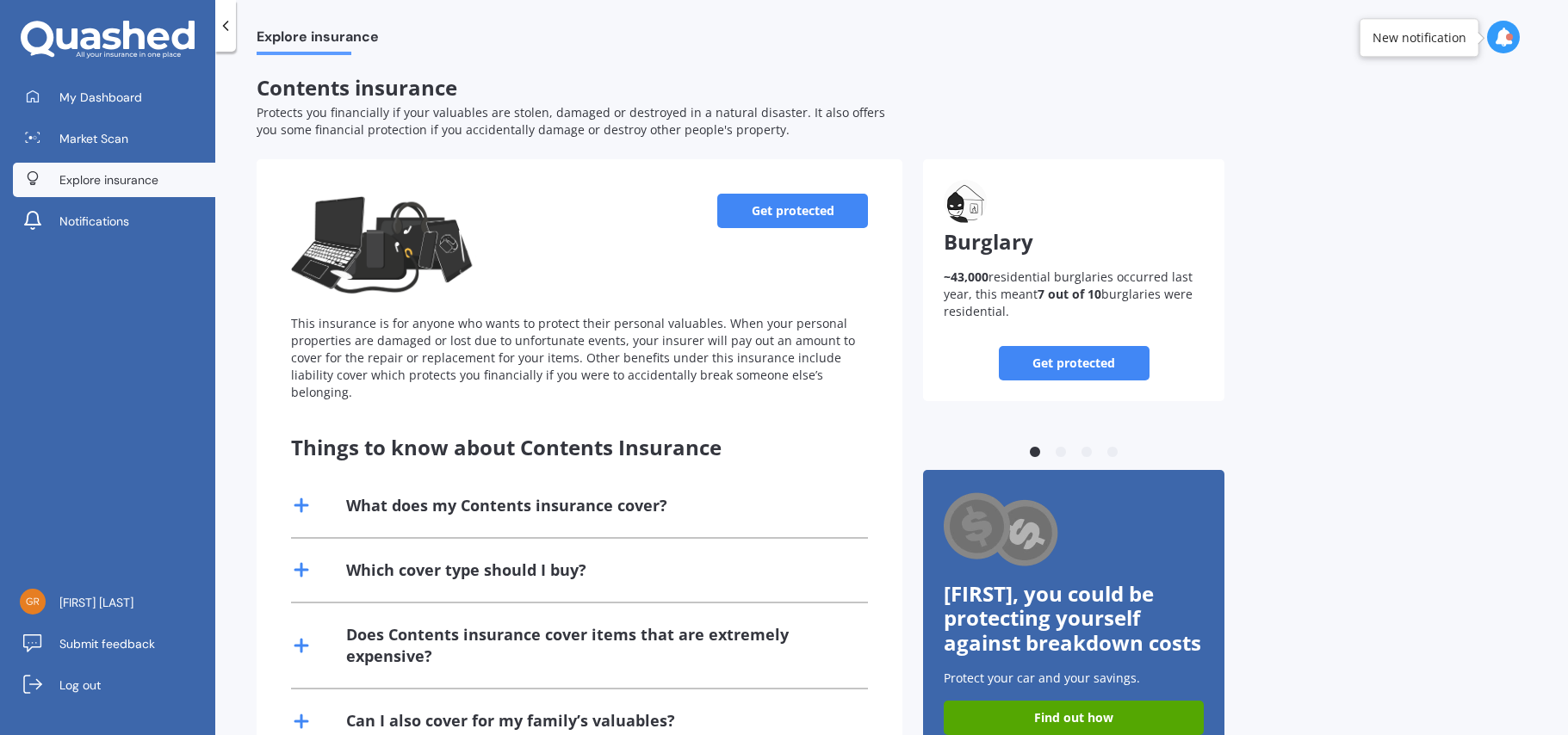 scroll, scrollTop: 0, scrollLeft: 0, axis: both 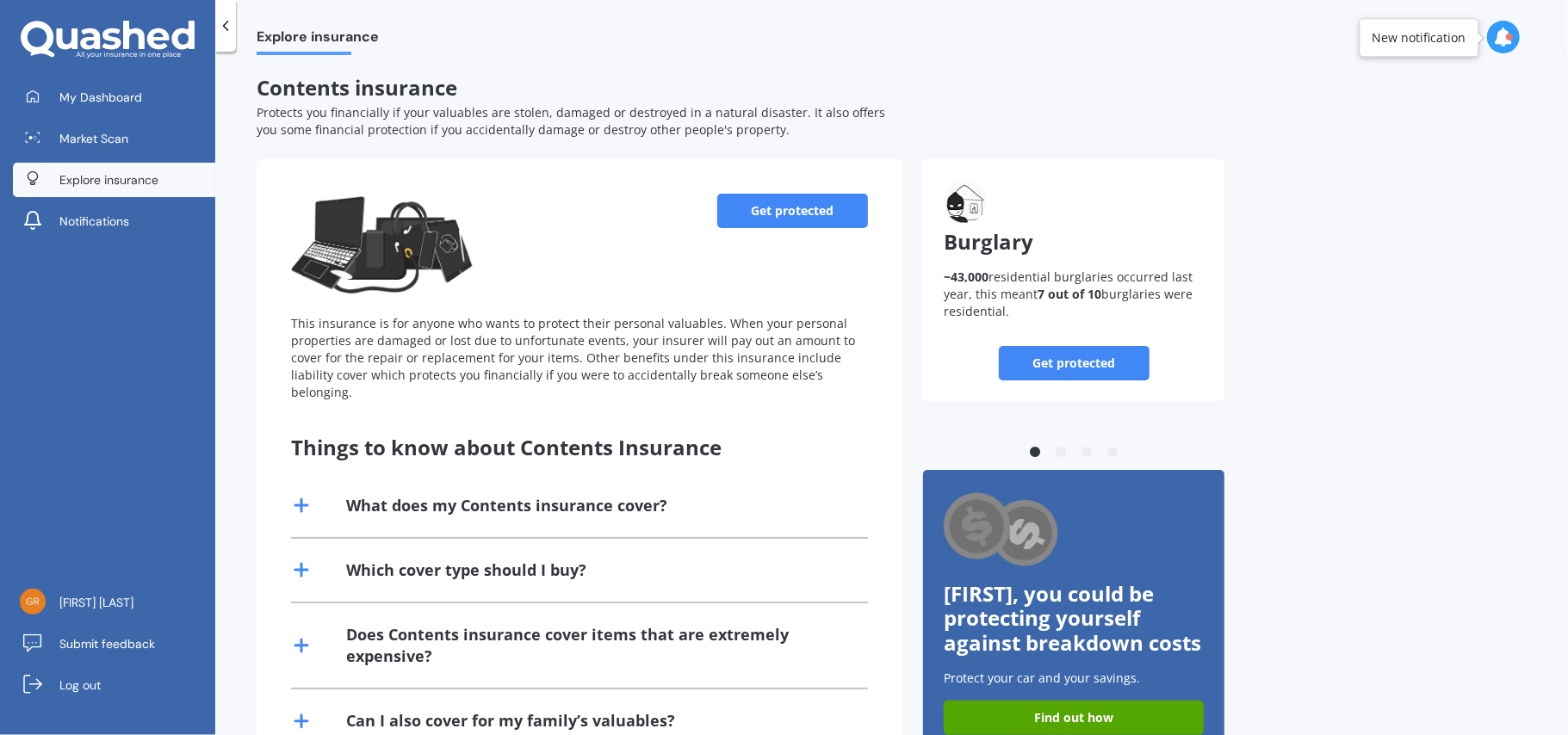 click on "What does my Contents insurance cover?" at bounding box center (506, 505) 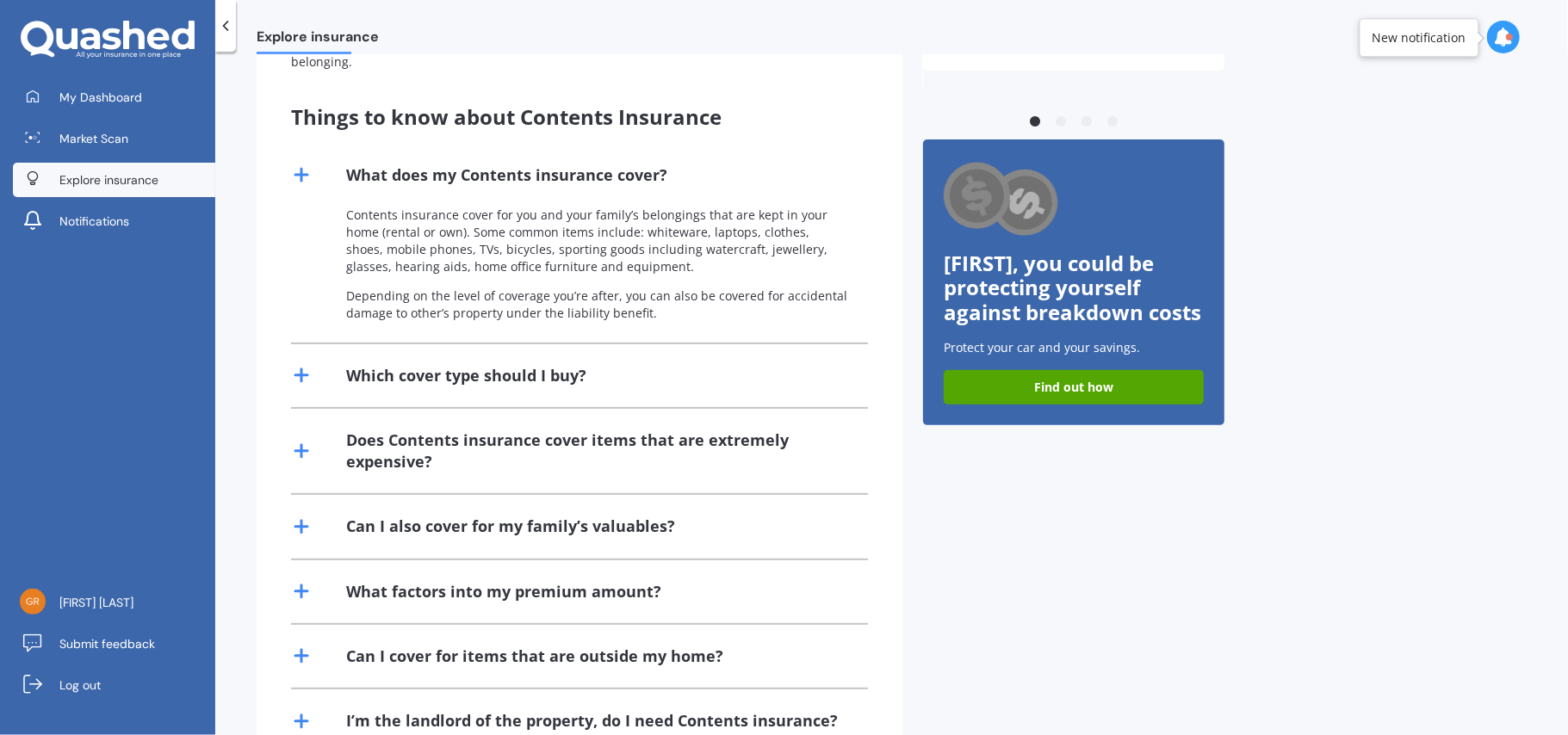 scroll, scrollTop: 365, scrollLeft: 0, axis: vertical 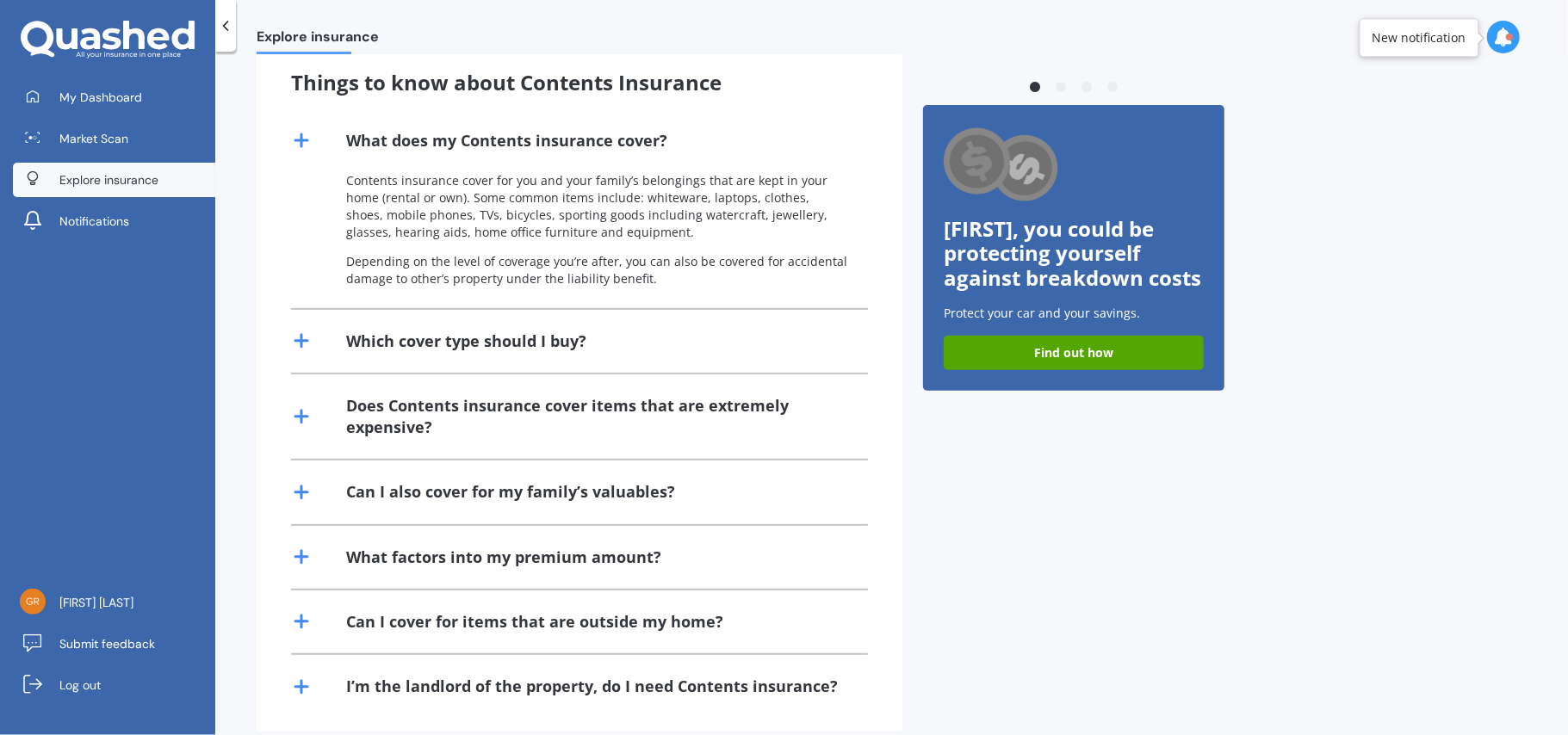 click on "Which cover type should I buy?" at bounding box center (466, 341) 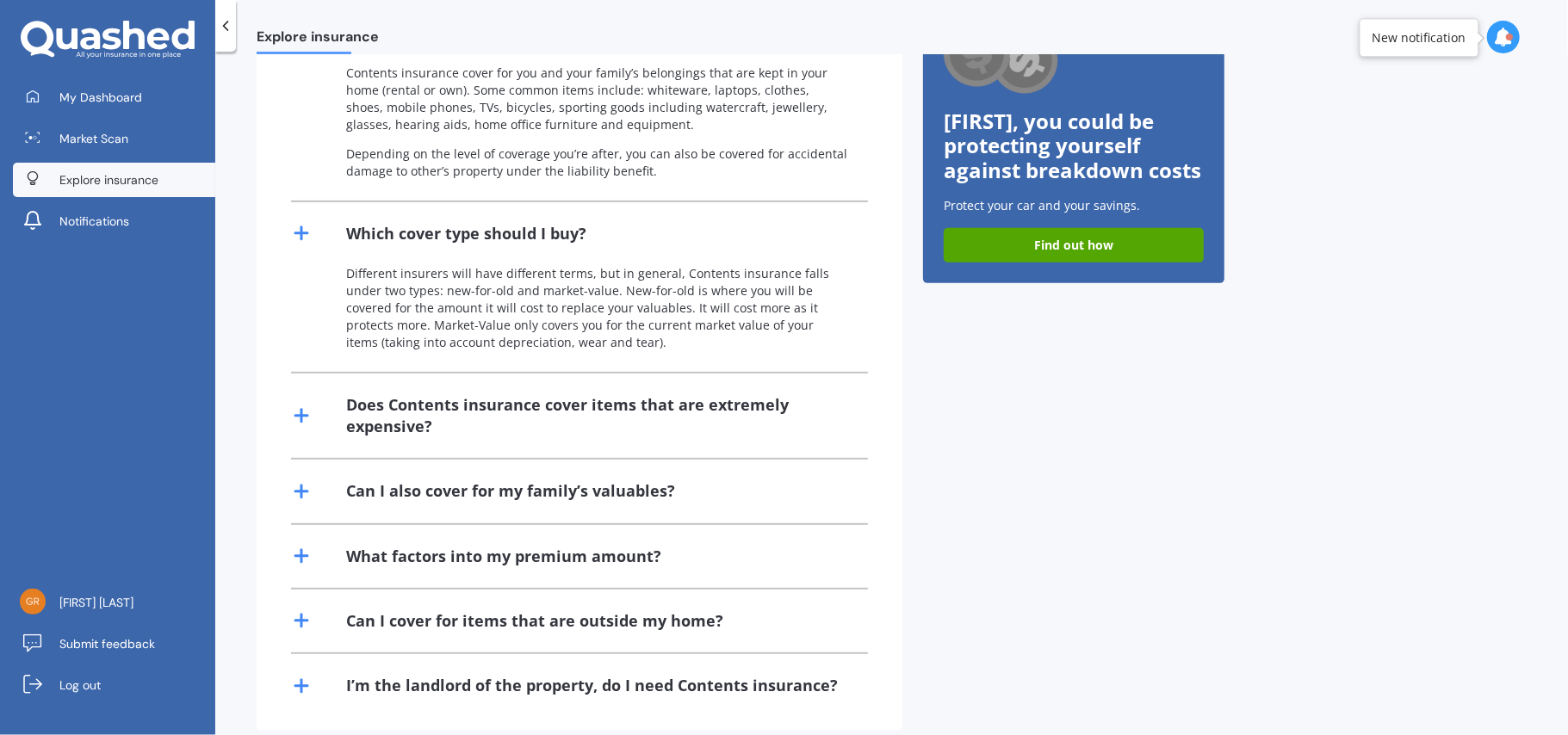 scroll, scrollTop: 479, scrollLeft: 0, axis: vertical 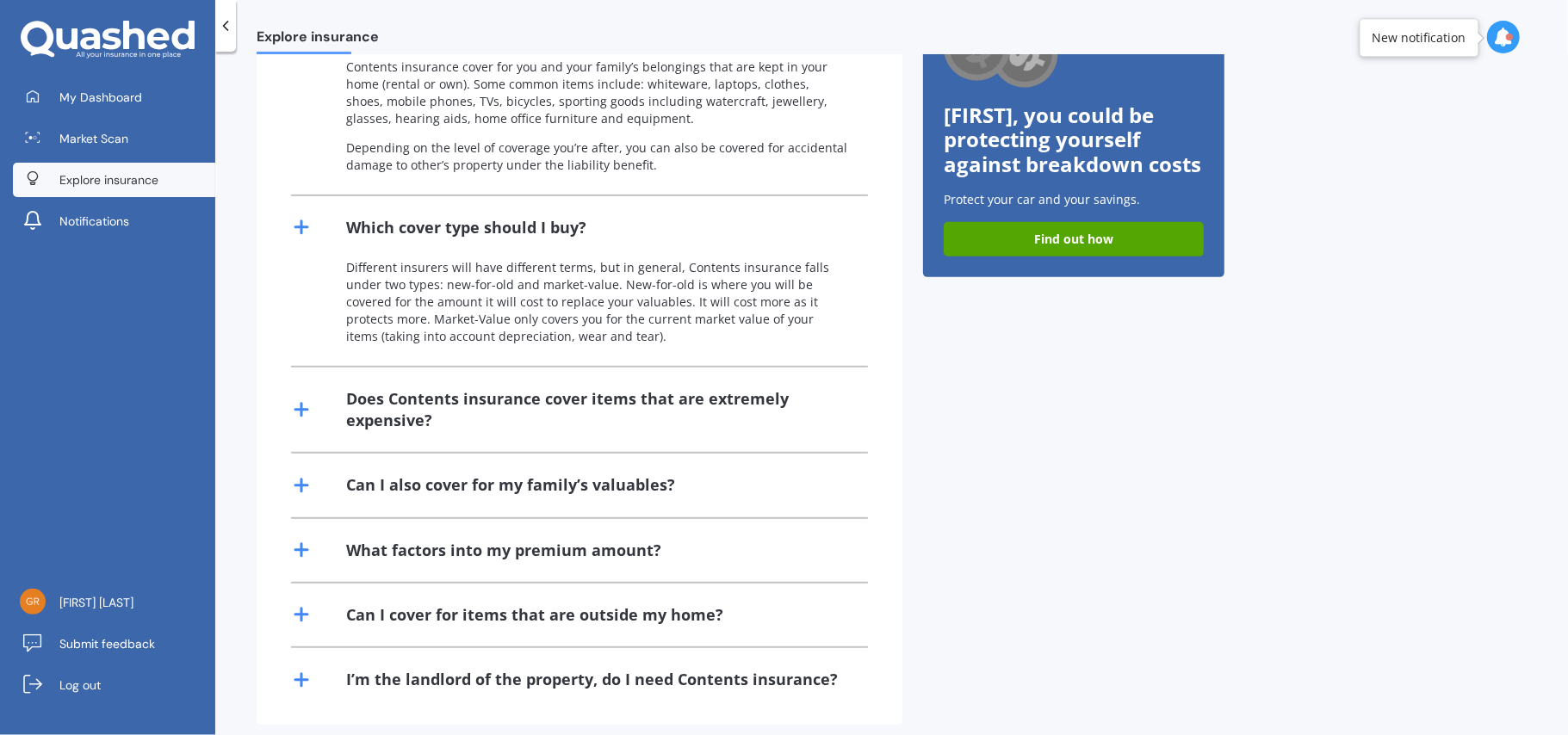 click on "Can I also cover for my family’s valuables?" at bounding box center [511, 485] 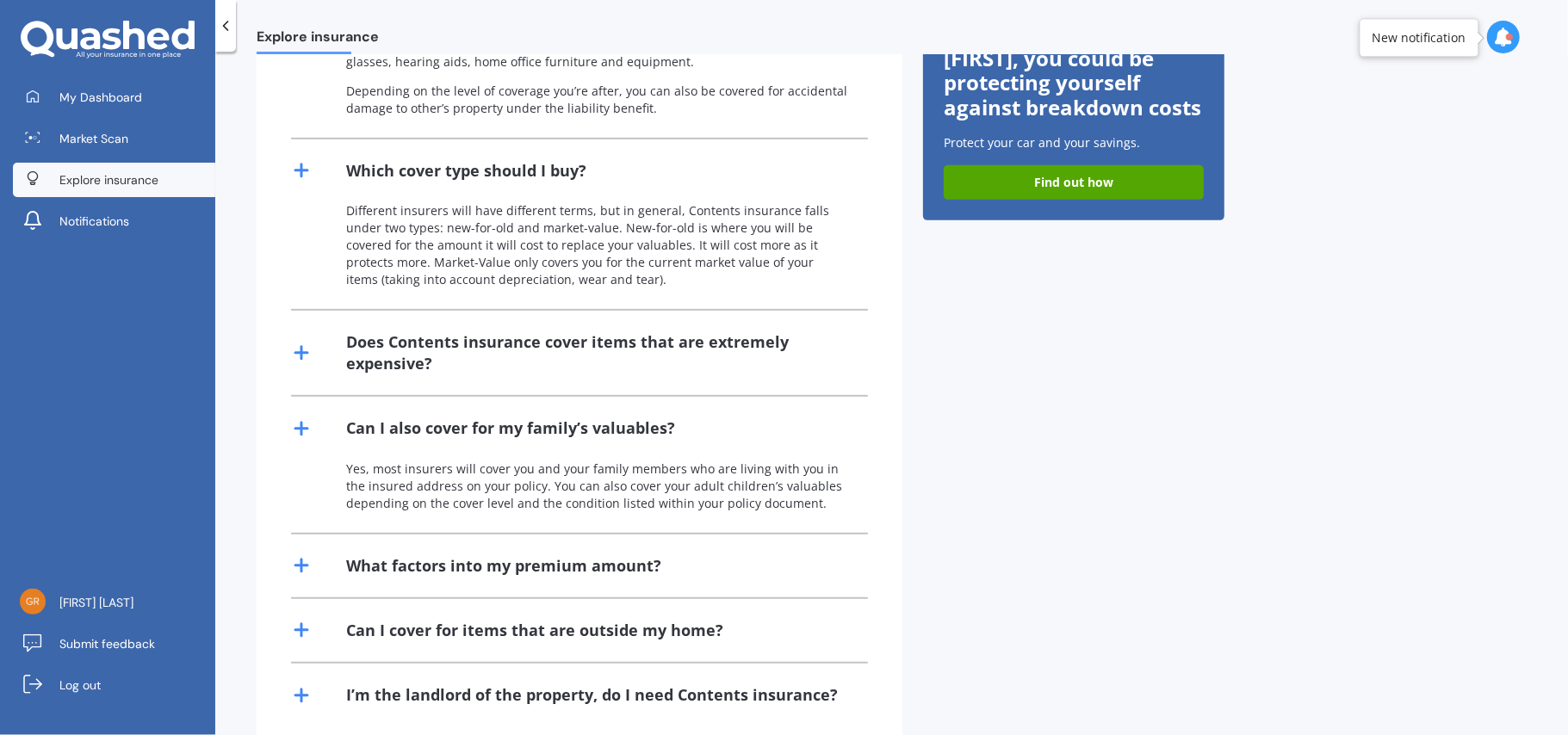 scroll, scrollTop: 551, scrollLeft: 0, axis: vertical 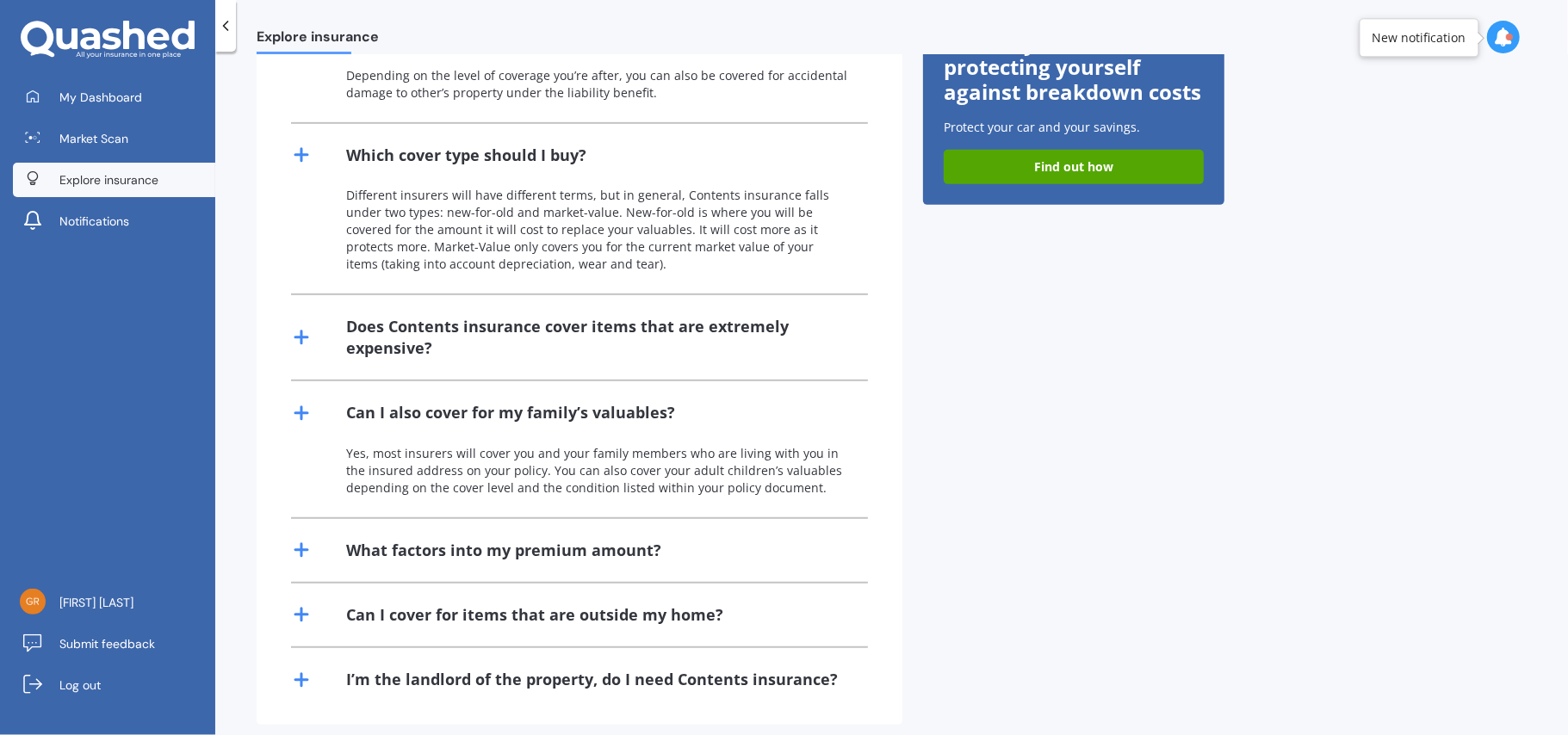 click on "Can I cover for items that are outside my home?" at bounding box center (535, 615) 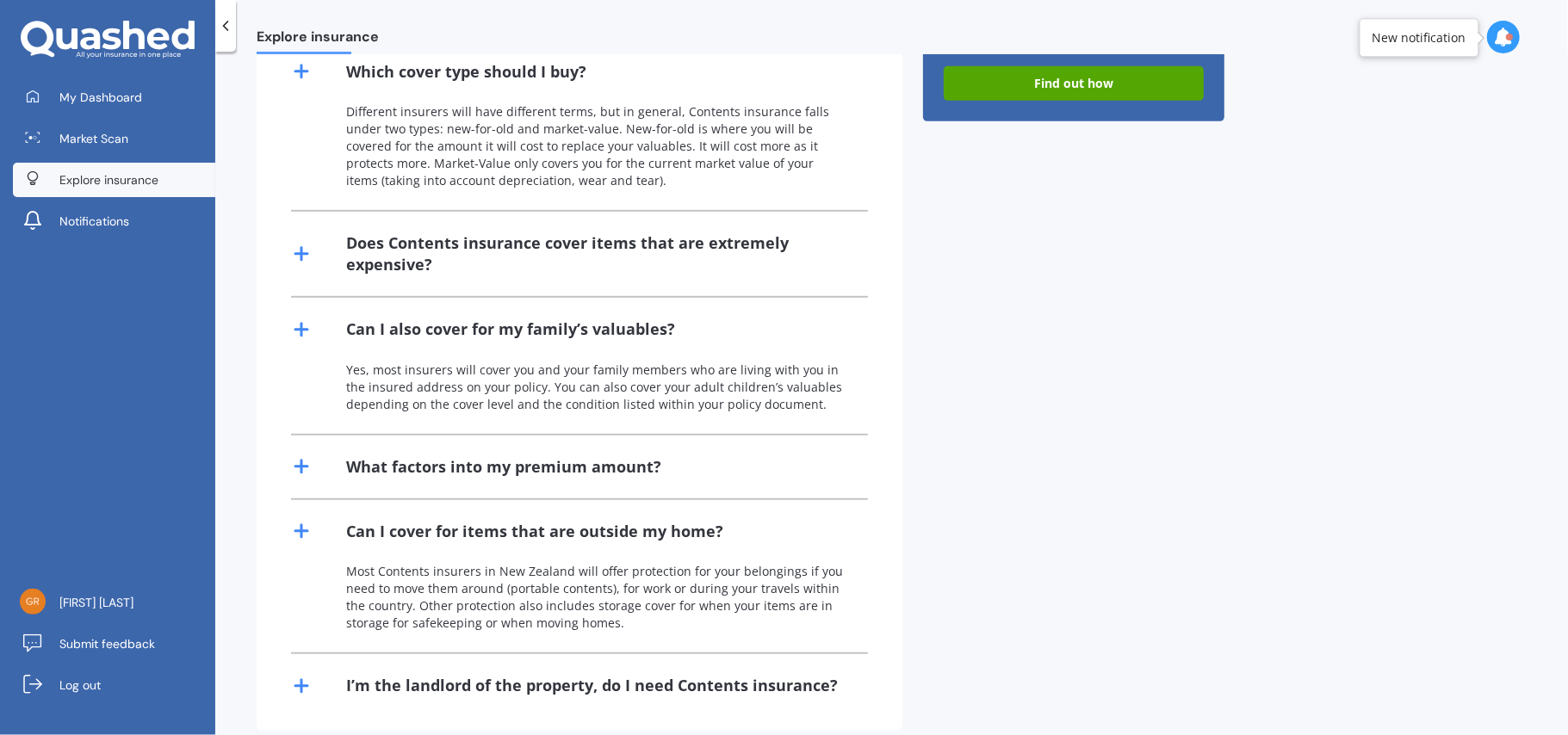 scroll, scrollTop: 640, scrollLeft: 0, axis: vertical 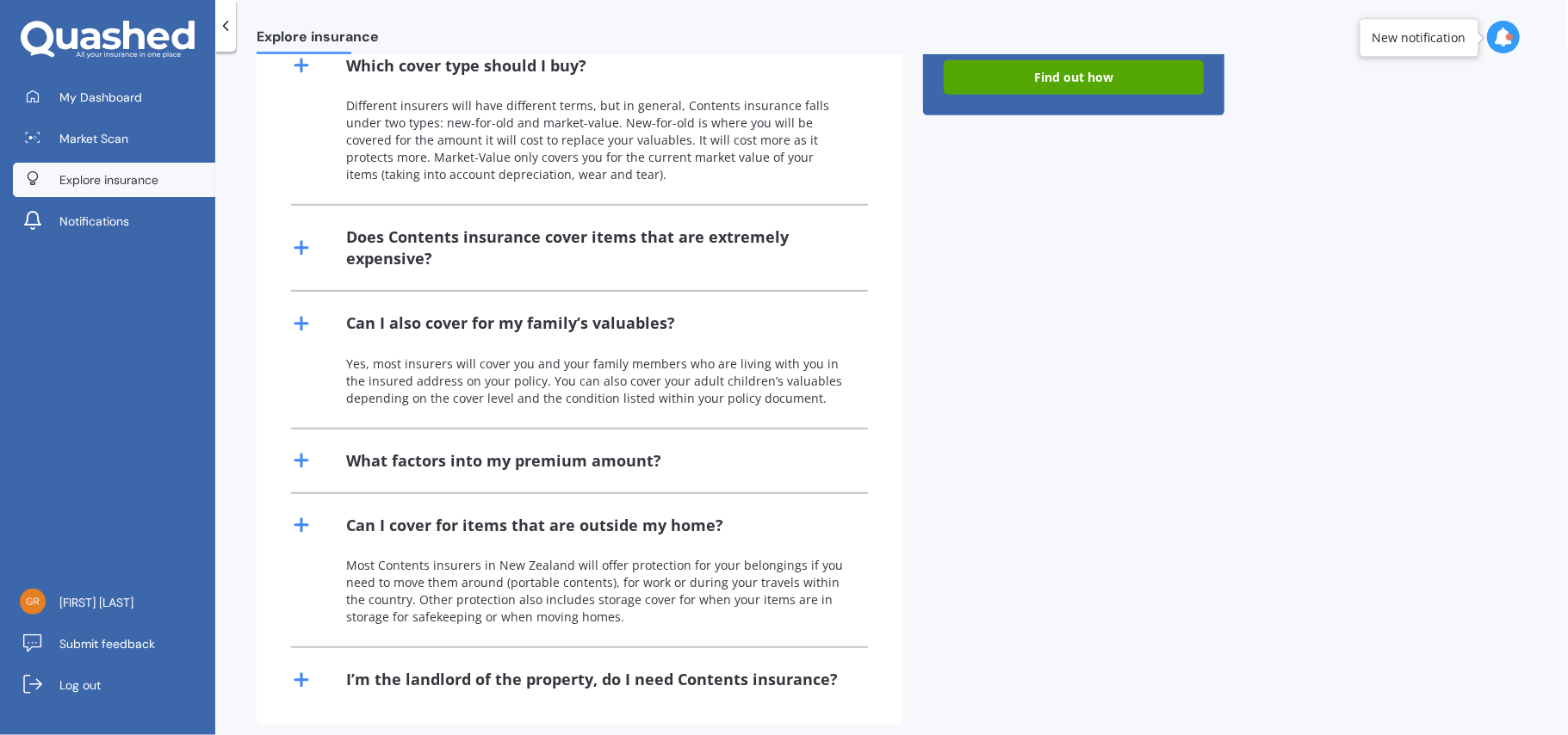 click on "Get protected This insurance is for anyone who wants to protect their personal valuables. When your personal properties are damaged or lost due to unfortunate events, your insurer will pay out an amount to cover for the repair or replacement for your items.
Other benefits under this insurance include liability cover which protects you financially if you were to accidentally break someone else’s belonging.
Things to know about Contents Insurance What does my Contents insurance cover? Contents insurance cover for you and your family’s belongings that are kept in your home (rental or own). Some common items include: whiteware, laptops, clothes, shoes, mobile phones, TVs, bicycles, sporting goods including watercraft, jewellery, glasses, hearing aids, home office furniture and equipment.  Depending on the level of coverage you’re after, you can also be covered for accidental damage to other’s property under the liability benefit.
Which cover type should I buy? What factors into my premium amount?" at bounding box center (579, 121) 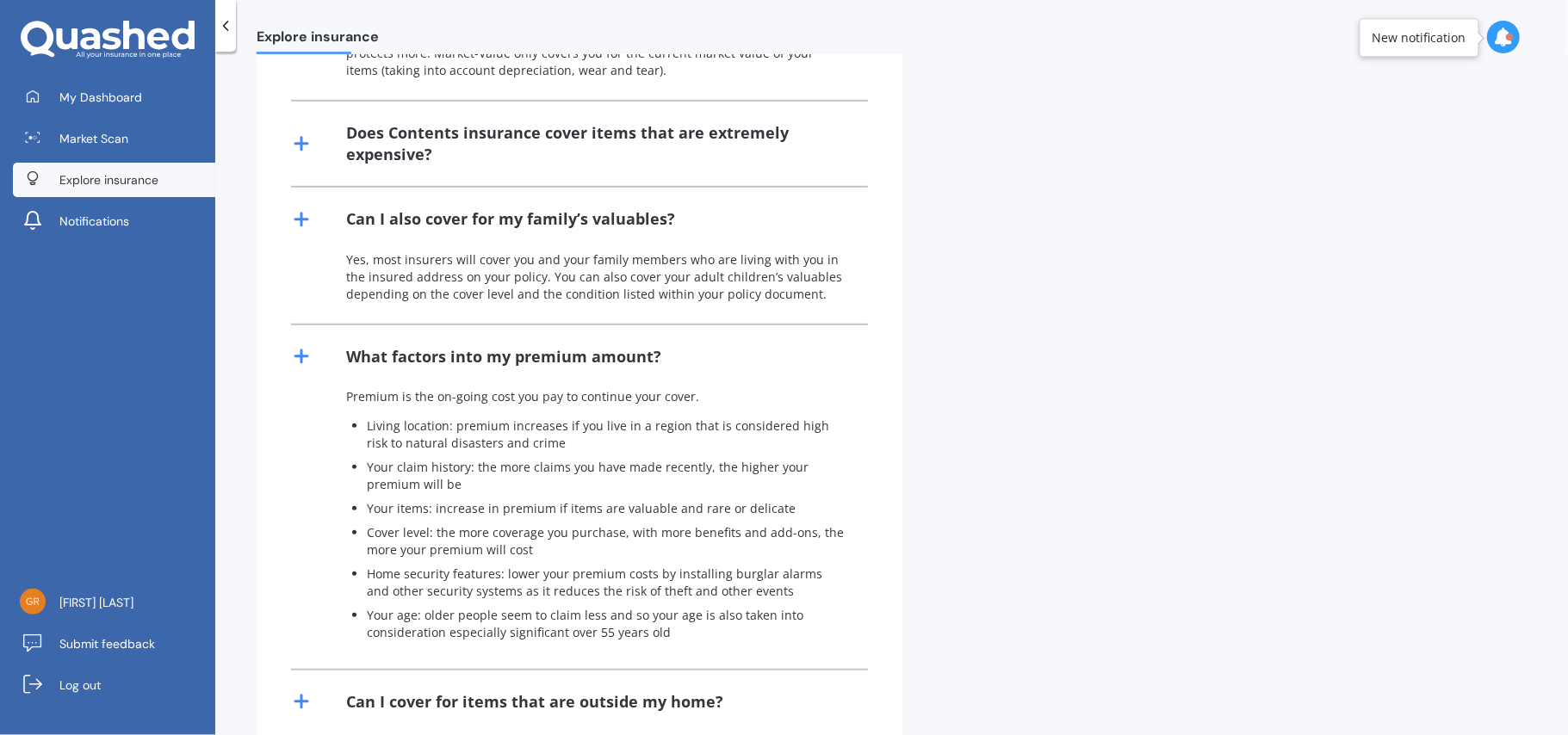 scroll, scrollTop: 920, scrollLeft: 0, axis: vertical 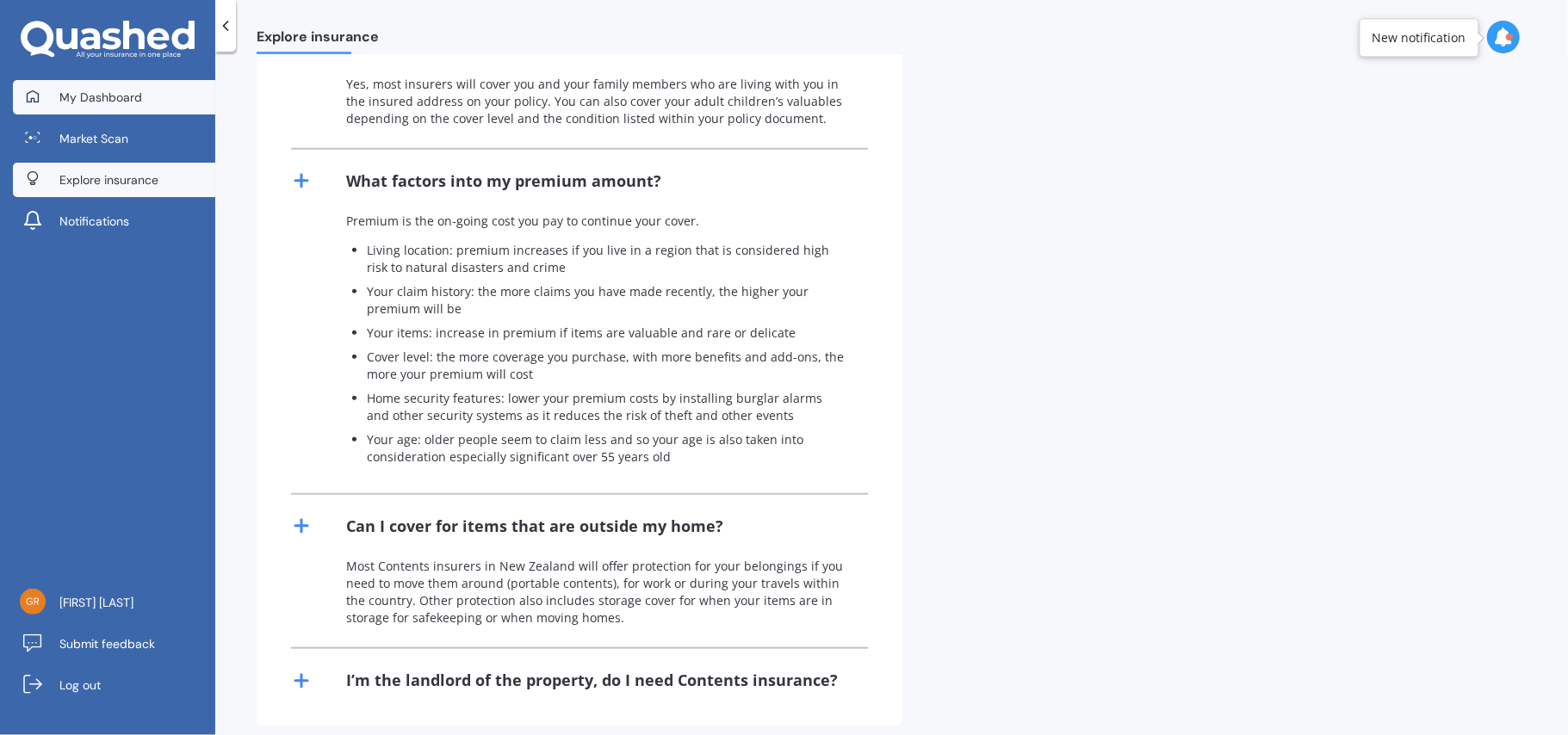 click on "My Dashboard" at bounding box center (101, 97) 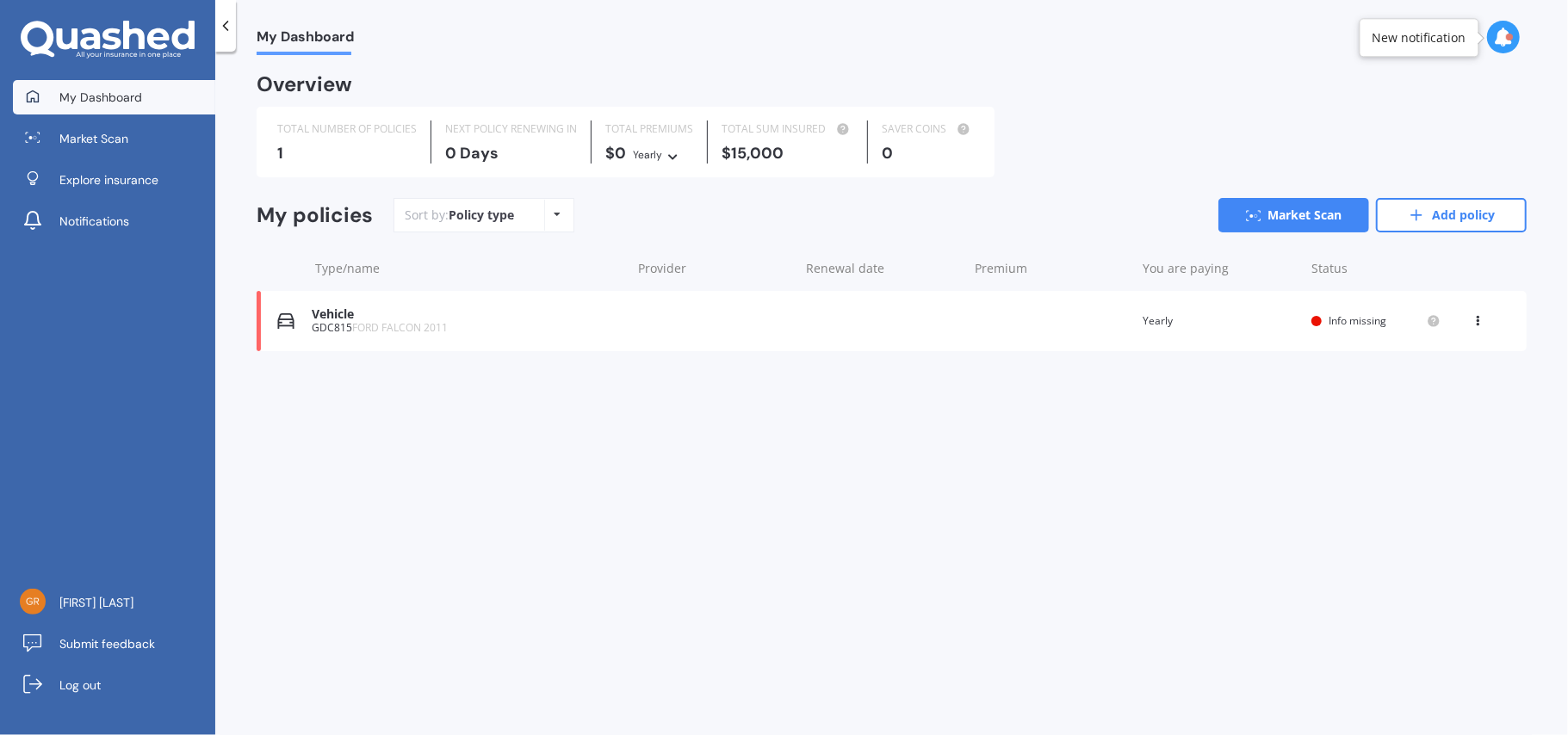 scroll, scrollTop: 0, scrollLeft: 0, axis: both 